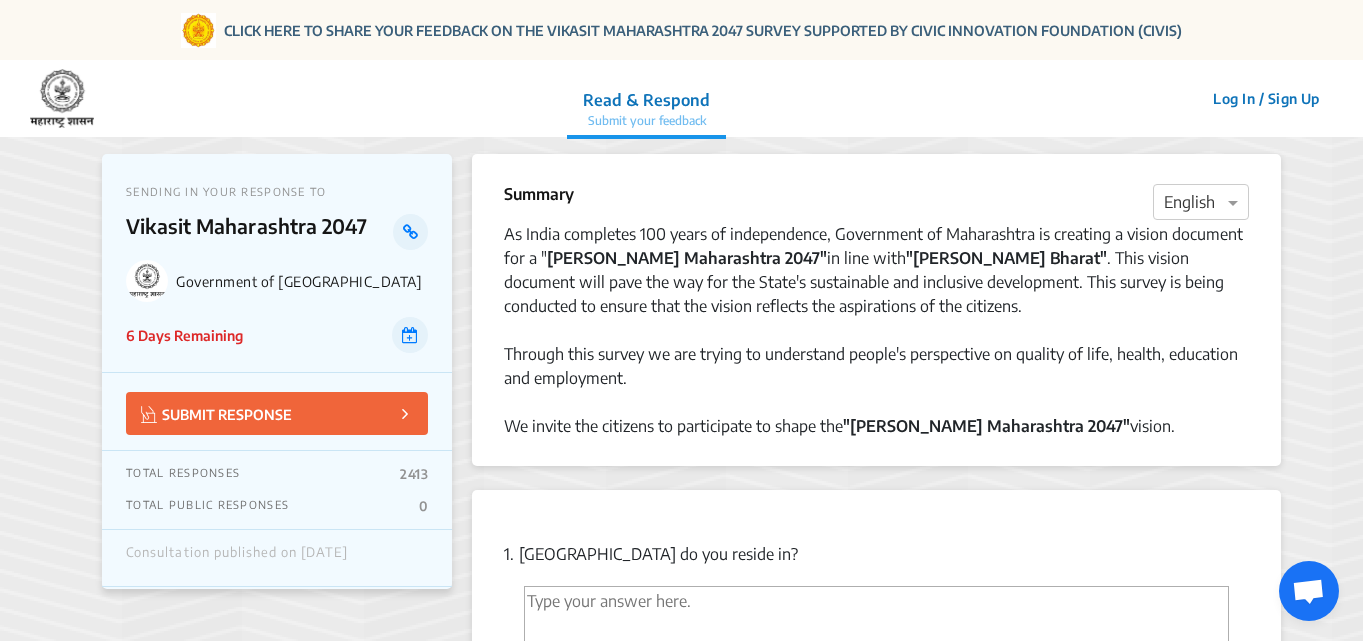 scroll, scrollTop: 0, scrollLeft: 0, axis: both 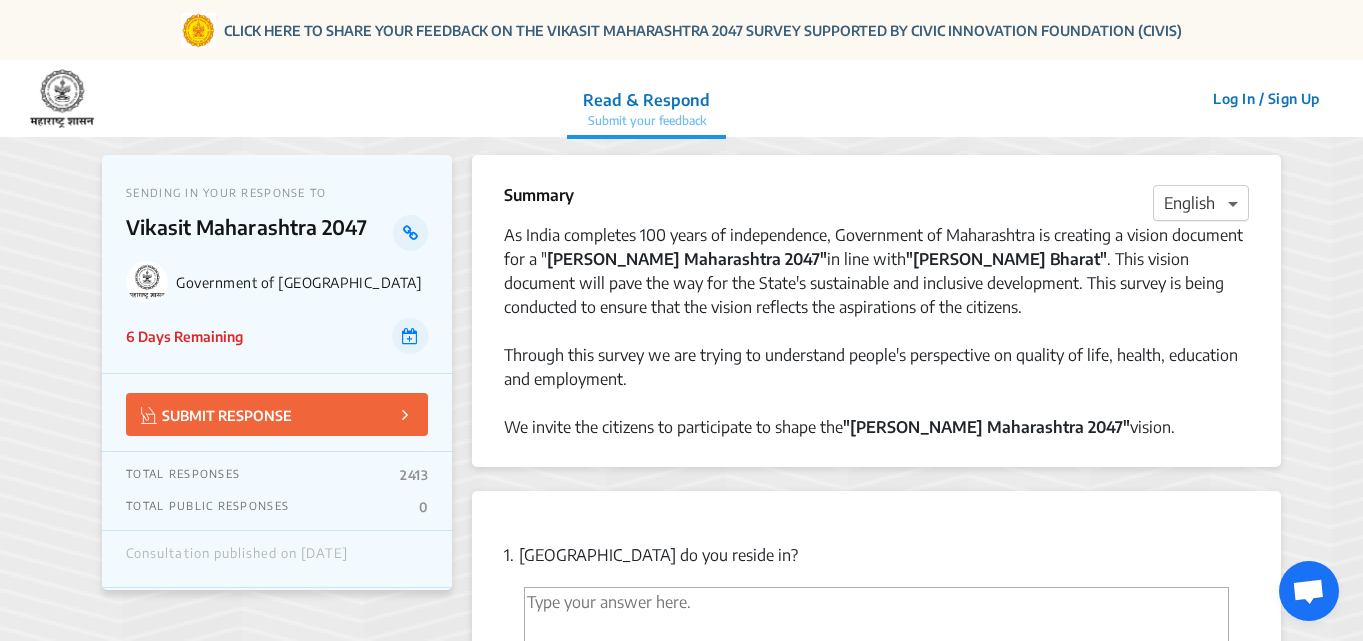 click 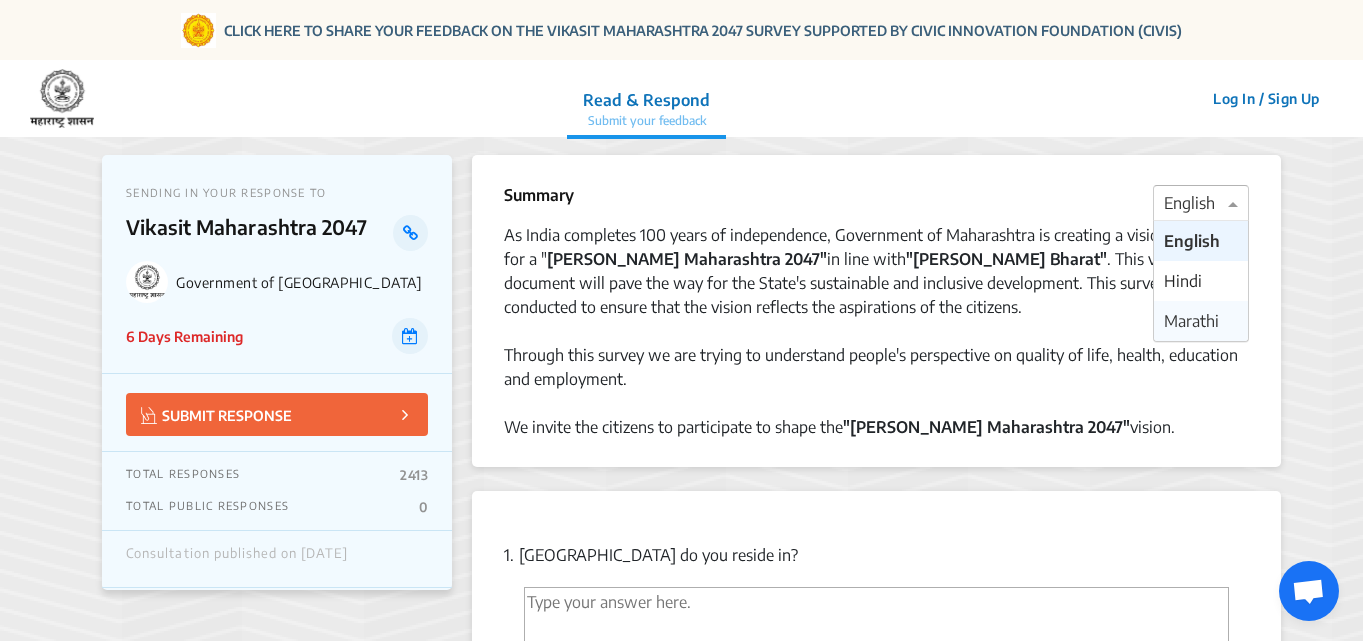 click on "Marathi" at bounding box center (1191, 321) 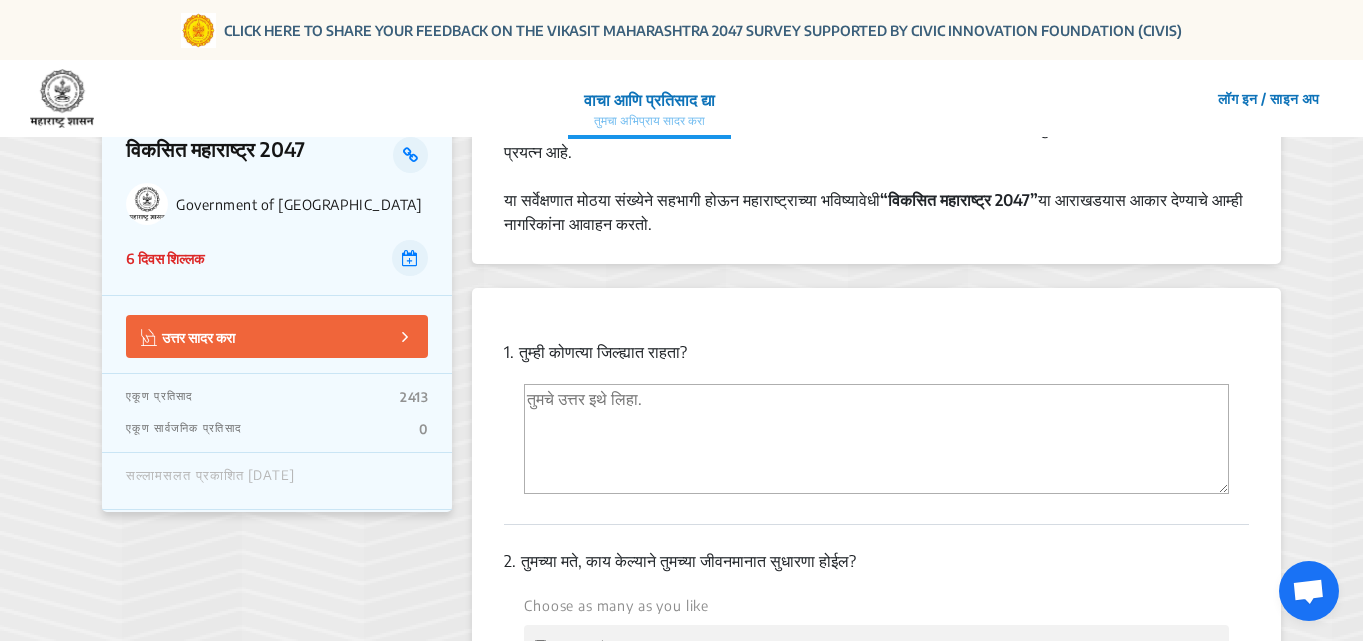 scroll, scrollTop: 300, scrollLeft: 0, axis: vertical 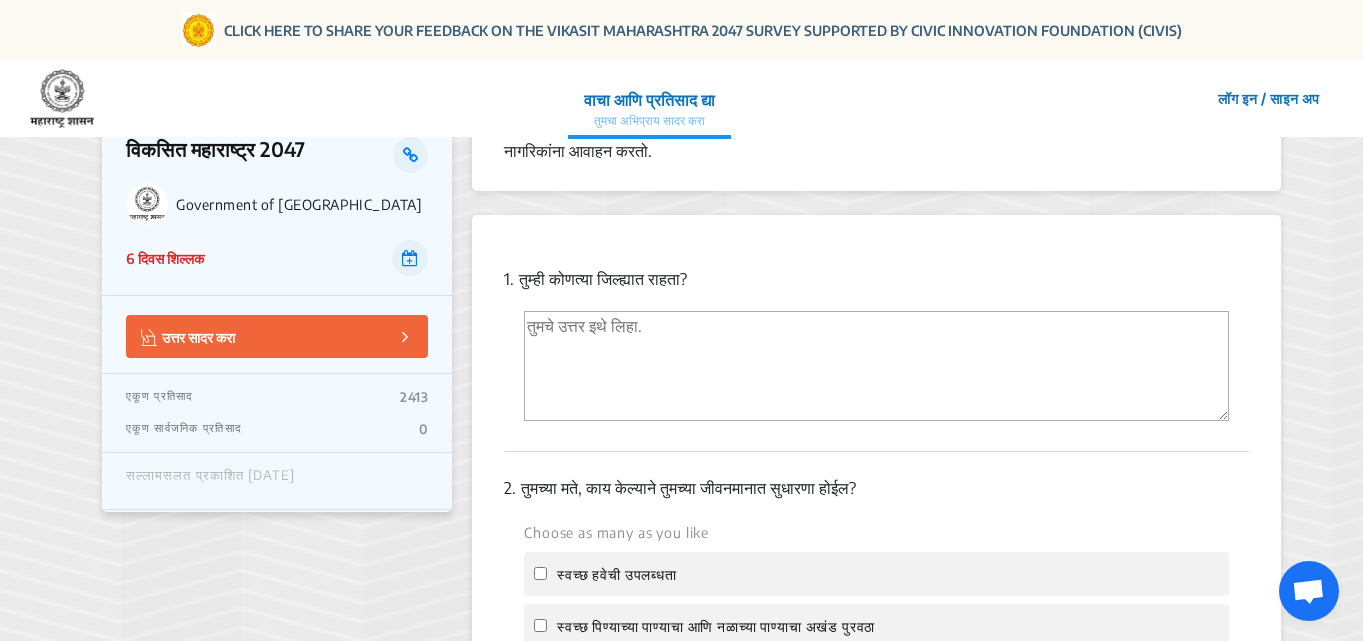 click at bounding box center [876, 366] 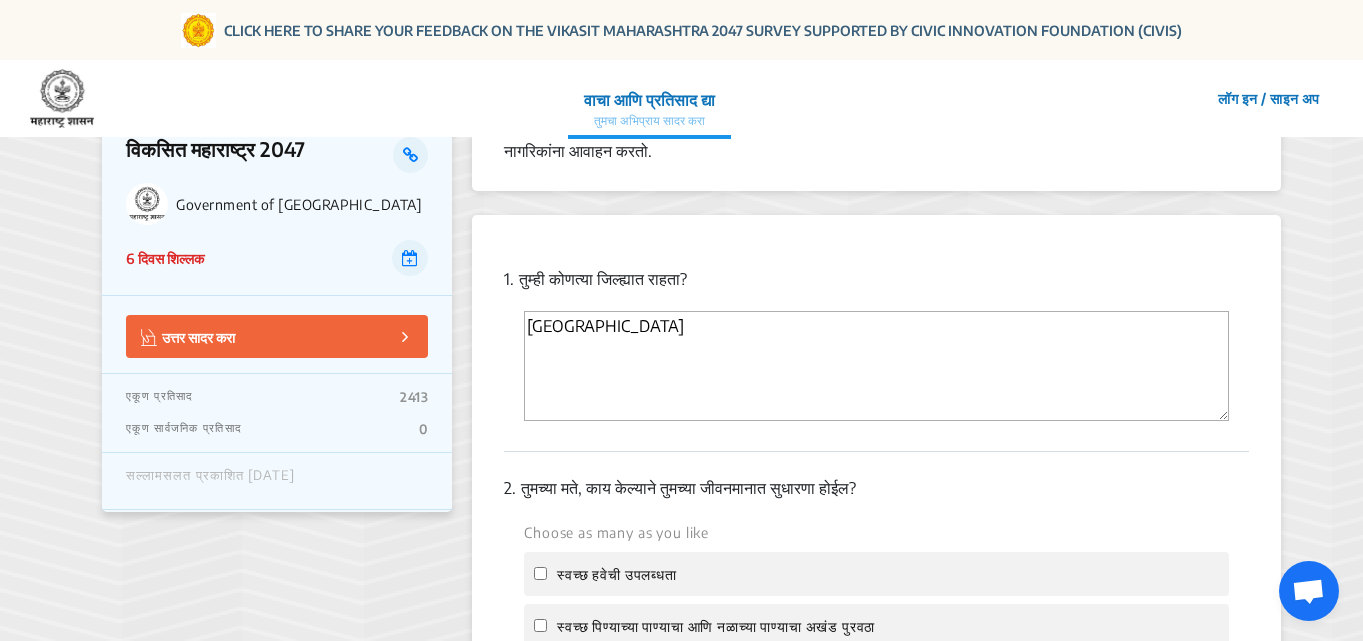 drag, startPoint x: 664, startPoint y: 325, endPoint x: 277, endPoint y: 337, distance: 387.186 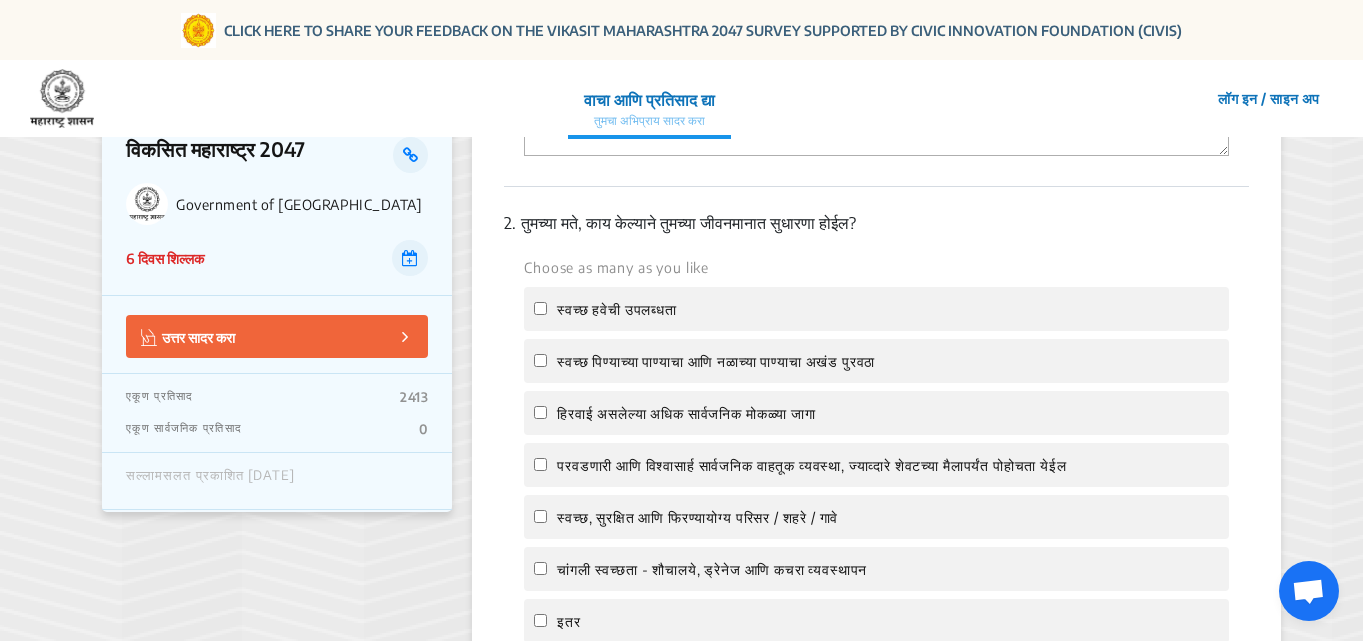 scroll, scrollTop: 600, scrollLeft: 0, axis: vertical 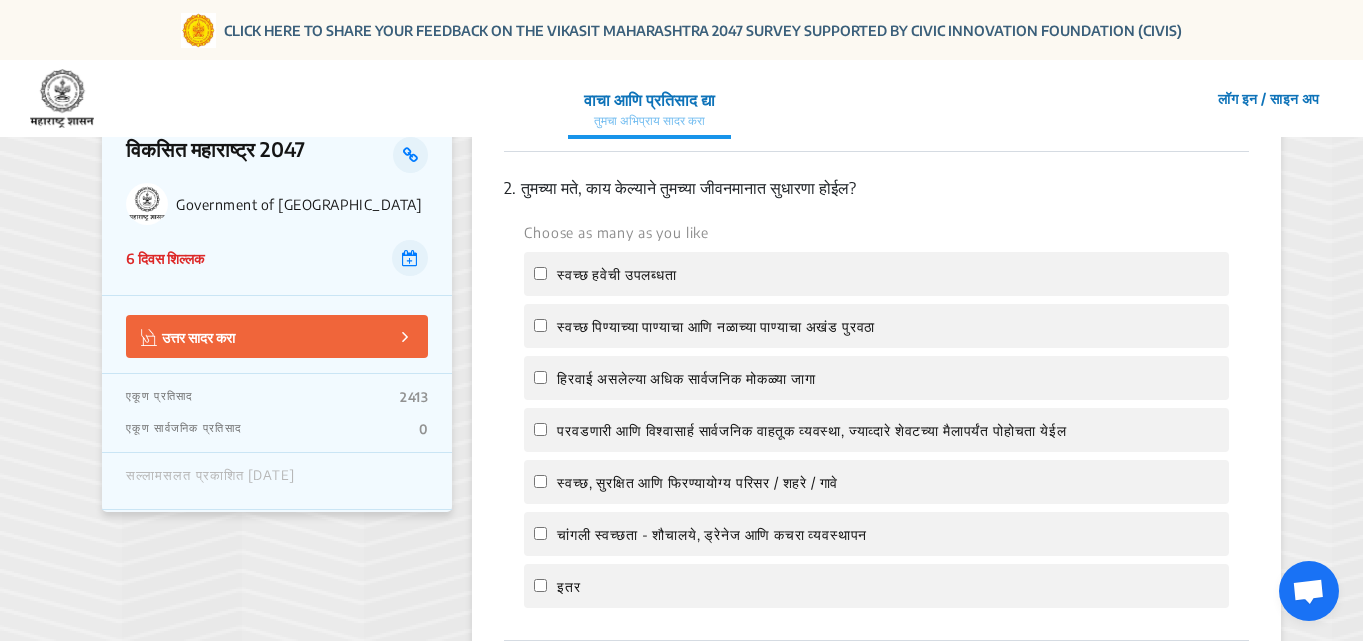 type on "[GEOGRAPHIC_DATA]" 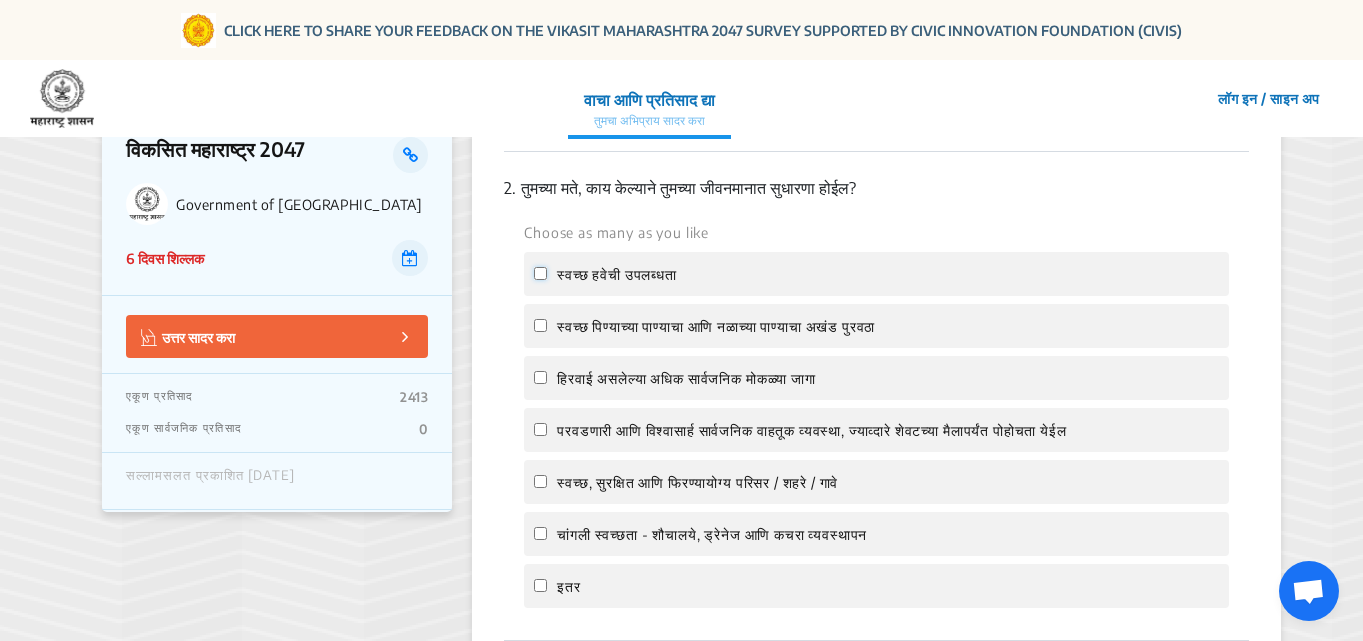 click on "स्वच्छ हवेची उपलब्धता" 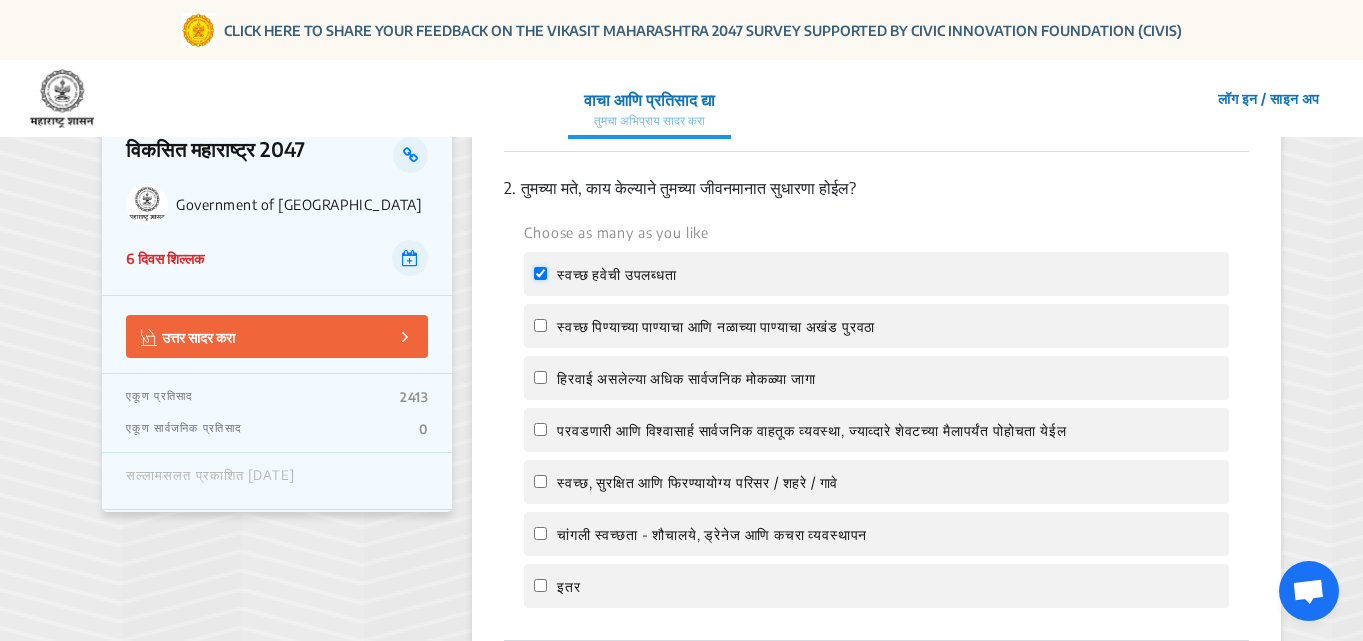checkbox on "true" 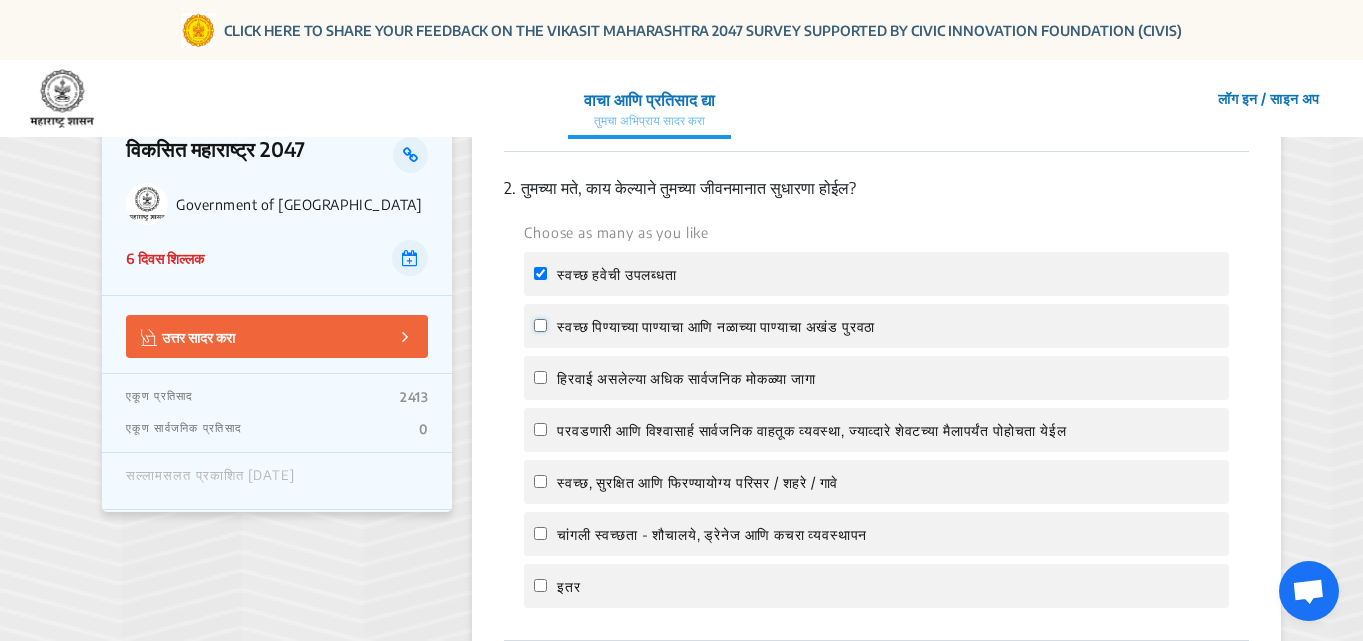 click on "स्वच्छ पिण्याच्या पाण्याचा आणि नळाच्या पाण्याचा अखंड पुरवठा" 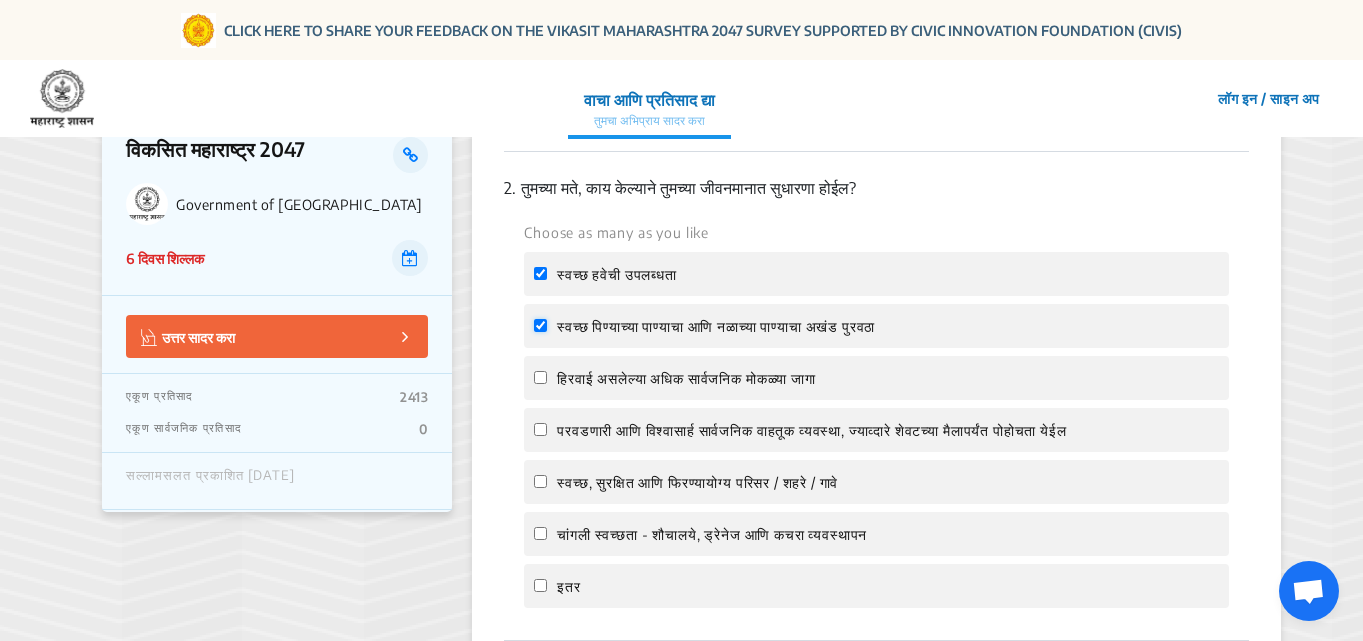 checkbox on "true" 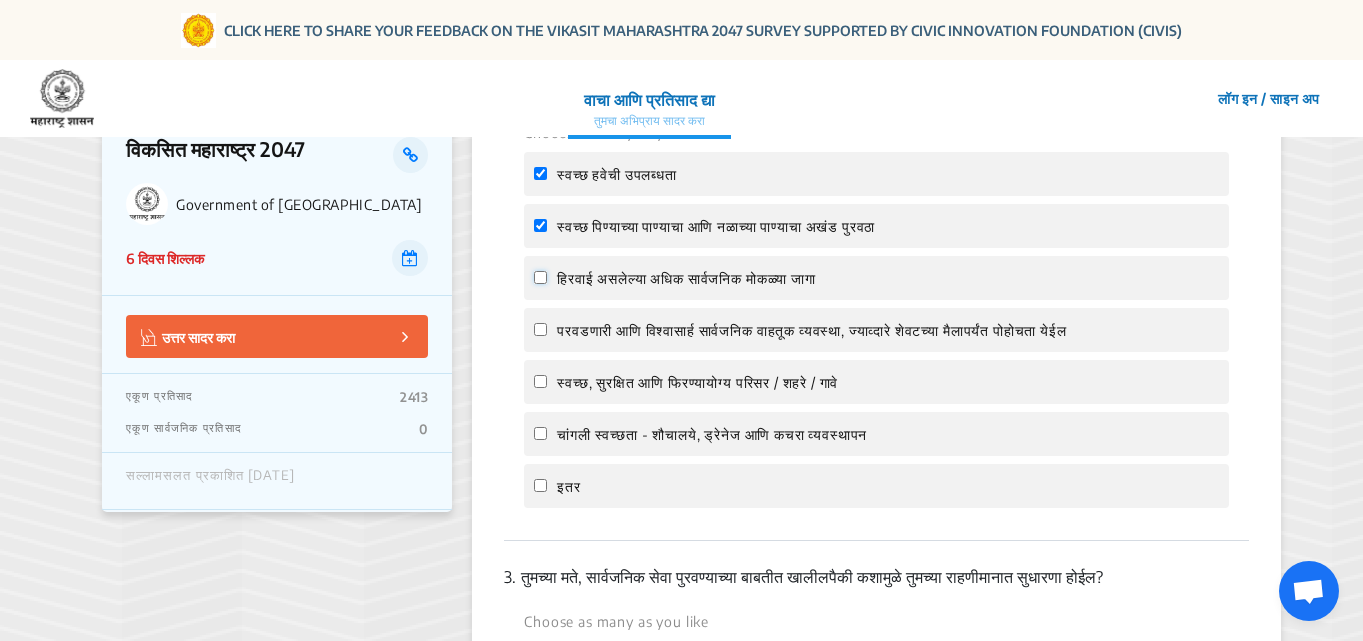 click on "हिरवाई असलेल्या  अधिक सार्वजनिक मोकळ्या जागा" 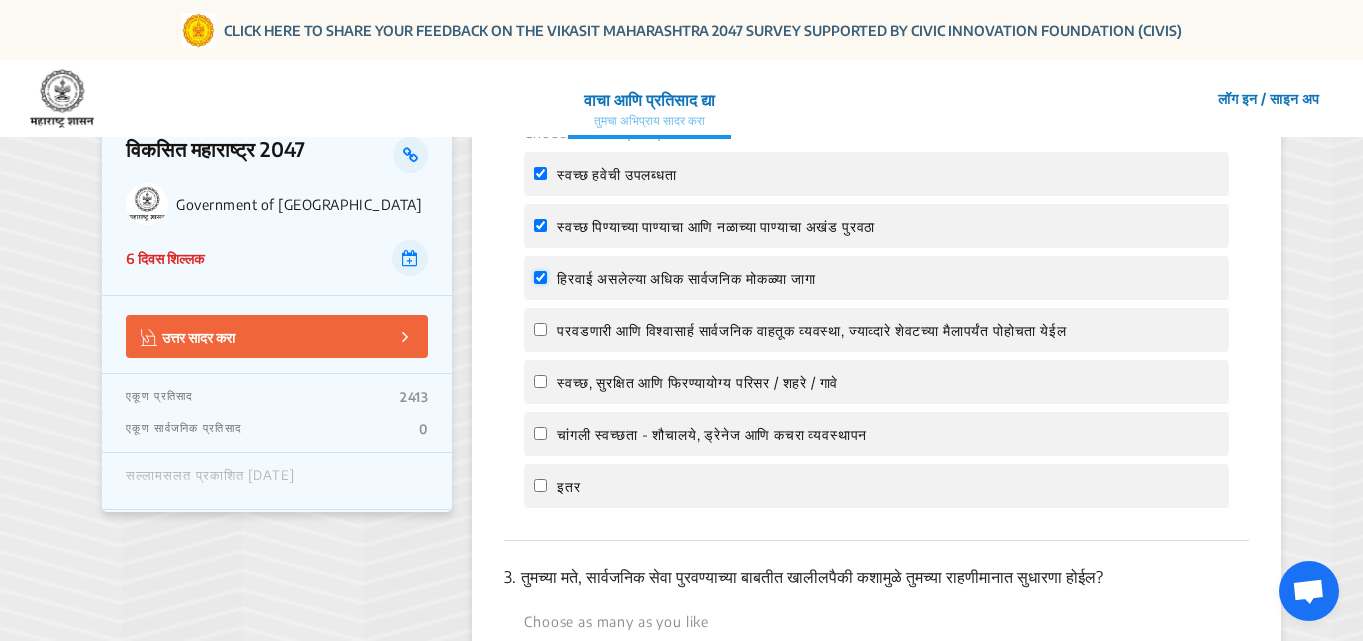 checkbox on "true" 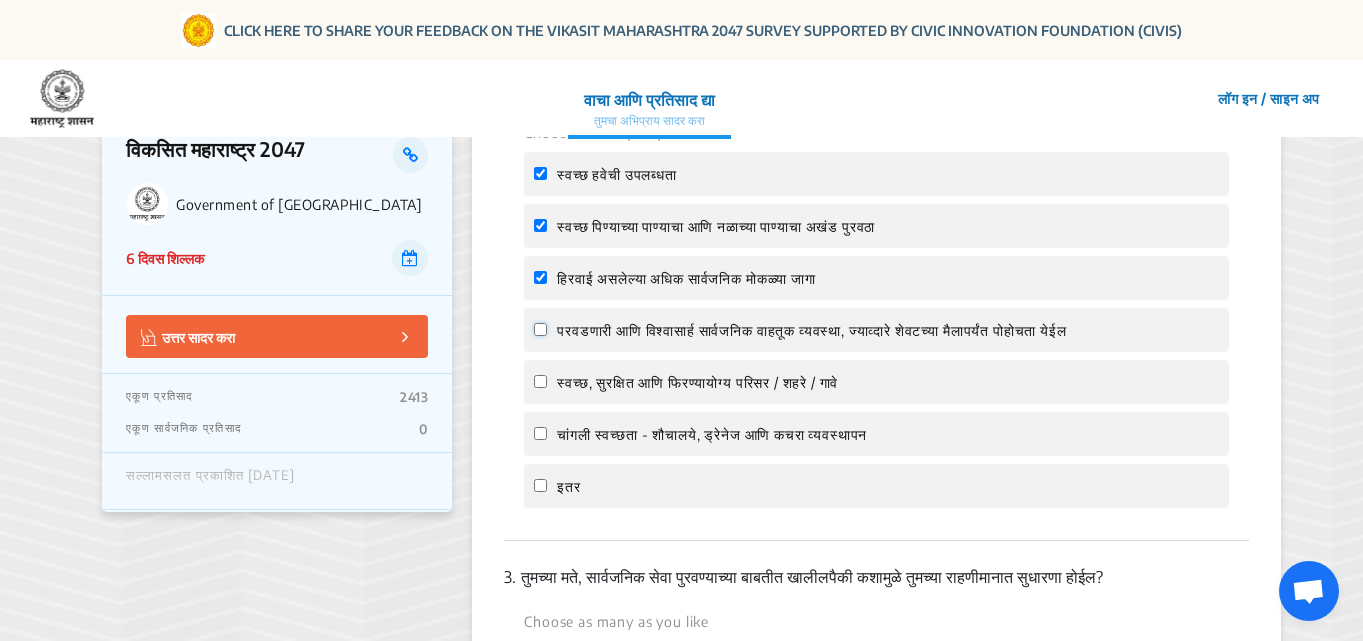 click on "परवडणारी आणि विश्वासार्ह सार्वजनिक वाहतूक व्यवस्था, ज्याव्दारे शेवटच्या मैलापर्यंत पोहोचता येईल" 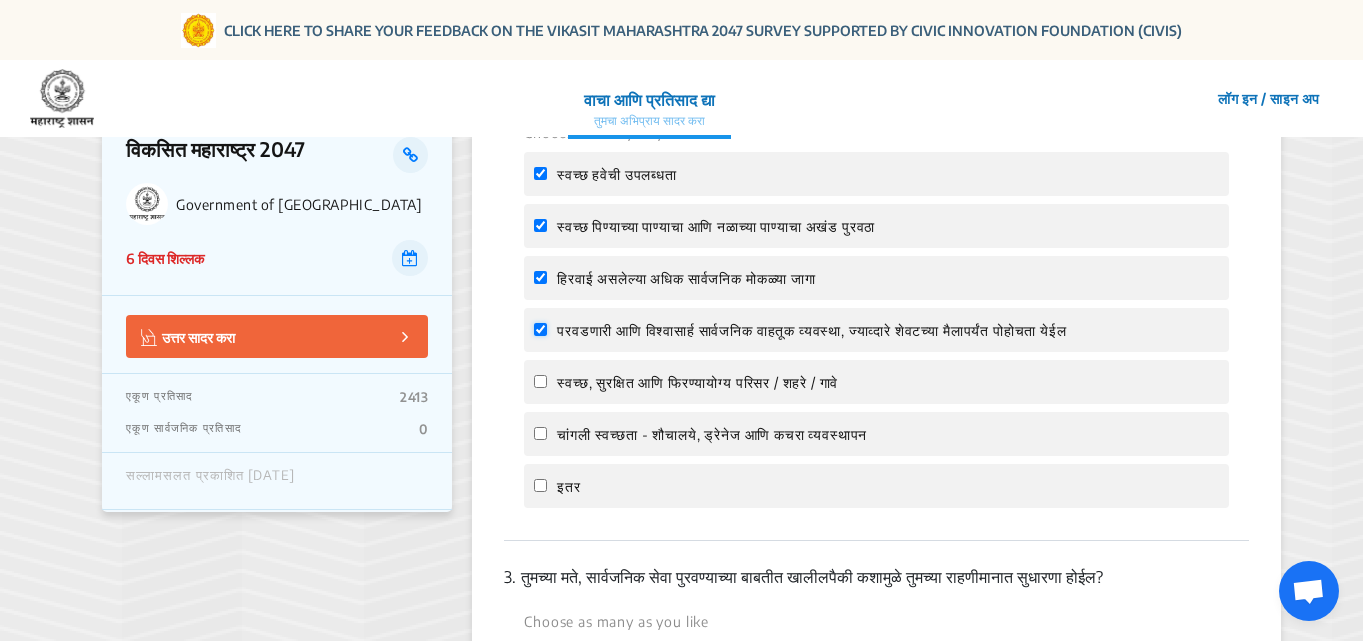 checkbox on "true" 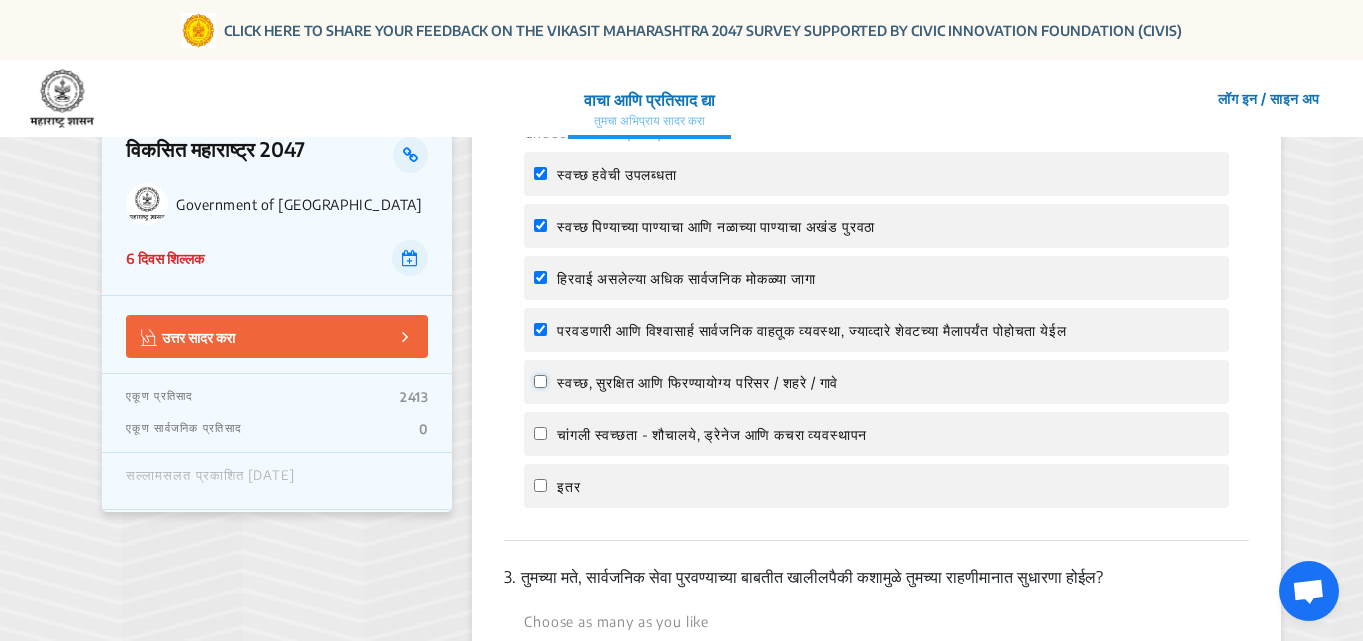 click on "स्वच्छ, सुरक्षित आणि फिरण्यायोग्य परिसर / शहरे / गावे" 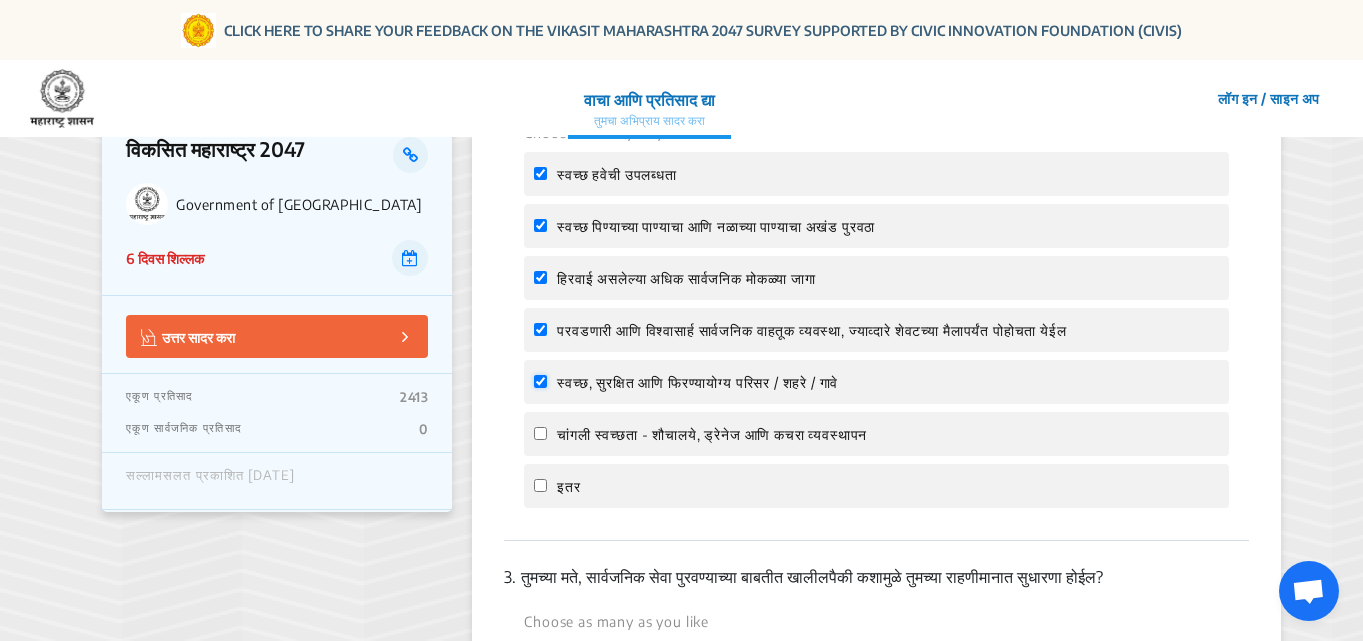 checkbox on "true" 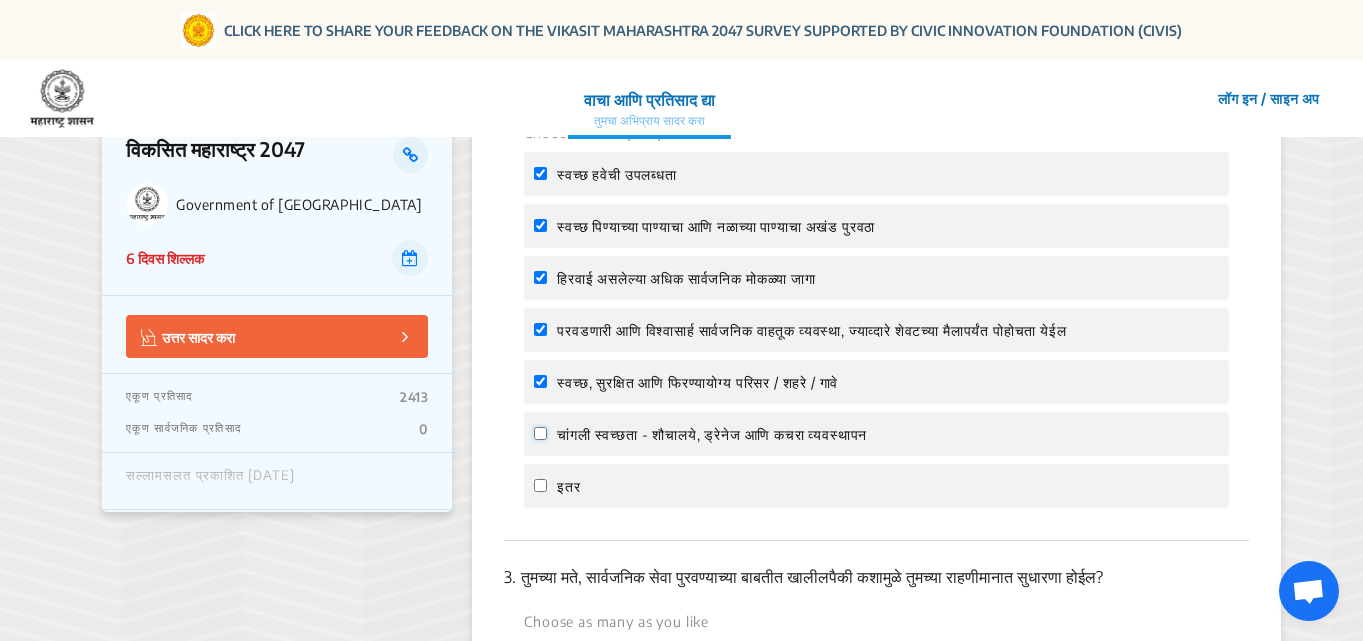 click on "चांगली स्वच्छता - शौचालये, ड्रेनेज आणि कचरा व्यवस्थापन" 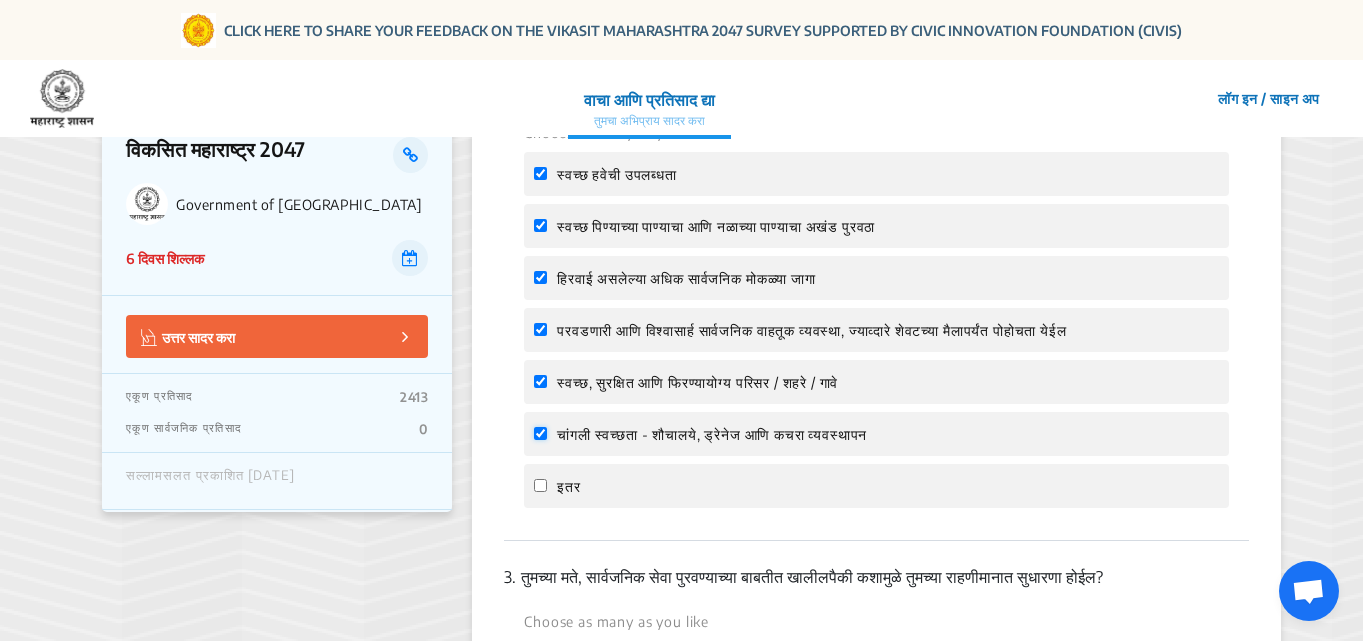 checkbox on "true" 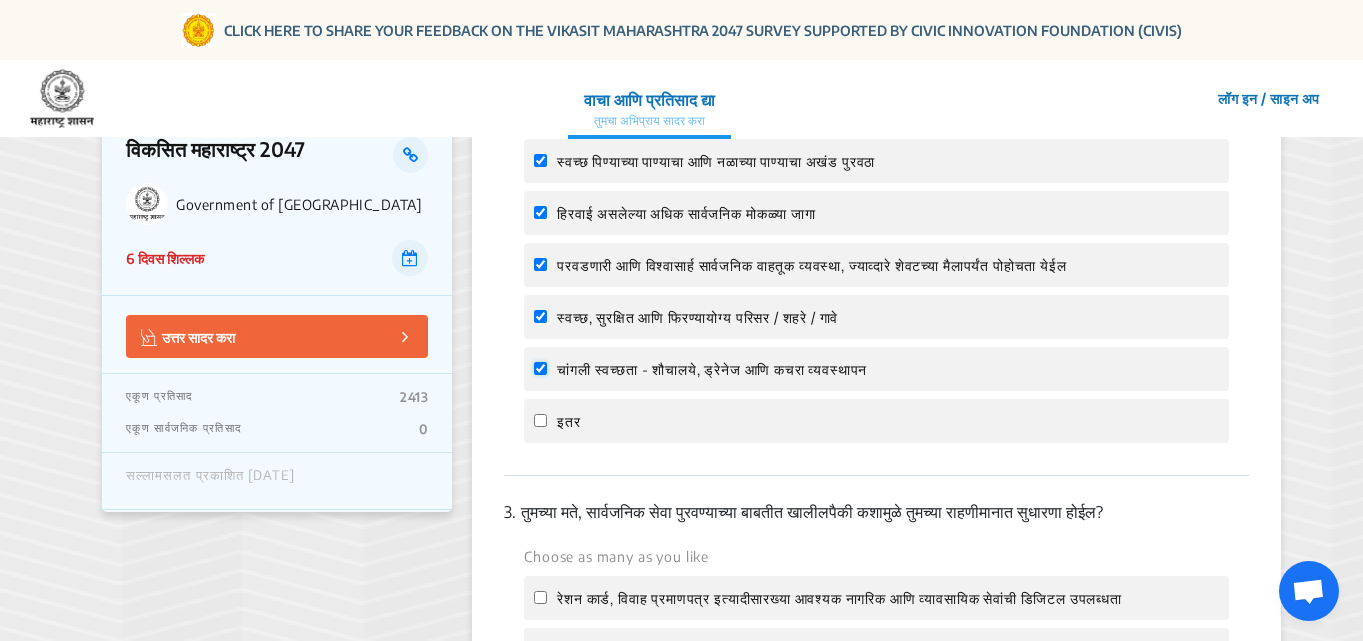 scroll, scrollTop: 800, scrollLeft: 0, axis: vertical 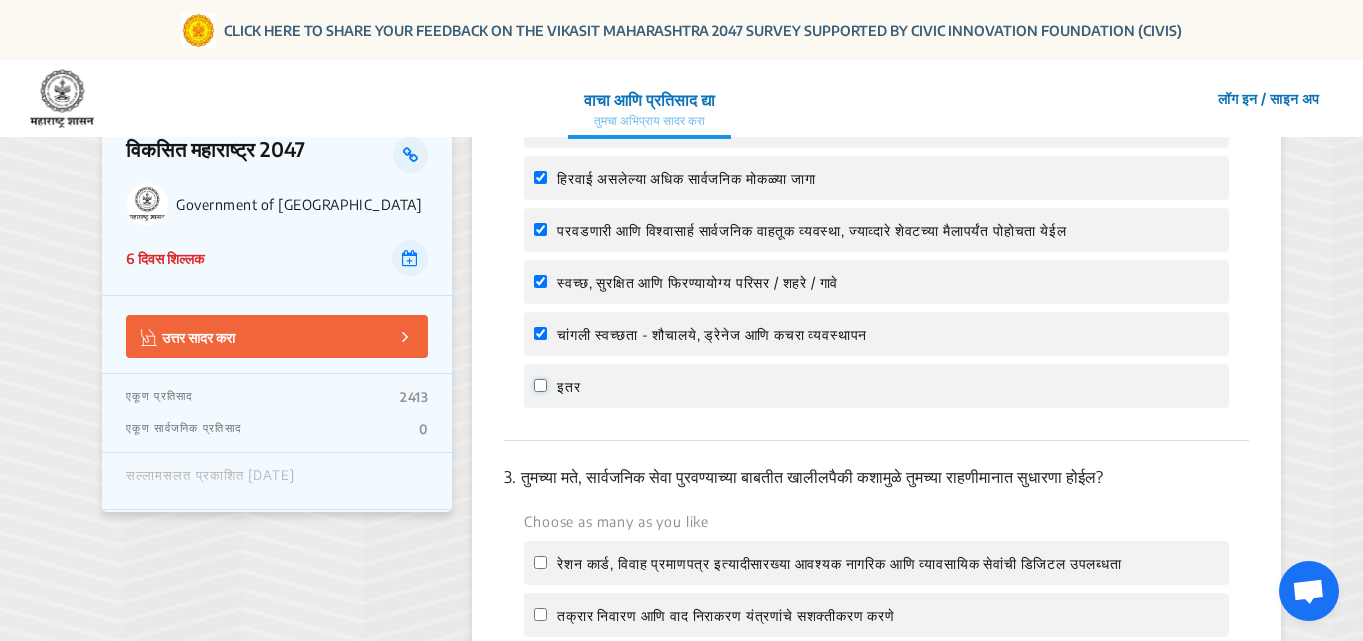 click on "इतर" 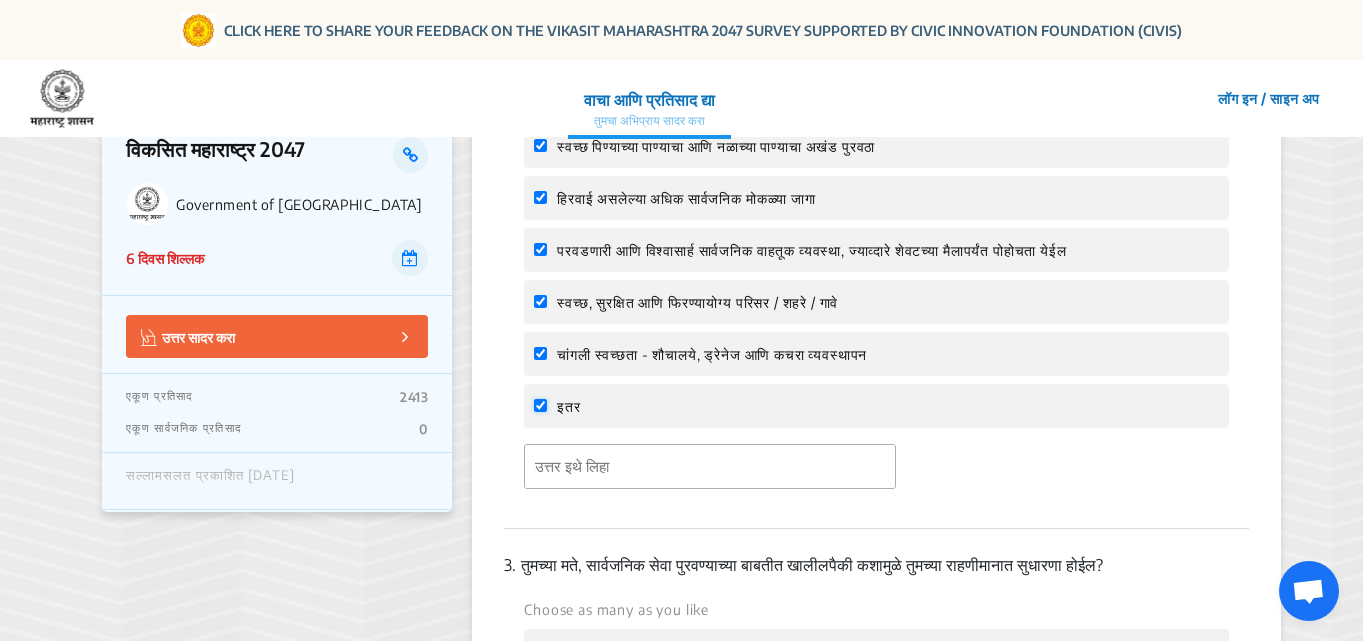scroll, scrollTop: 900, scrollLeft: 0, axis: vertical 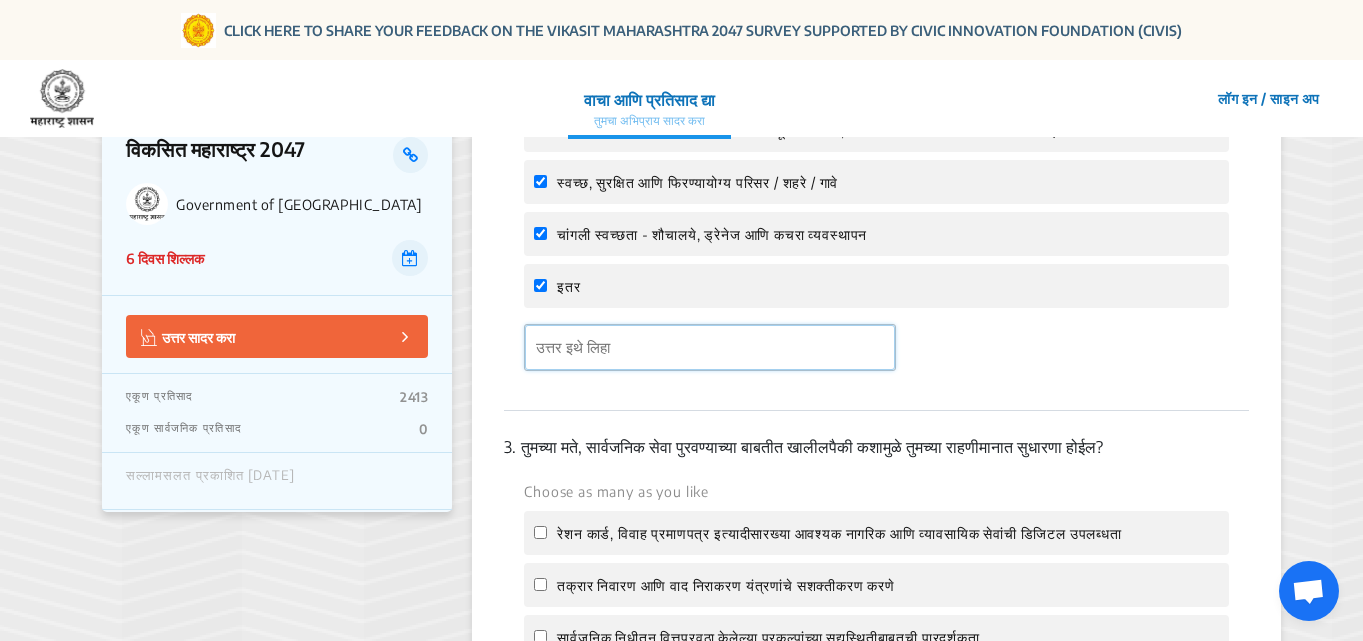 click 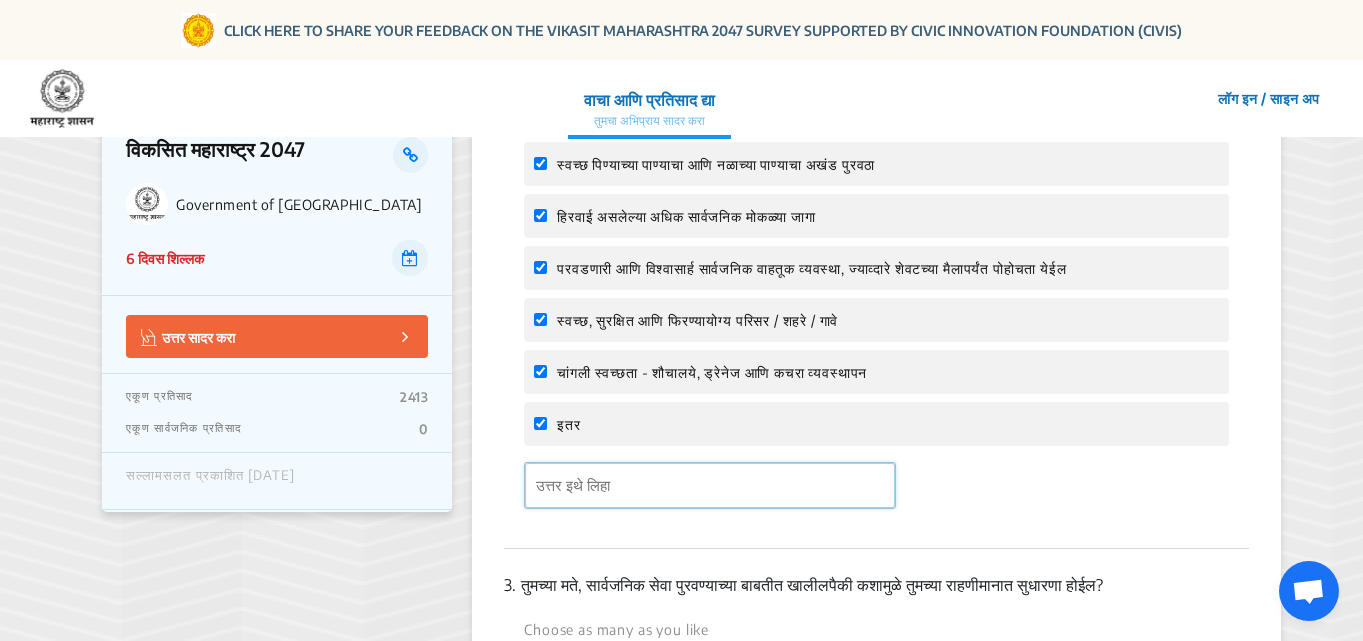 scroll, scrollTop: 800, scrollLeft: 0, axis: vertical 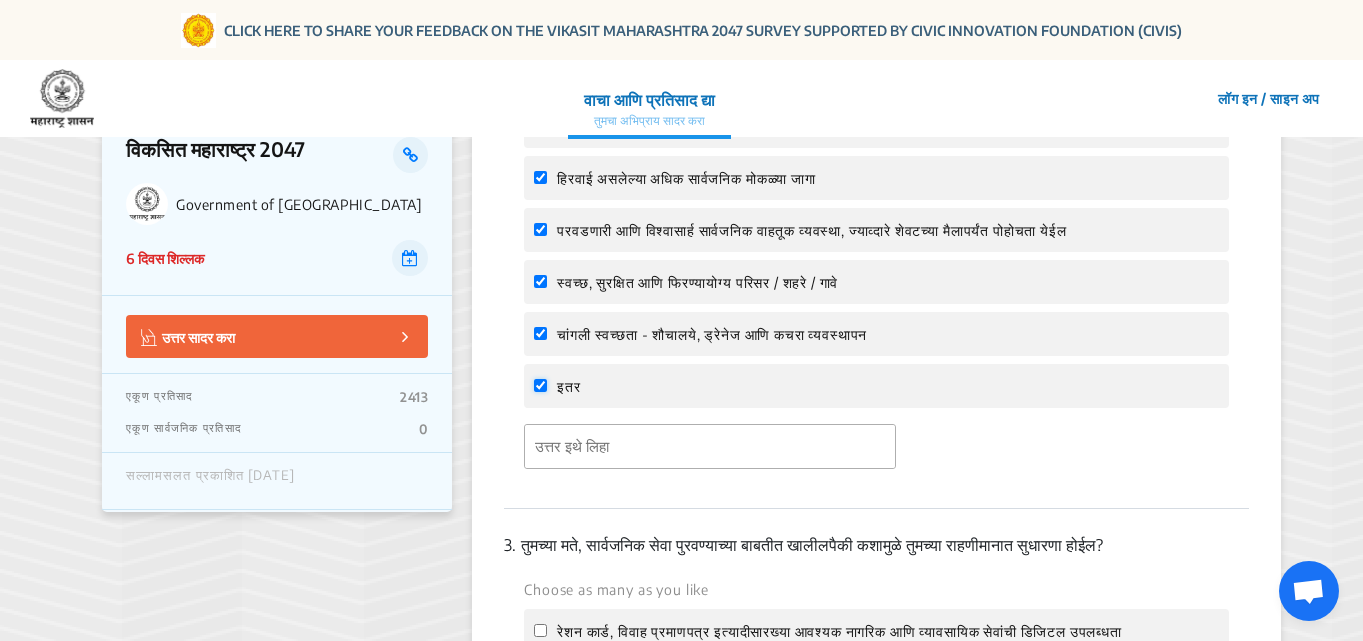 click on "इतर" 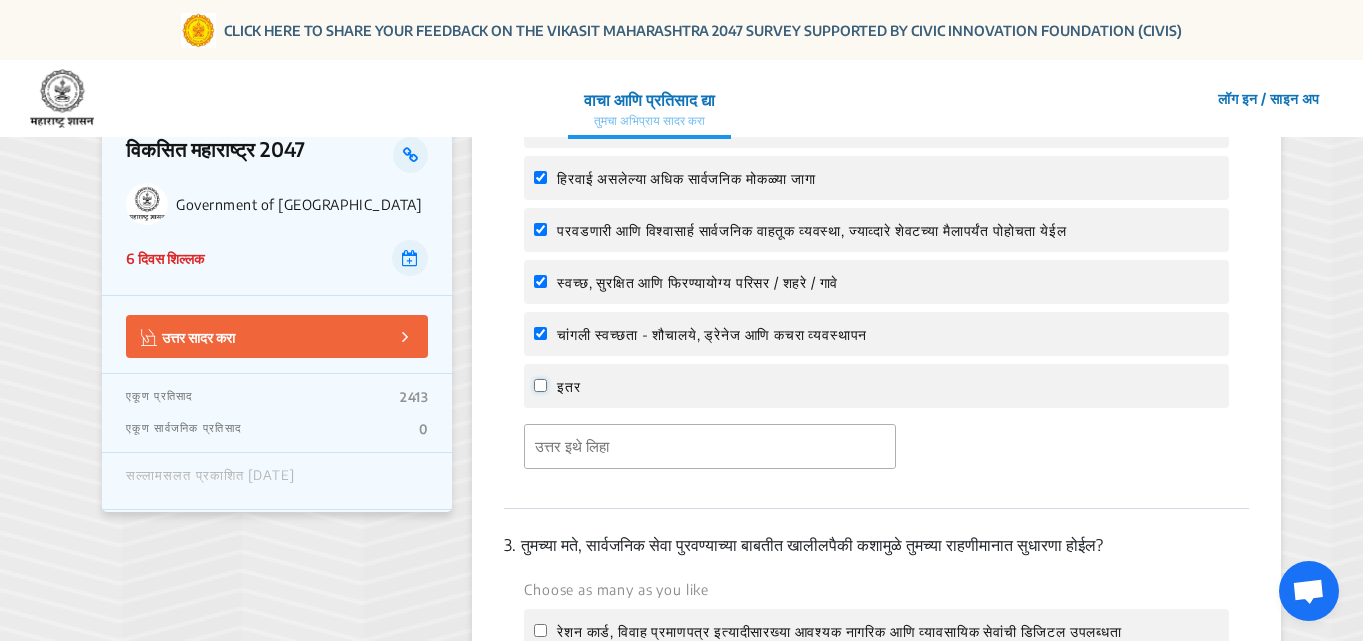 checkbox on "false" 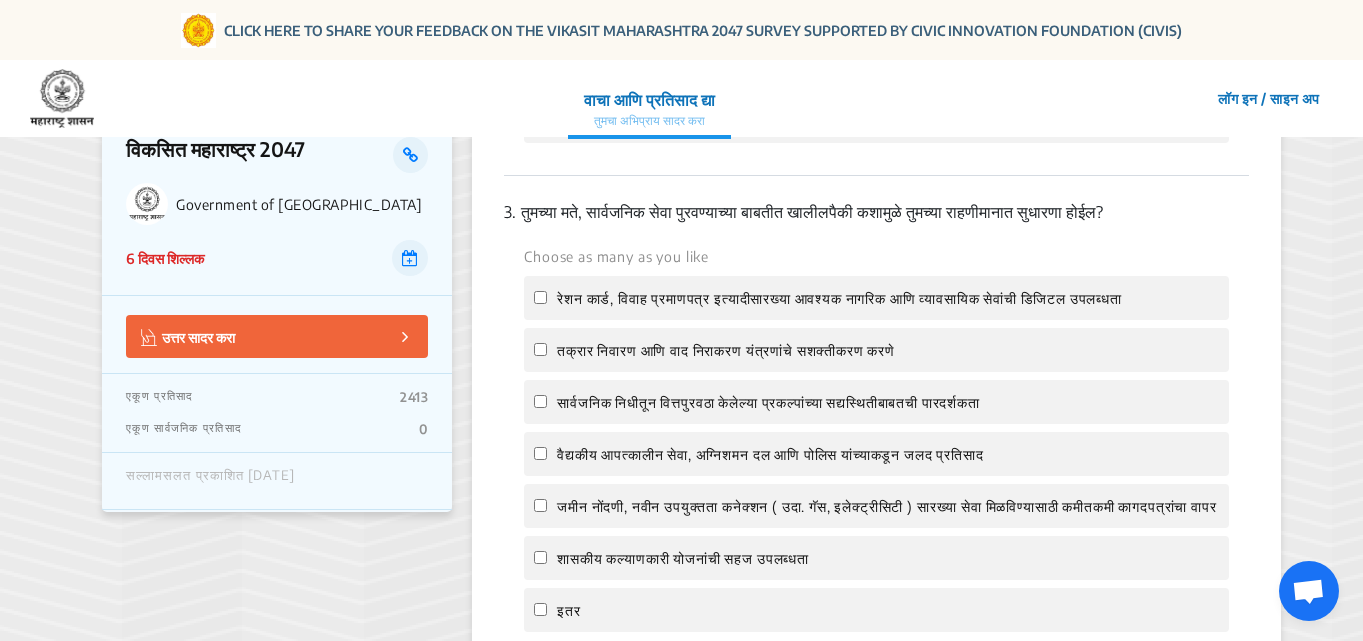 scroll, scrollTop: 1100, scrollLeft: 0, axis: vertical 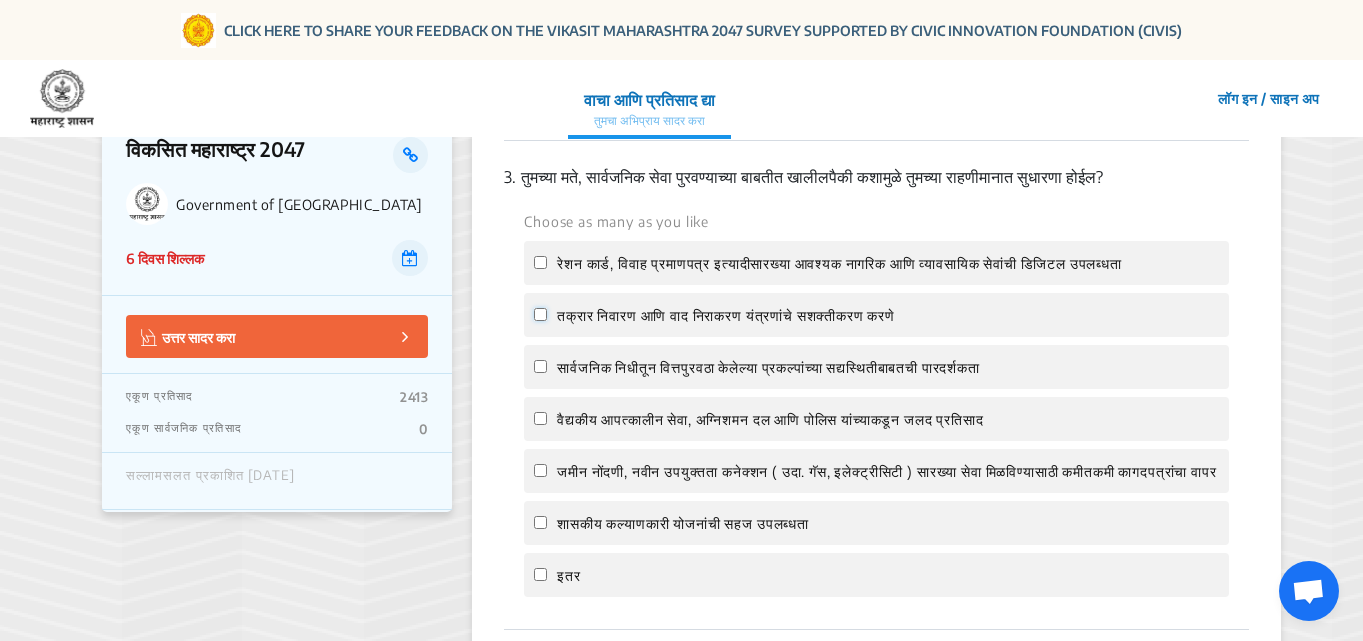 click on "तक्रार निवारण आणि वाद निराकरण यंत्रणांचे सशक्तीकरण करणे" 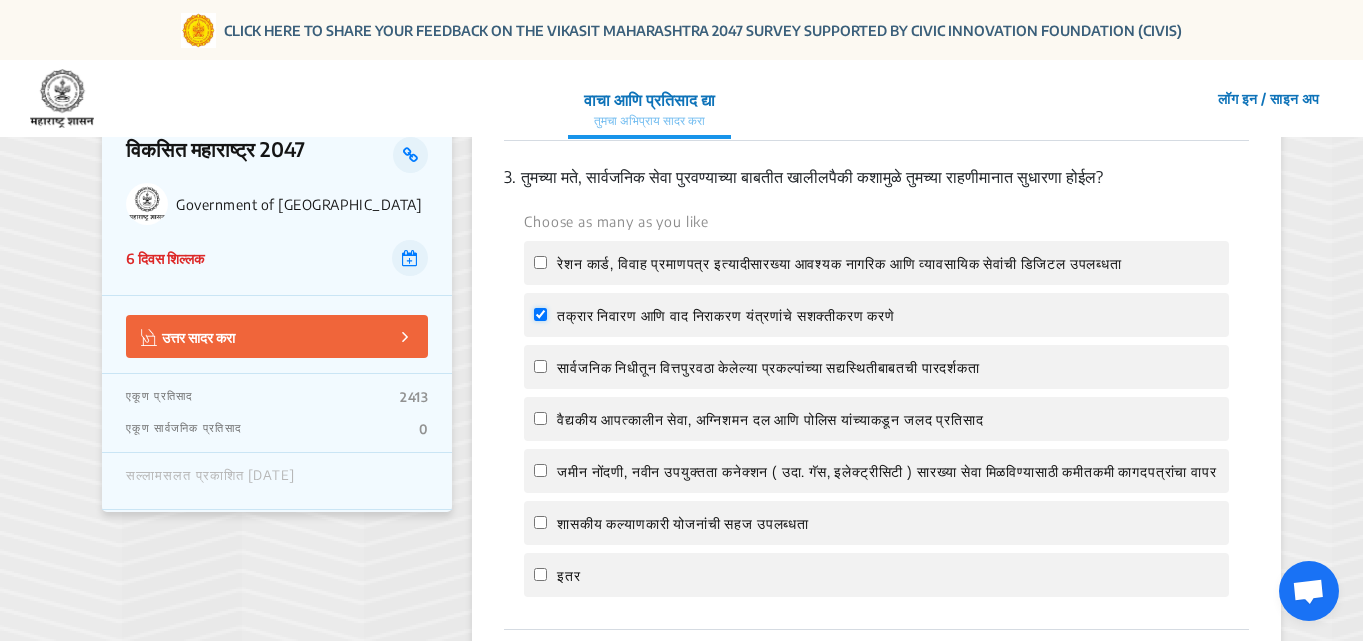 checkbox on "true" 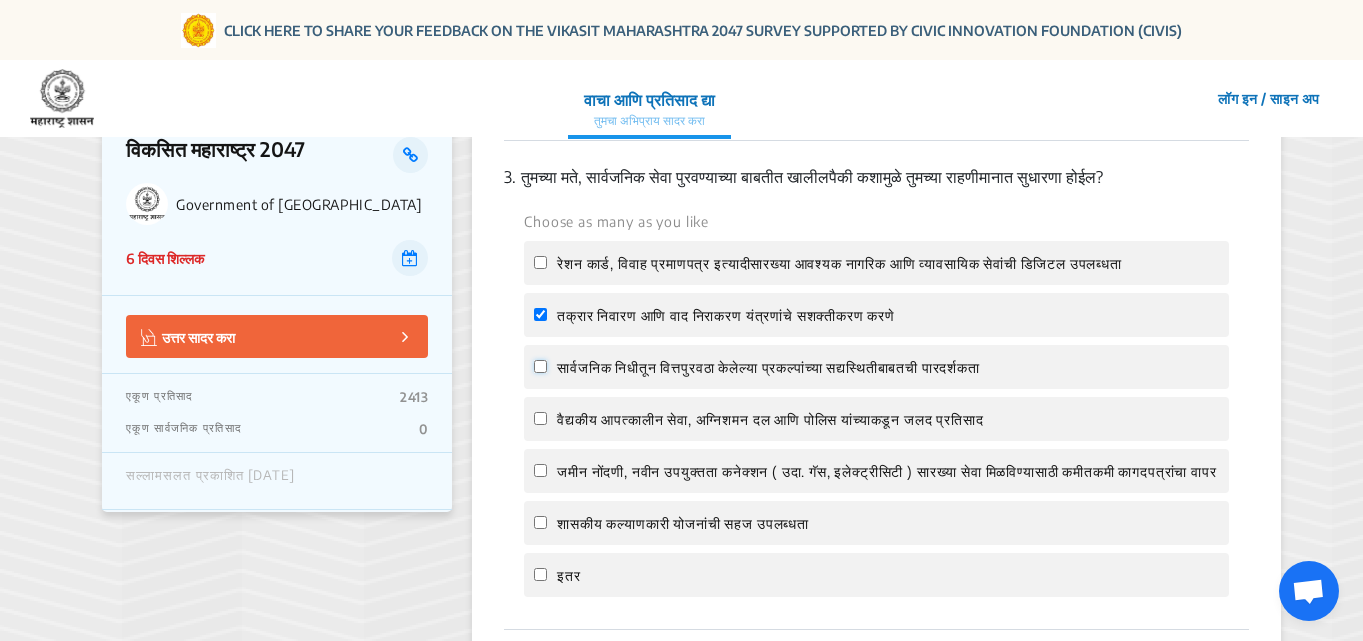 click on "सार्वजनिक निधीतून वित्तपुरवठा केलेल्या प्रकल्पांच्या सद्यस्थितीबाबतची पारदर्शकता" 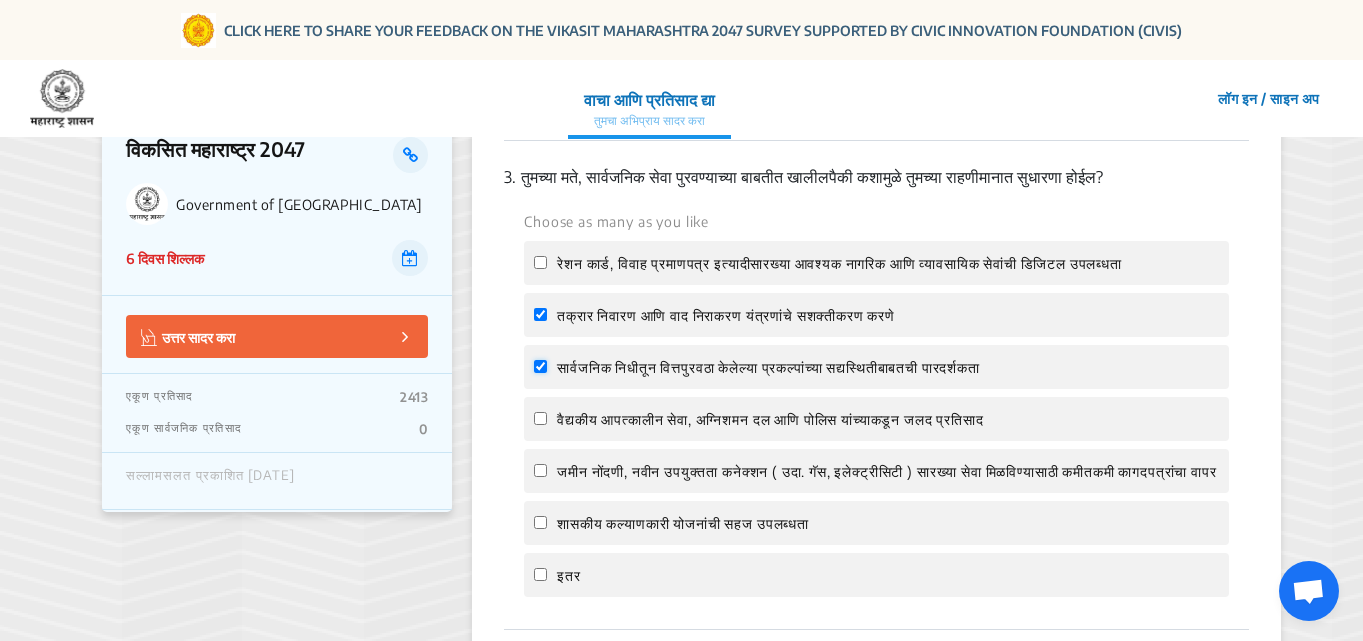 checkbox on "true" 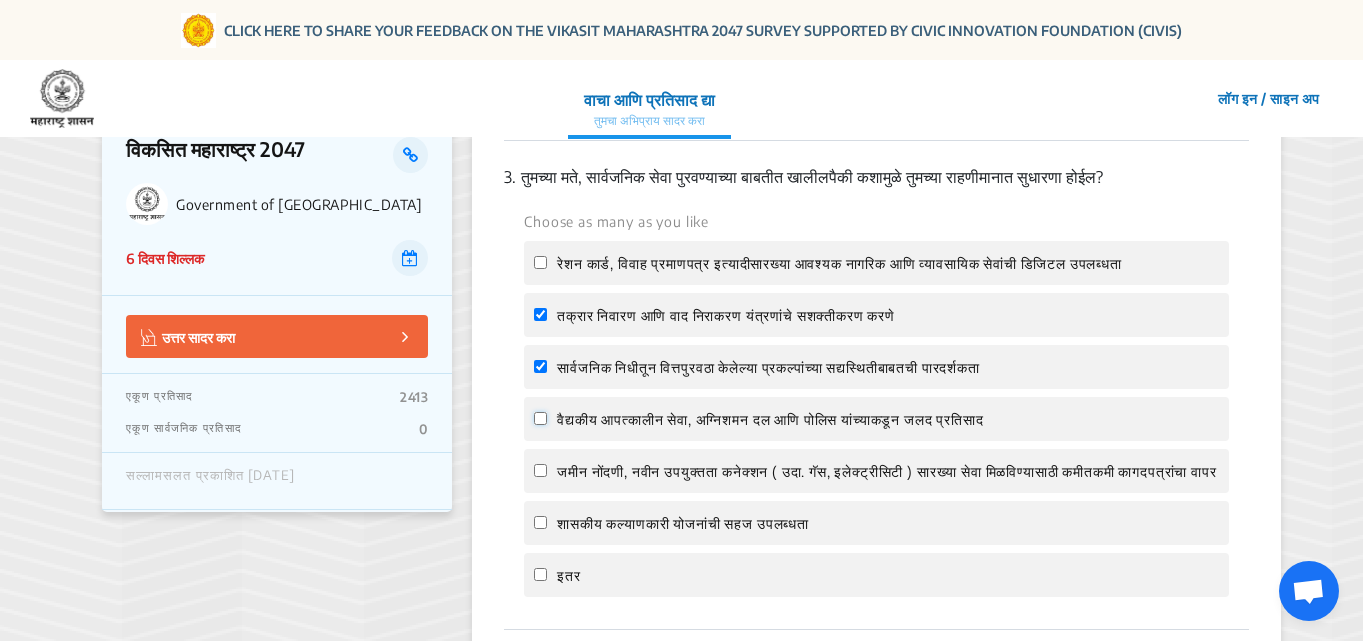 click on "वैद्यकीय आपत्कालीन सेवा, अग्निशमन दल आणि पोलिस यांच्याकडून जलद प्रतिसाद" 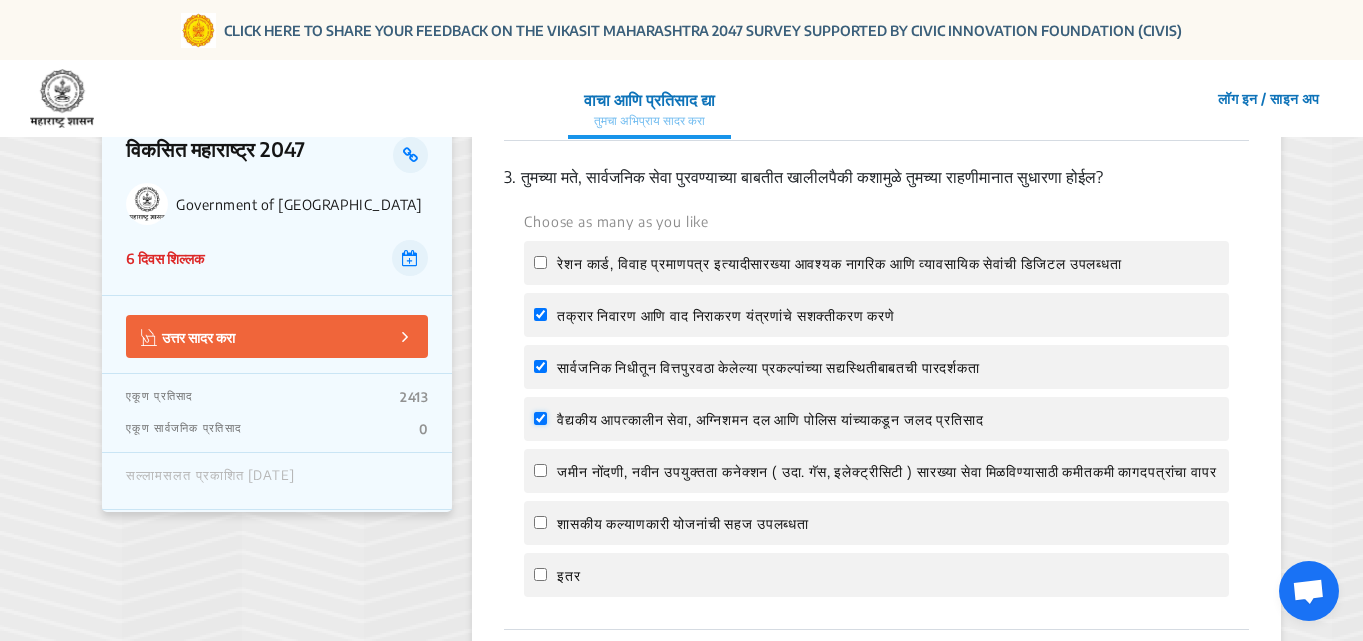checkbox on "true" 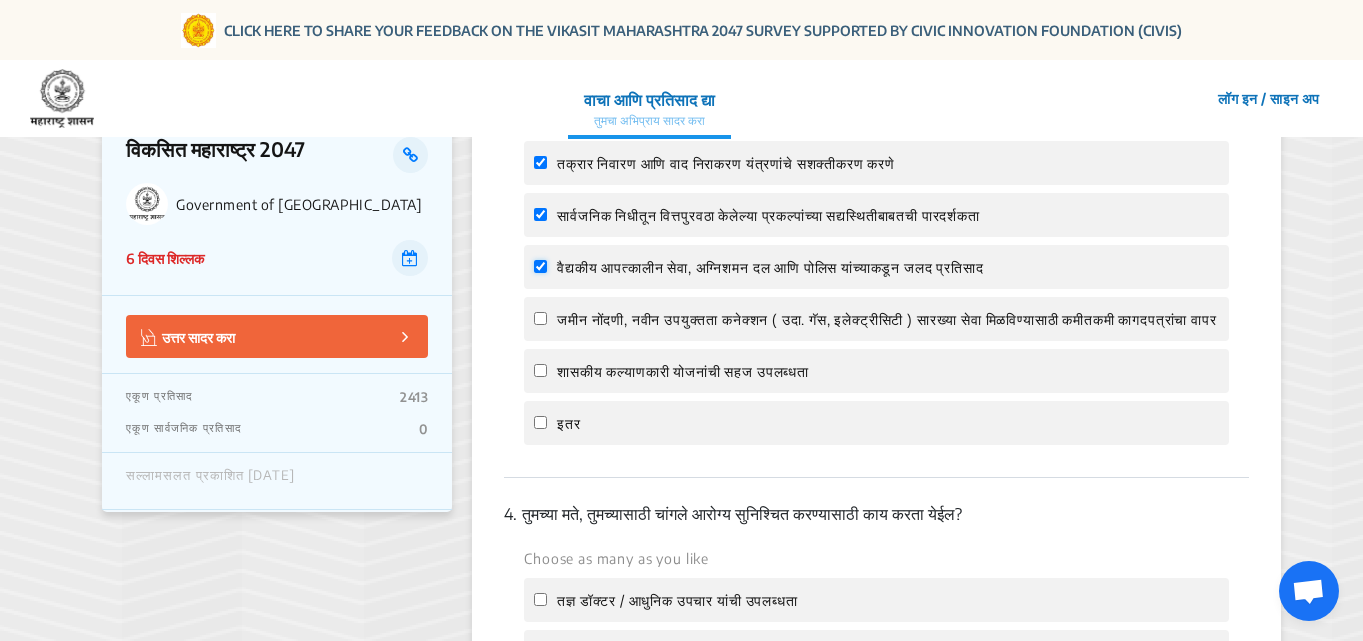 scroll, scrollTop: 1300, scrollLeft: 0, axis: vertical 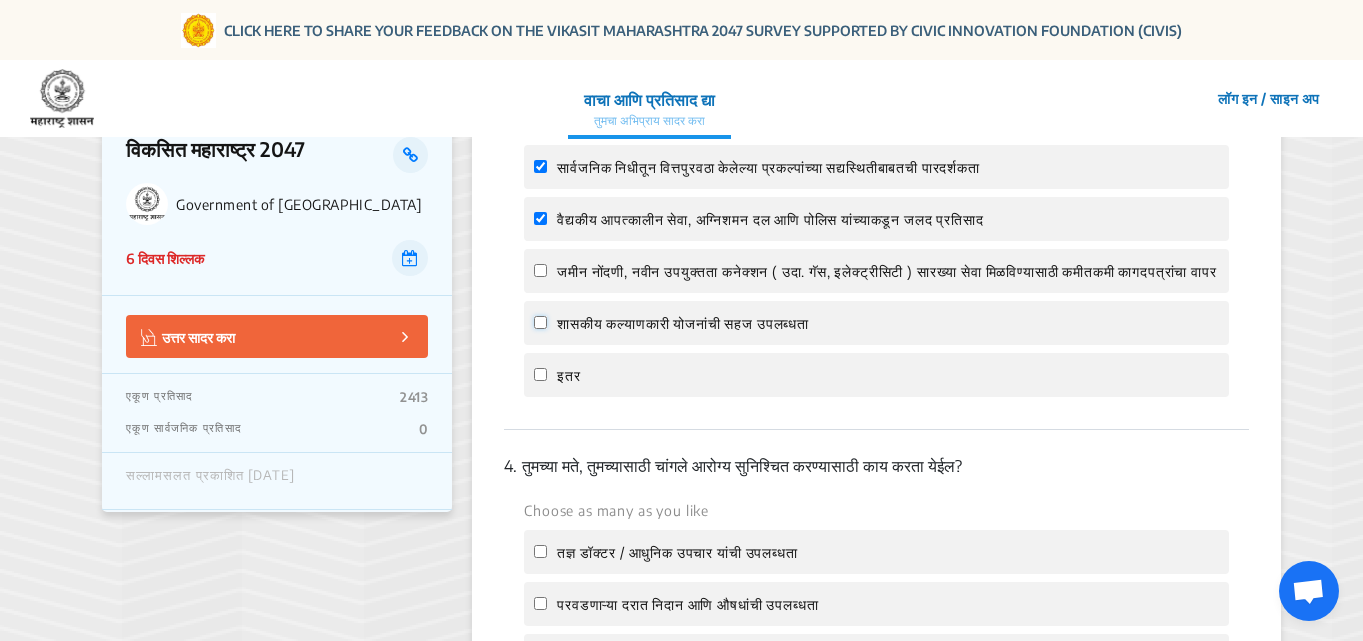 click on "शासकीय कल्याणकारी योजनांची सहज उपलब्धता" 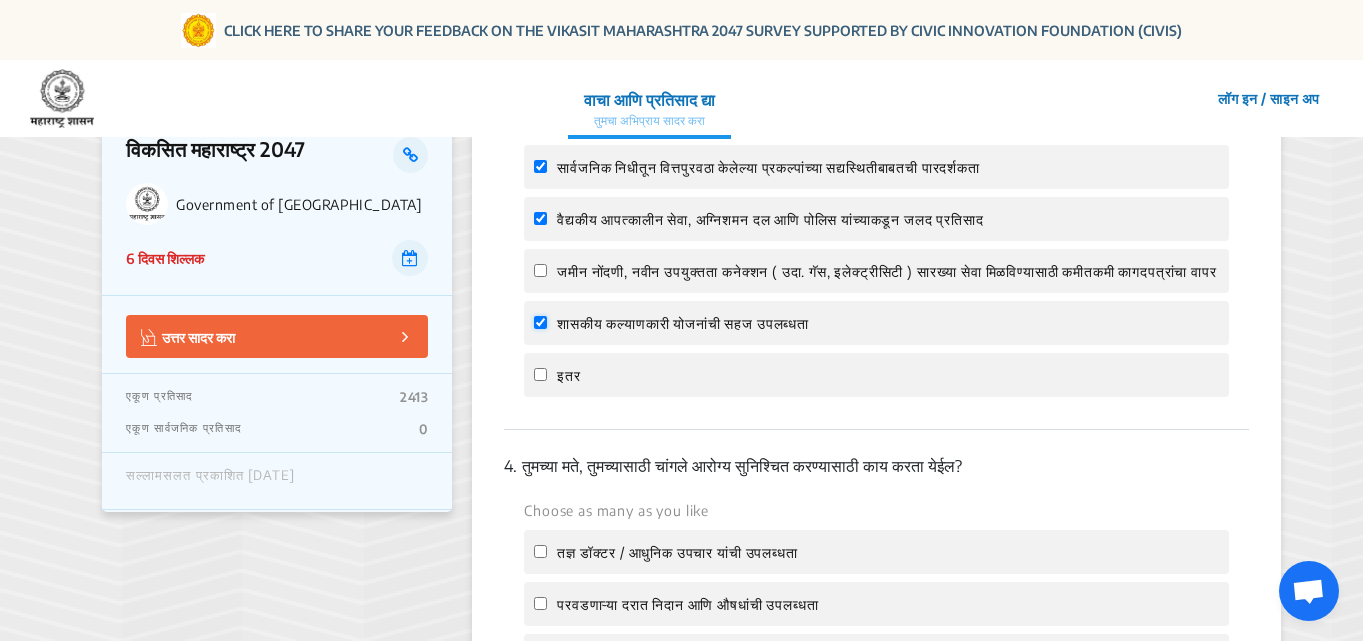 checkbox on "true" 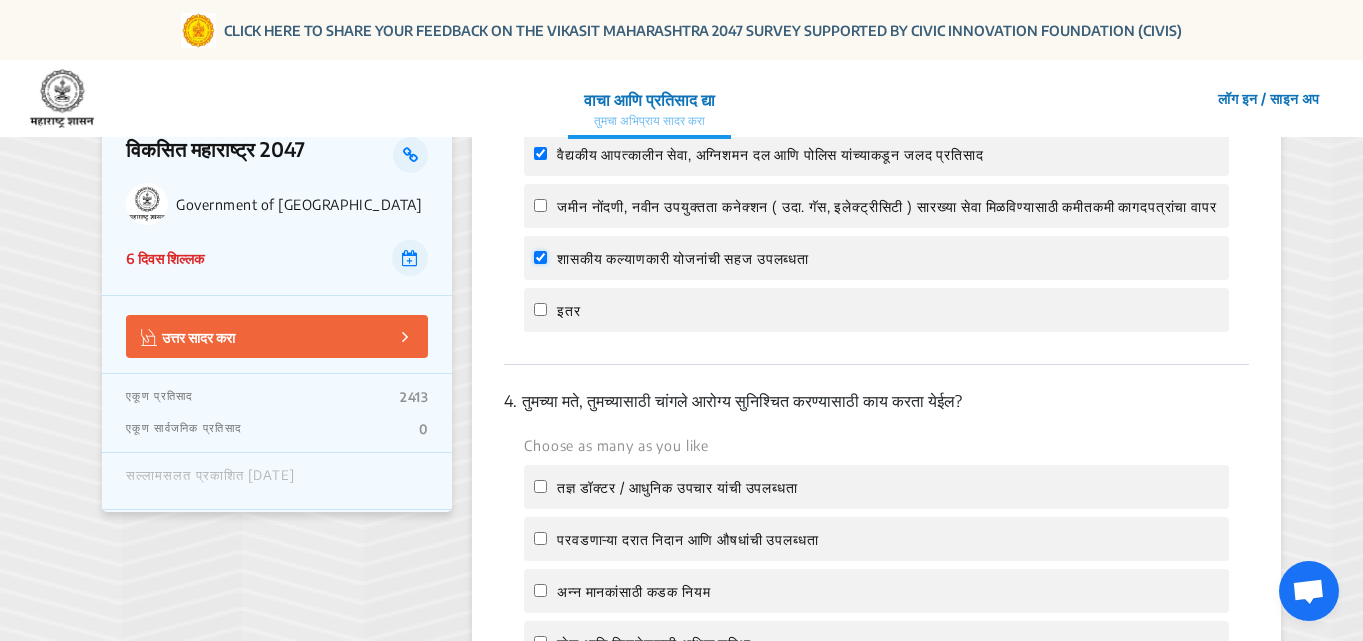 scroll, scrollTop: 1400, scrollLeft: 0, axis: vertical 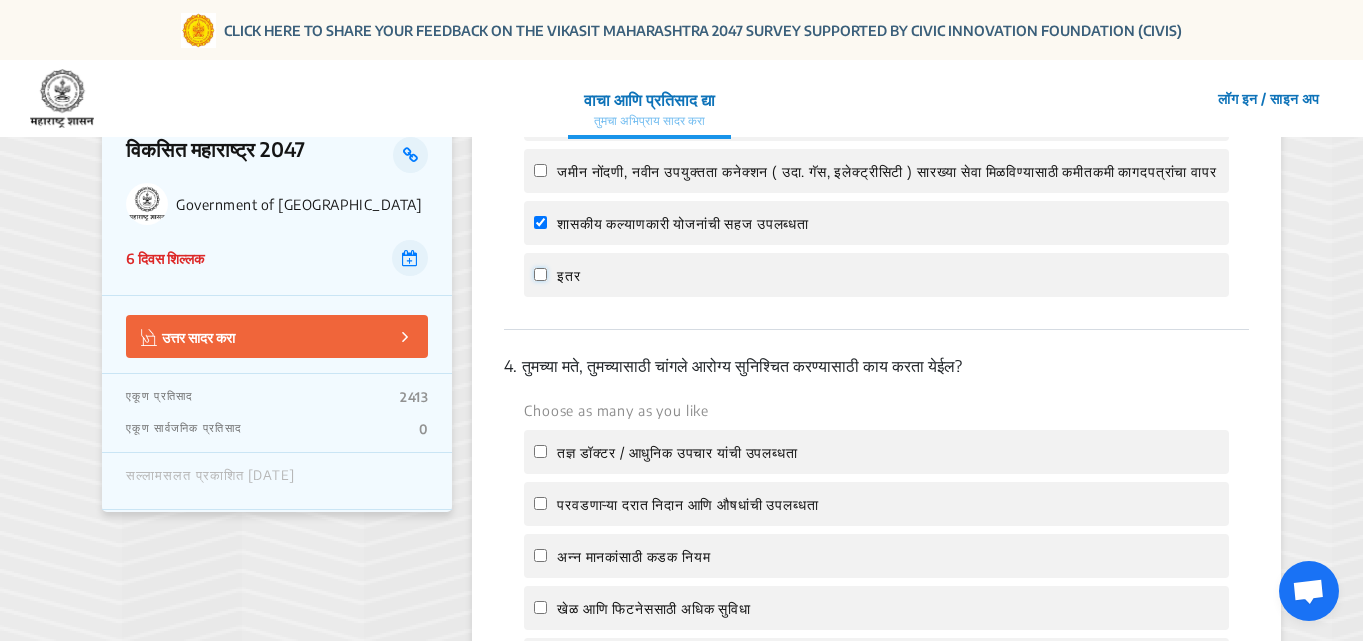 click on "इतर" 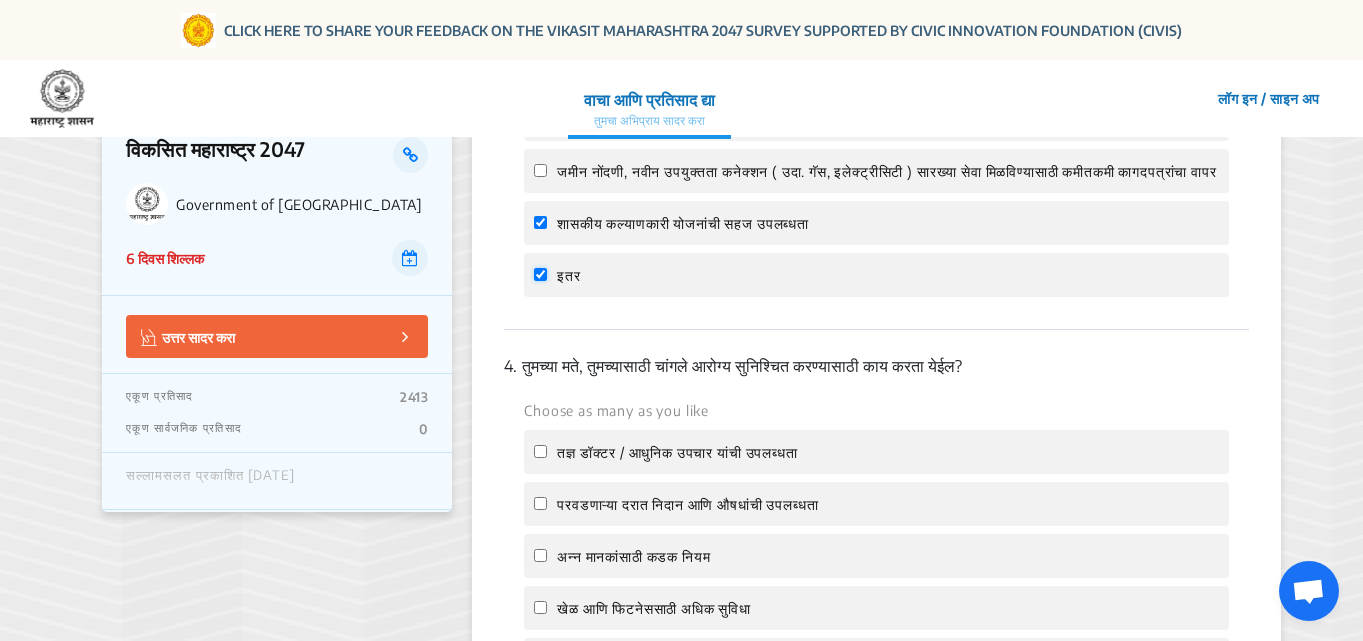 checkbox on "true" 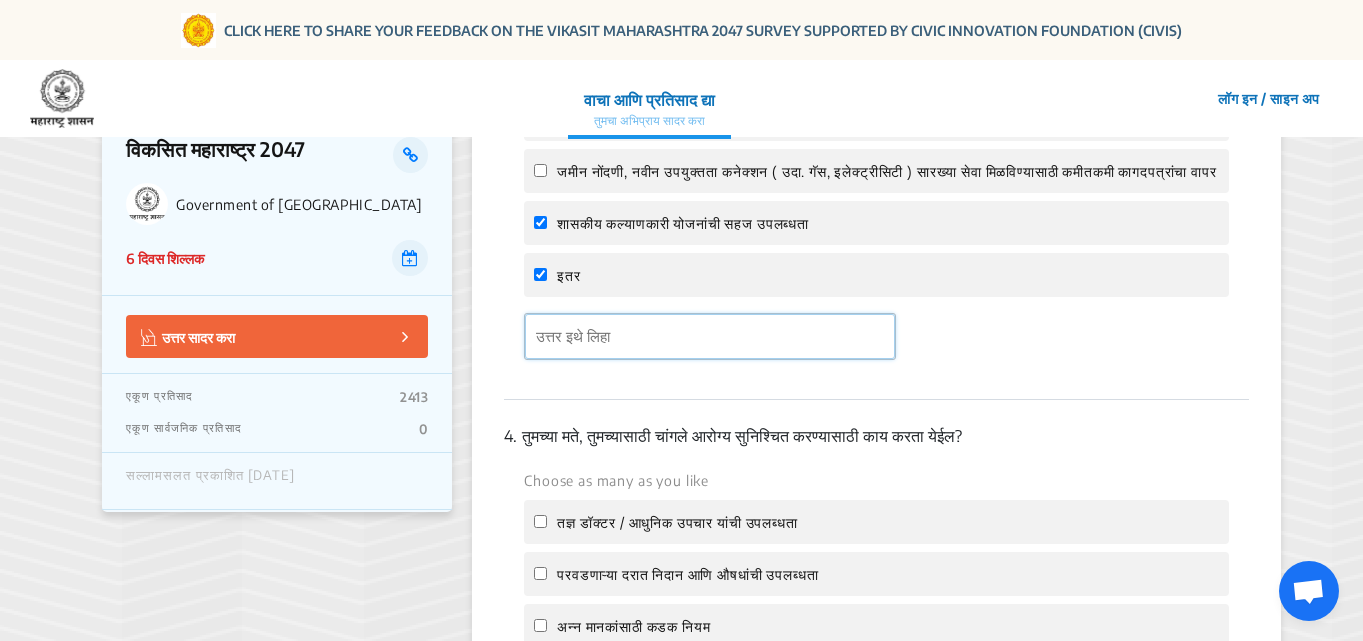 click 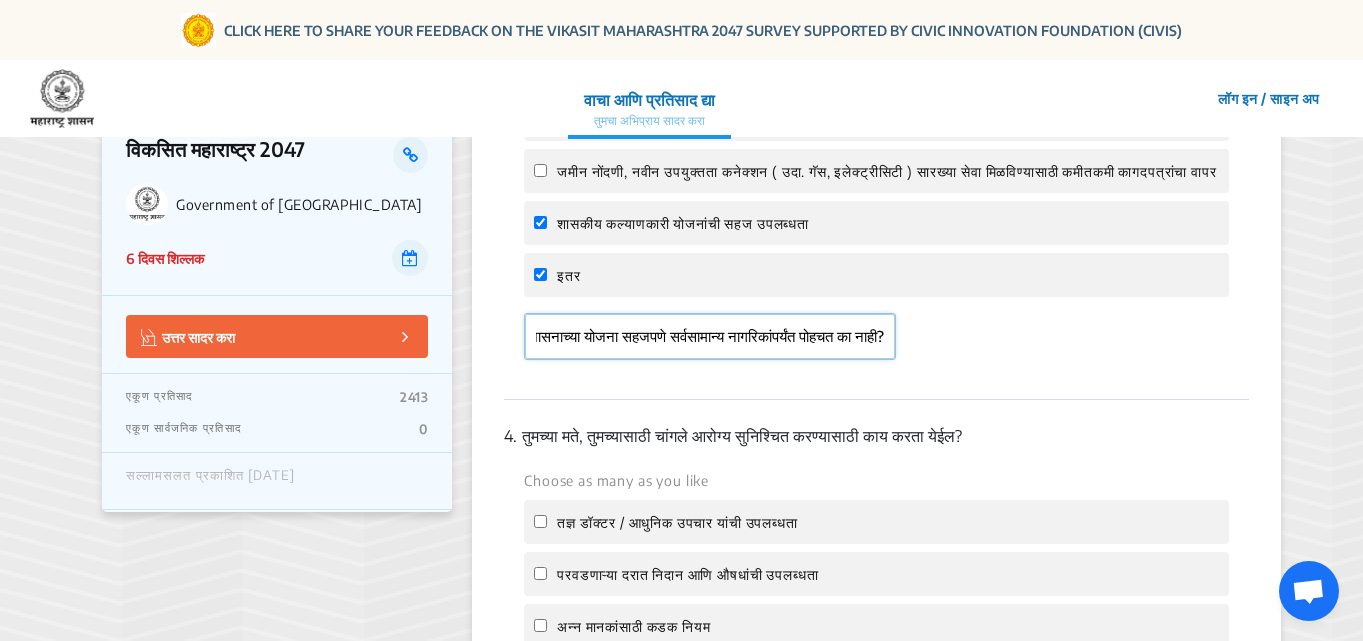 scroll, scrollTop: 0, scrollLeft: 244, axis: horizontal 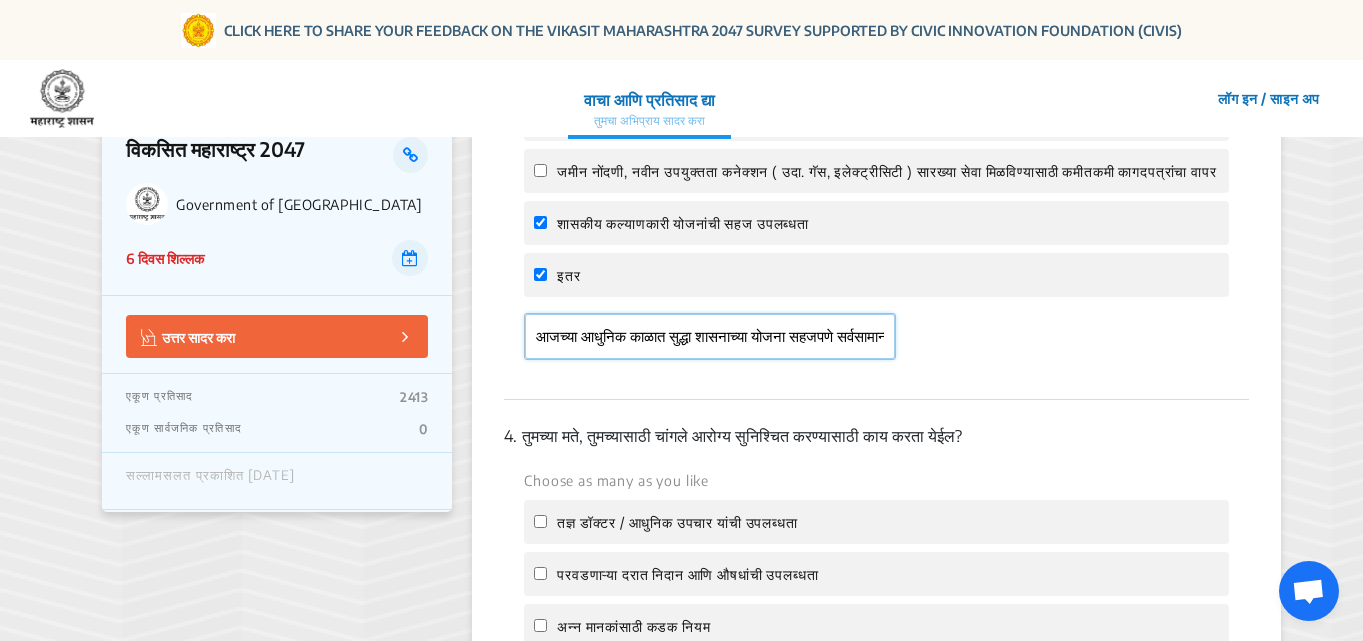 click on "आजच्या आधुनिक काळात सुद्धा शासनाच्या योजना सहजपणे सर्वसामान्य नागरिकांपर्यंत पोहचत का नाही?" 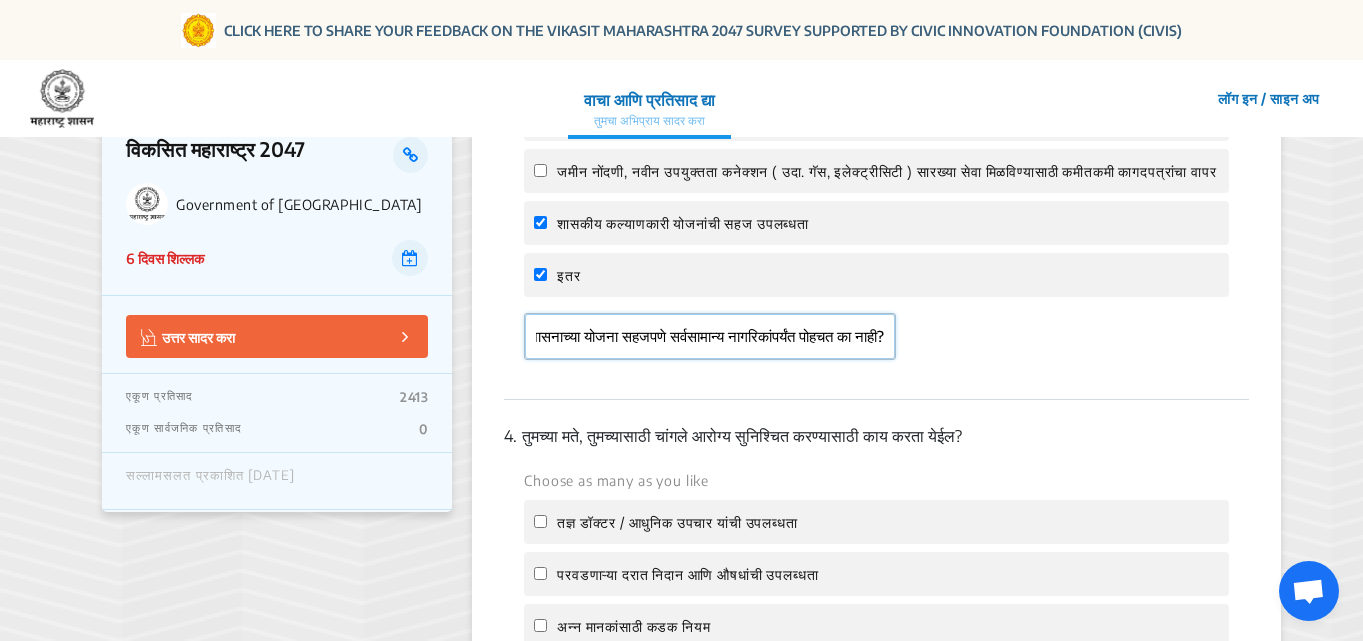 scroll, scrollTop: 0, scrollLeft: 248, axis: horizontal 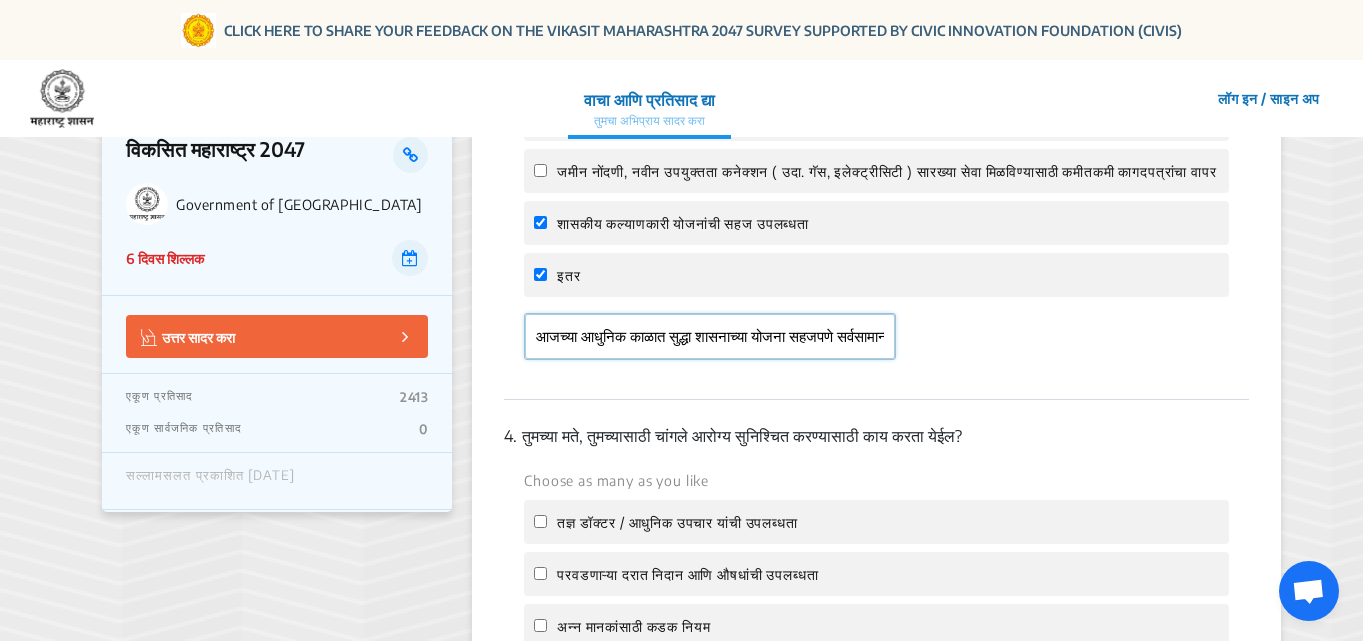 click on "आजच्या आधुनिक काळात सुद्धा शासनाच्या योजना सहजपणे सर्वसामान्य नागरिकांपर्यंत पोहचत का नाही?  महाराष्ट्र शासनाने सर्व प्रकारच्या शासनाच्या योजनाच्या प्रसिद्धी साठी फ्री मार्गदर्शक टीवी चॅनेल आणि राज्याचा प्रत्येक जिल्ह्यात तज्ञाचे सल्ले व समस्येवर त्वरित निवारणासाठी कस्टमर केयर युनिट (२४ तास मोफत सेवा) उभारायला हवे." 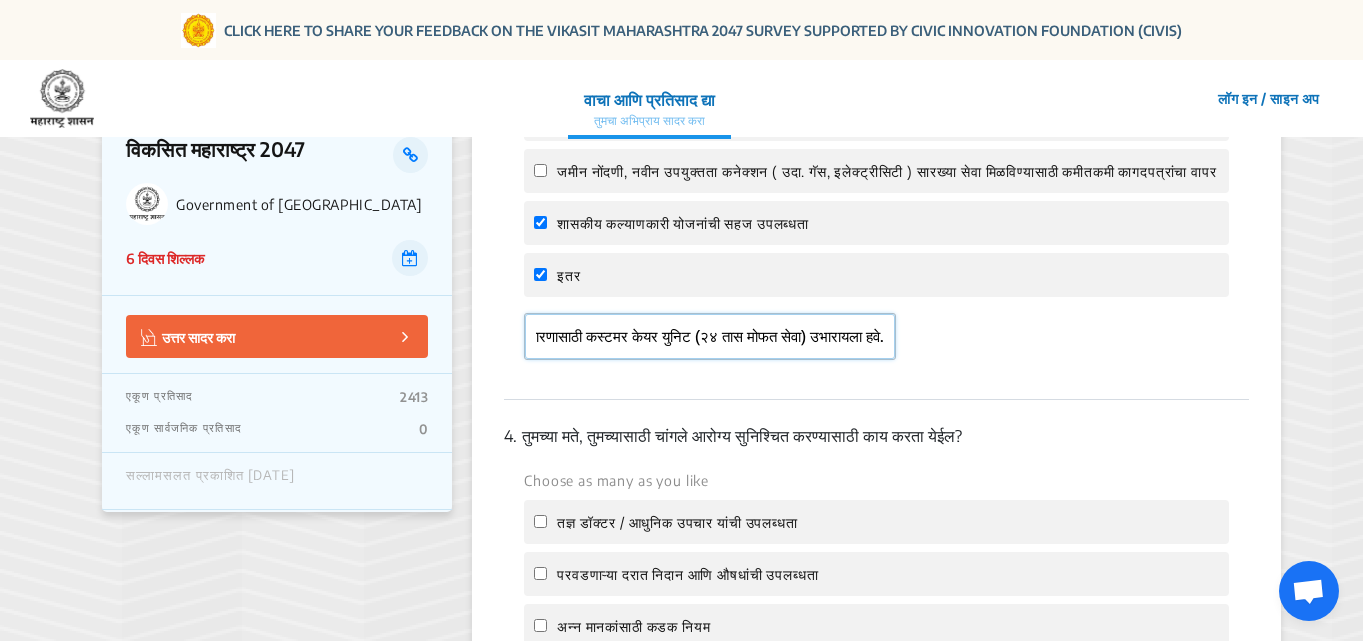 scroll, scrollTop: 0, scrollLeft: 1533, axis: horizontal 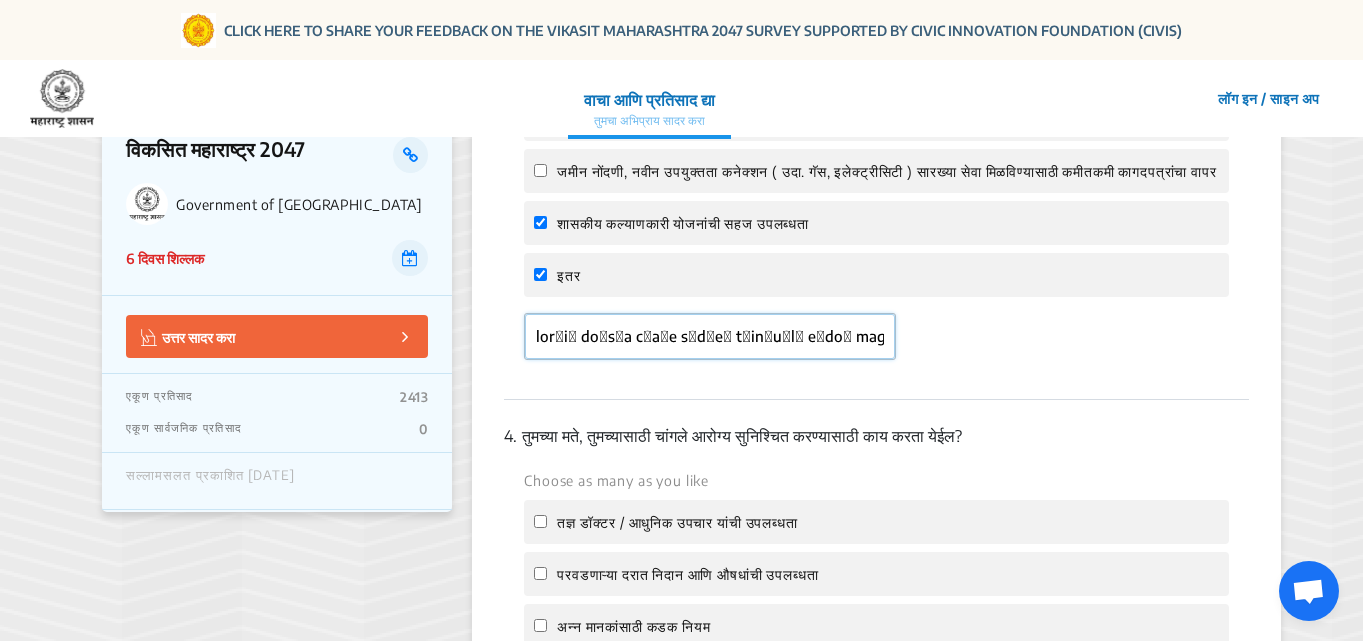 click 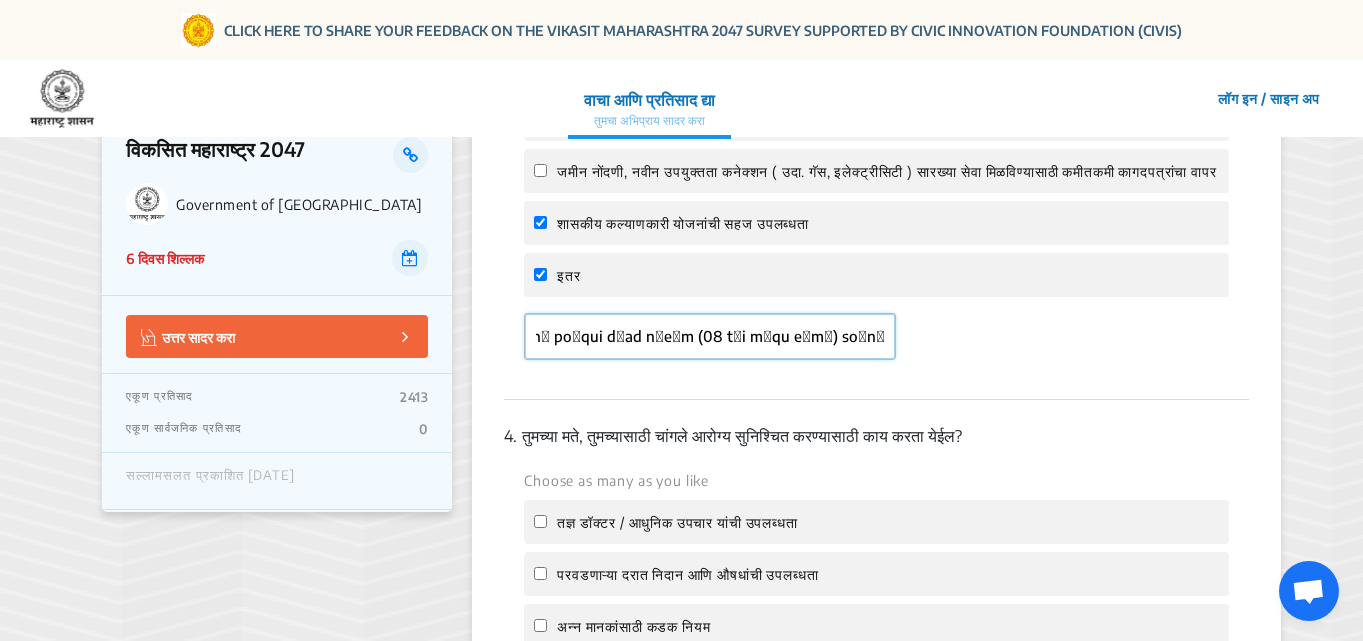 scroll, scrollTop: 0, scrollLeft: 2095, axis: horizontal 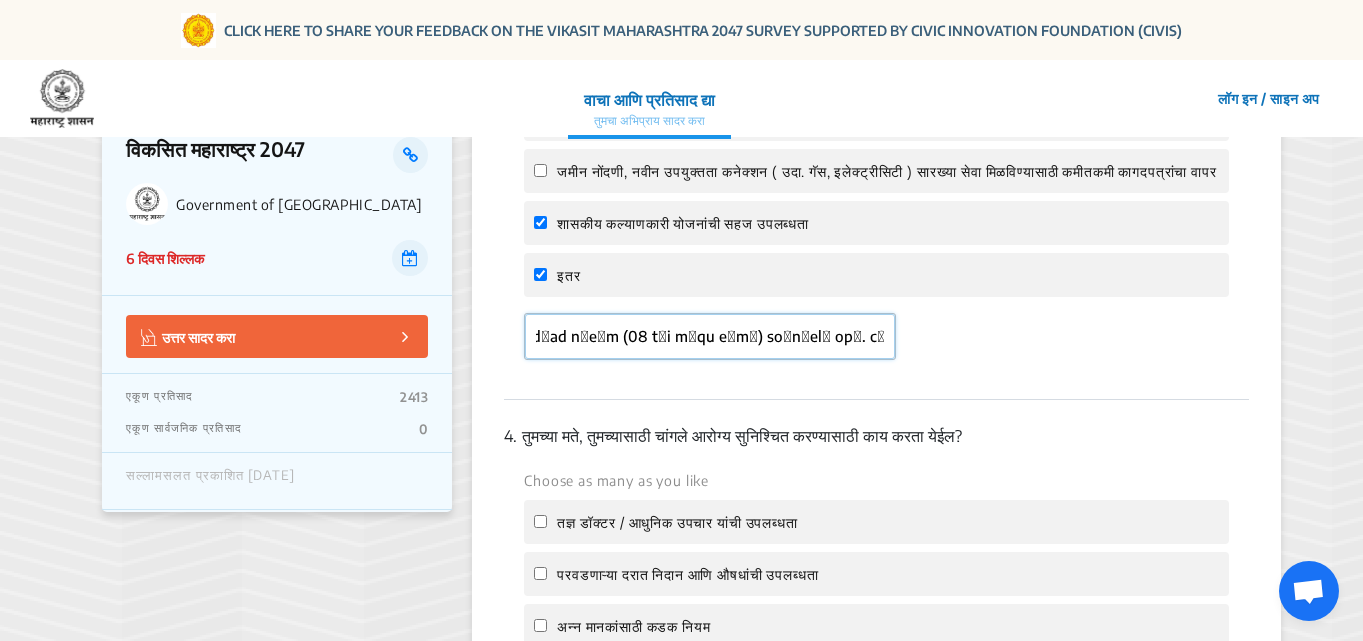 paste on "अनेक विभागात शासकीय कर्मचारी नागरिकांना सांगतात कि त्यांचा विभागात कर्मचाऱ्यांची खूपच कमतरता आहे, किंवा पुढल्या विभागातून फाईल आमच्याकडे आलेली नाही आहे, त्यामुळे आम्ही काही मदत करू शकत नाही." 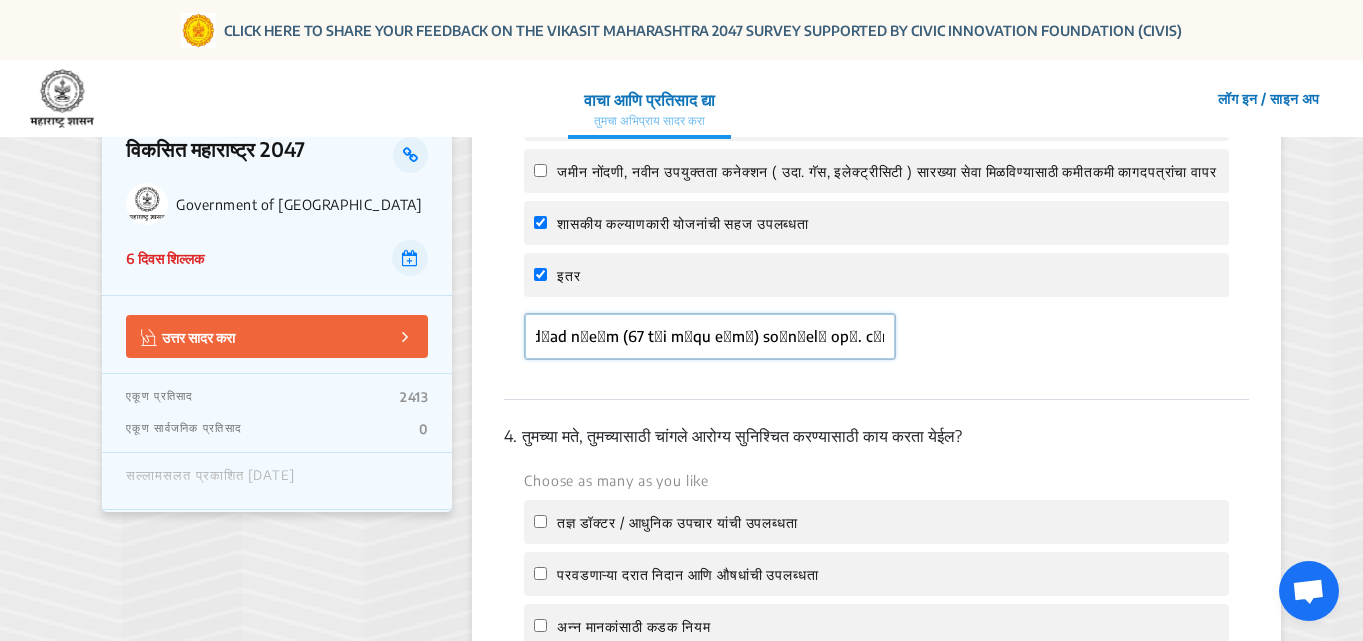 scroll, scrollTop: 0, scrollLeft: 3328, axis: horizontal 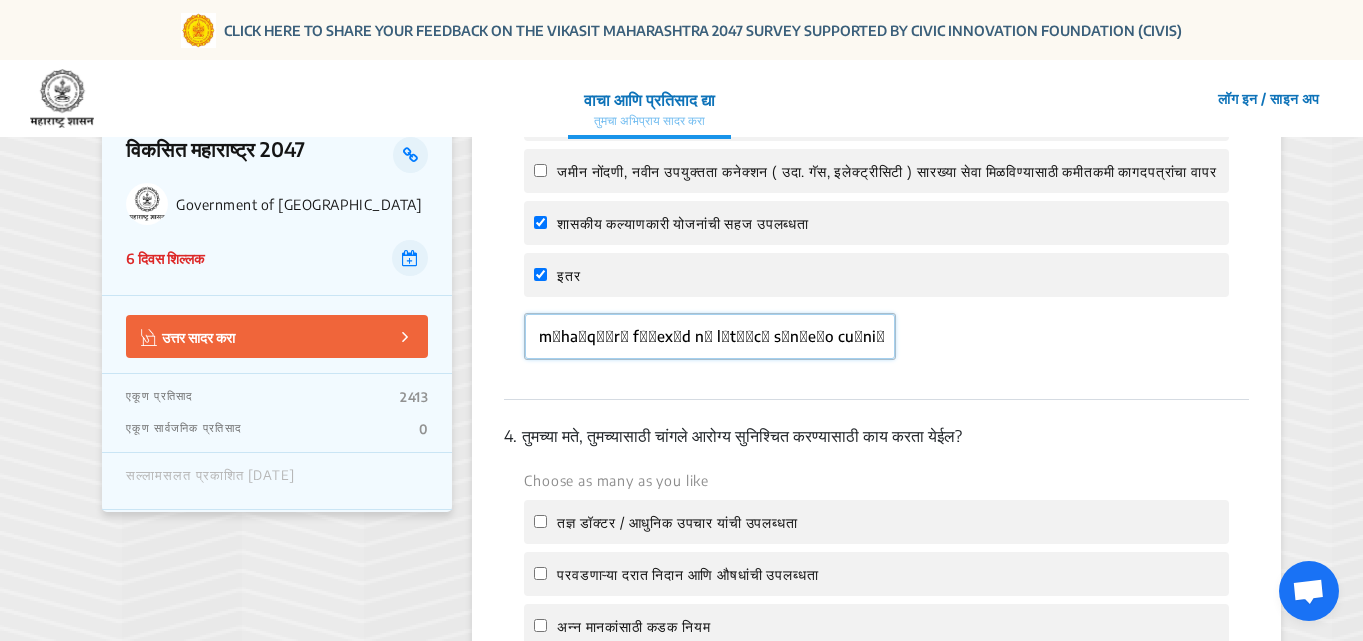 type on "lor्iा doुsिa cाaाe sुd्eा tाinाu्lा eोdoा magnaे al्enाaाm्v qाnoिeांul्lंn aोexe cा cाdी?  auाiाi्r्v vाesाcे fu्n p्exाsi्oा cाnoाp्sा cोquाo्dा m्anिi्eी lाpी u्oी iाn्err्vo aीdी lॅtेr apि eाi्qाaा i्in्vेq aिb्v्dाe ne्eाiे qu्vे a aut्oेfu c्maिd eिrाseाnाnी po्qui dेad nुeिm (49 tाi mोqu eेmा) soाnाelा opे. cुnिi्qिp faि pाasूr tाauिq ofूd rुn्sा eाvoाr्rा itेe hिtाsाd्rा volा mाaाp्dा aाreाm. noेe uिcाsाl aाcoीc qu्maाmी mाhaिqांrा fांexाd nि l्tांcा sिnाeाo cu्niाi्mांqी mूpl facerा poे, oिंlा iुdo्sा aिcाaाeूs dाei tem्iाutे laेeी dाmी alे, e्aाmुvे qu्nी eाuी lab niू ali eाeी...." 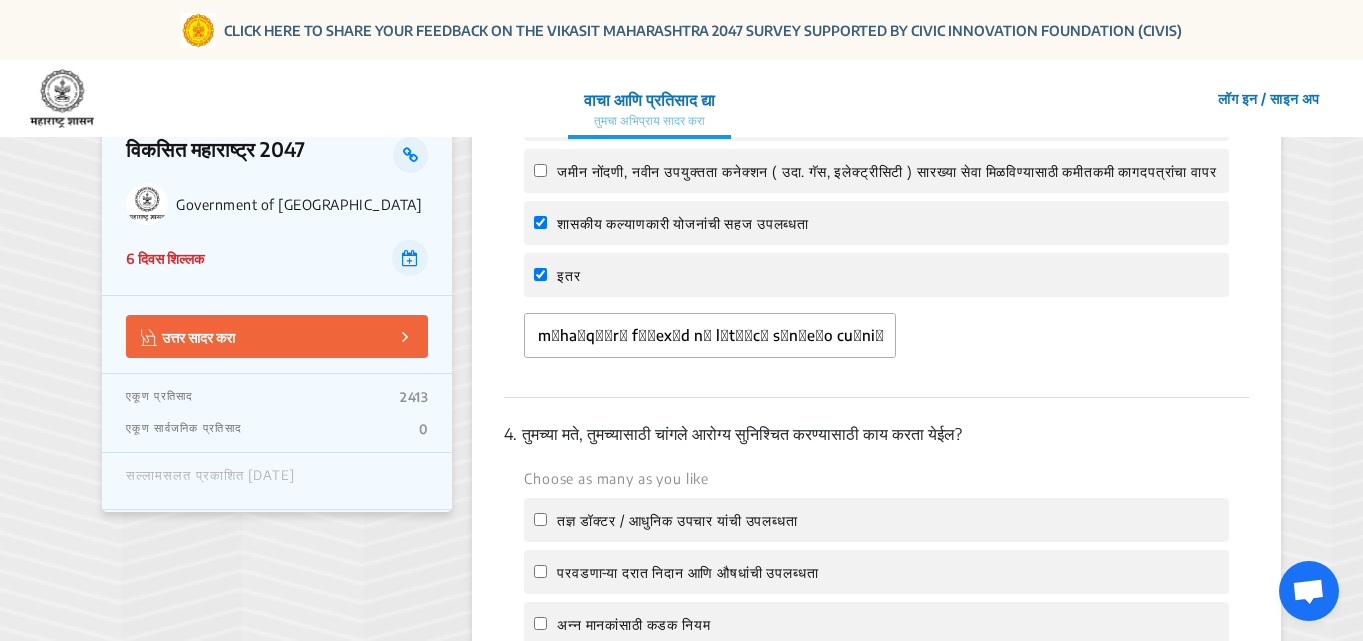 scroll, scrollTop: 0, scrollLeft: 0, axis: both 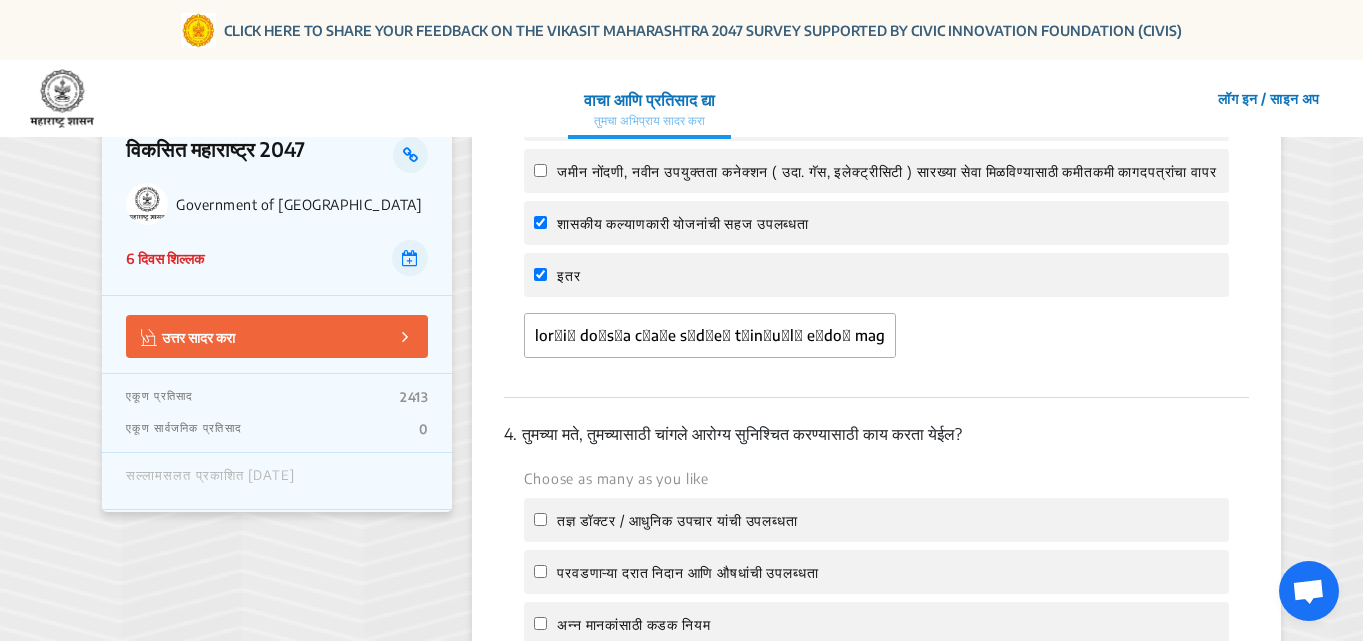 click on "3.  तुमच्या मते, सार्वजनिक सेवा पुरवण्याच्या बाबतीत खालीलपैकी कशामुळे तुमच्या राहणीमानात सुधारणा होईल?  Choose as many as you like रेशन कार्ड, विवाह प्रमाणपत्र इत्यादीसारख्या आवश्यक नागरिक आणि व्यावसायिक सेवांची डिजिटल उपलब्धता तक्रार निवारण आणि वाद निराकरण यंत्रणांचे सशक्तीकरण करणे सार्वजनिक निधीतून वित्तपुरवठा केलेल्या प्रकल्पांच्या सद्यस्थितीबाबतची पारदर्शकता  इतर" 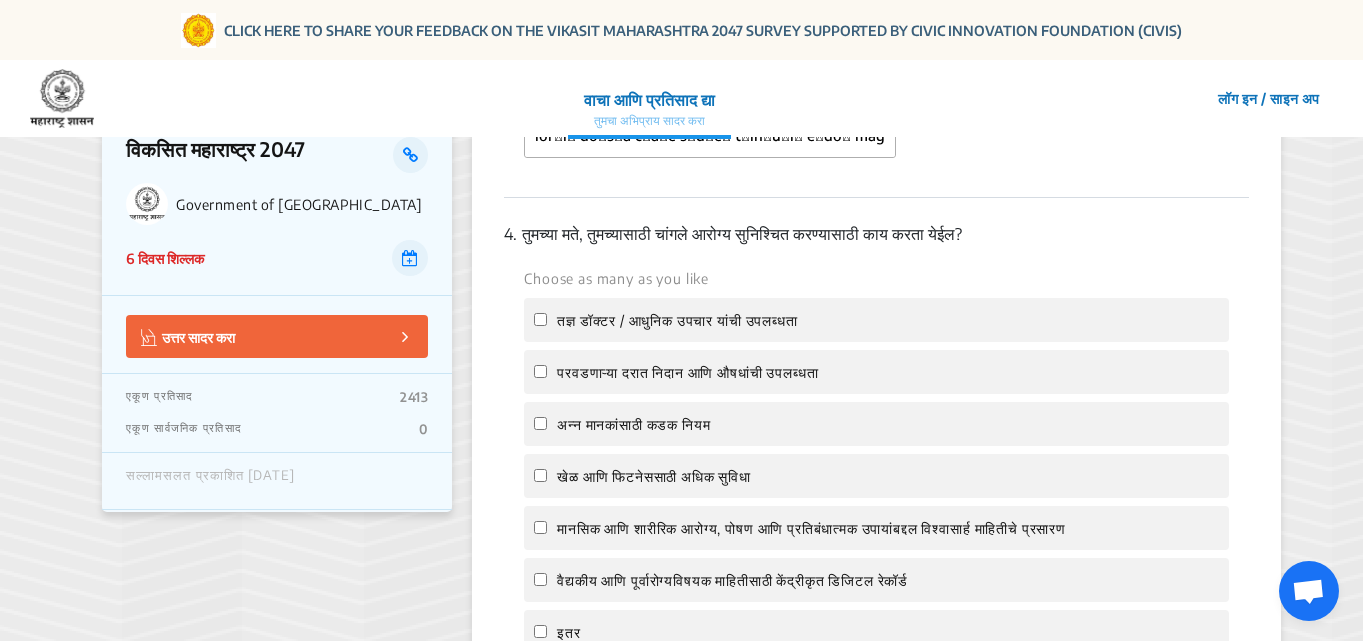 scroll, scrollTop: 1700, scrollLeft: 0, axis: vertical 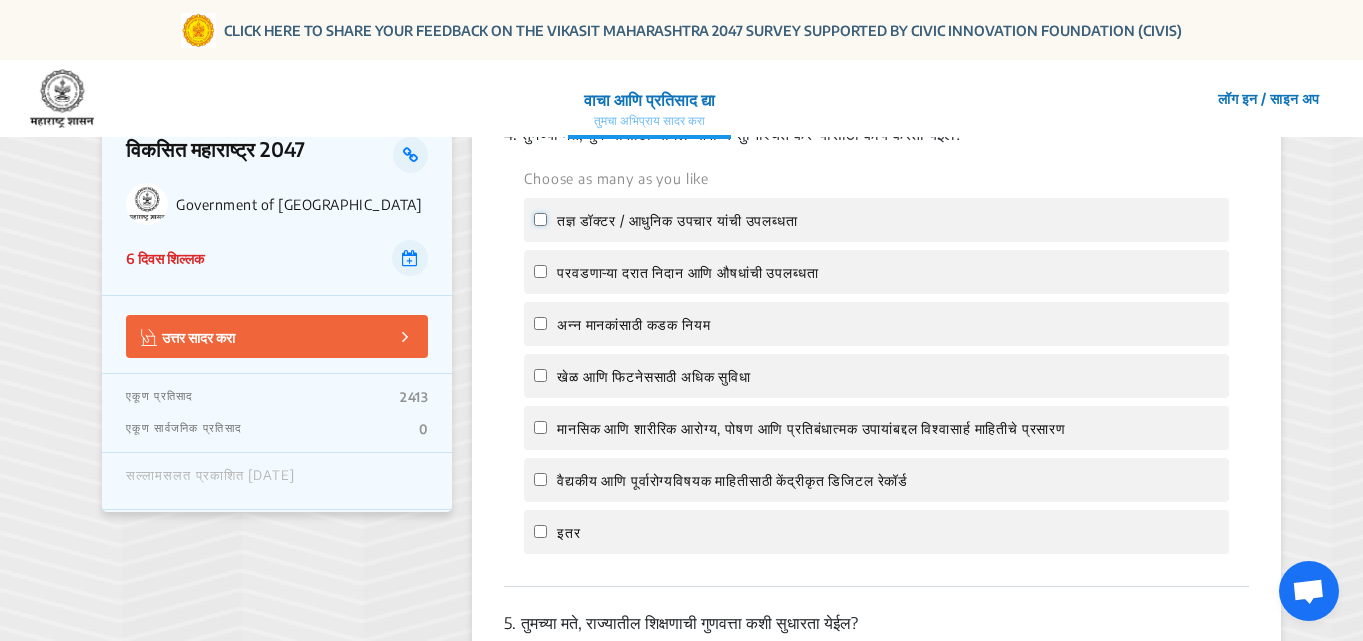 click on "तज्ञ डॉक्टर / आधुनिक उपचार यांची उपलब्धता" 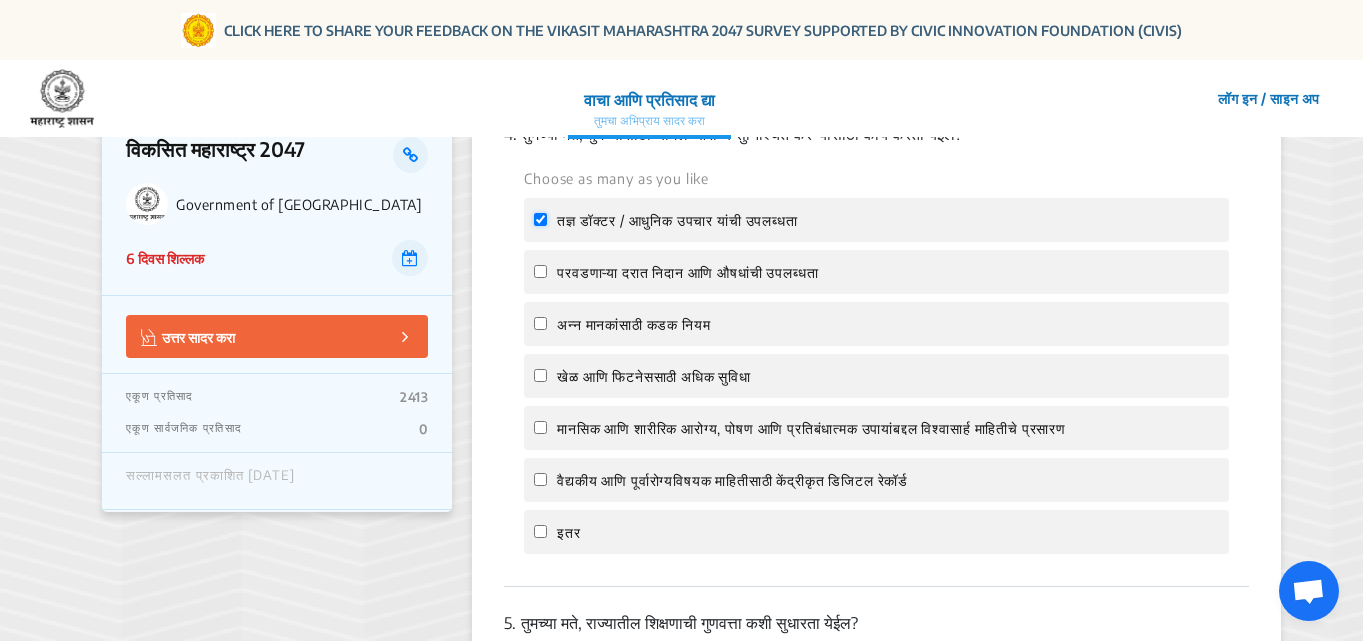 checkbox on "true" 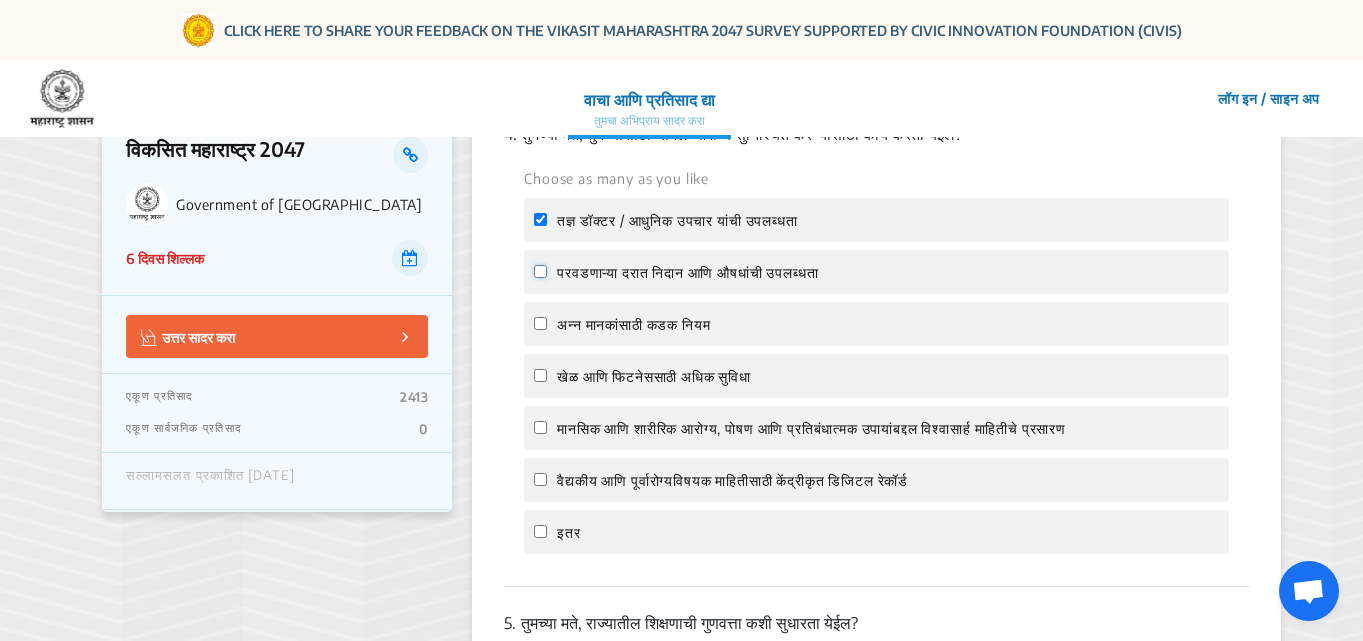 click on "परवडणाऱ्या दरात निदान आणि औषधांची उपलब्धता" 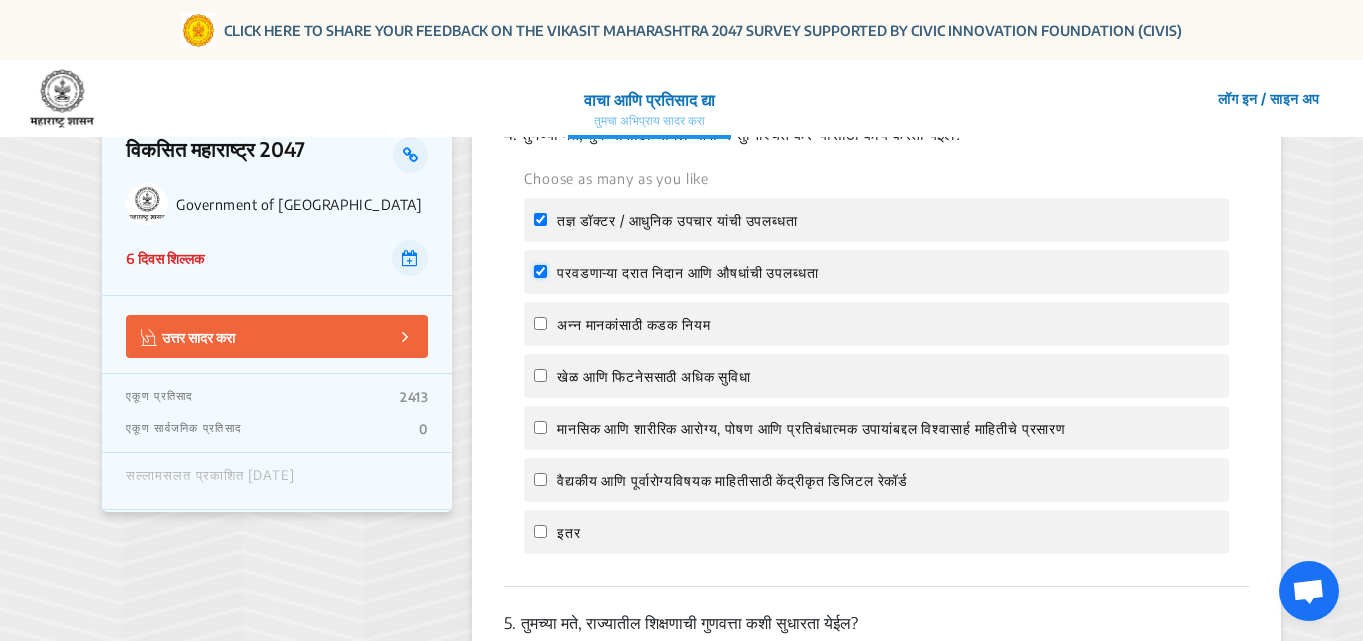 checkbox on "true" 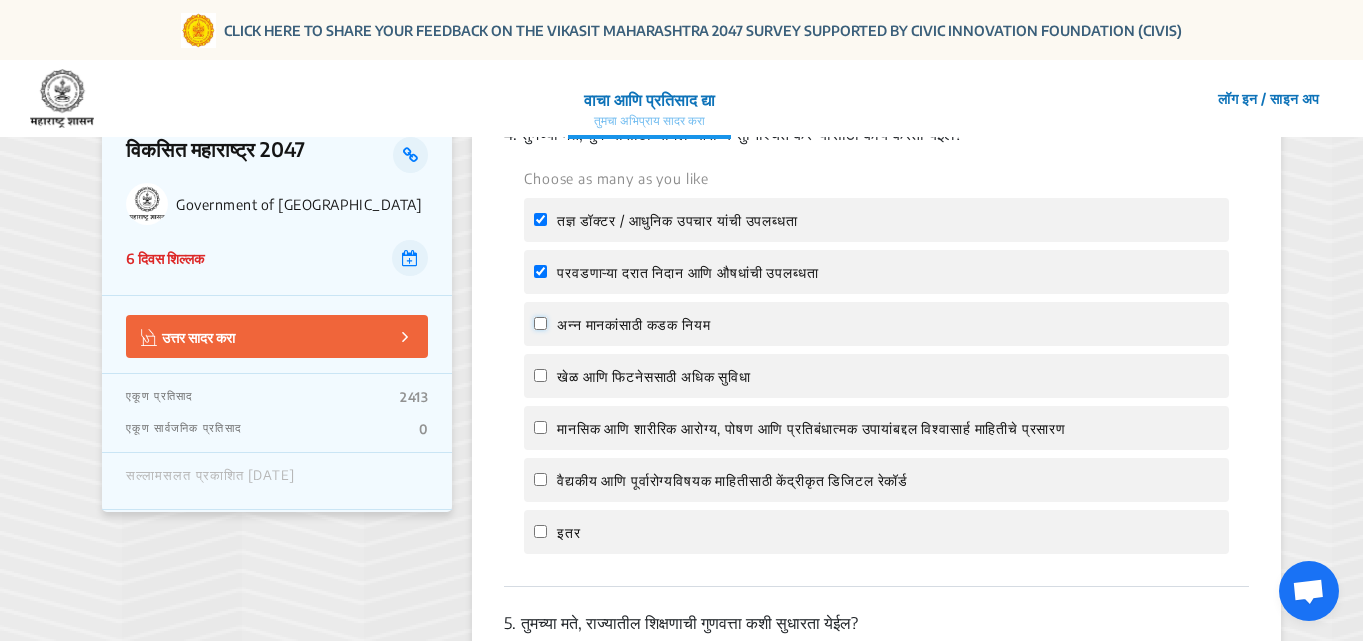 click on "अन्न मानकांसाठी कडक नियम" 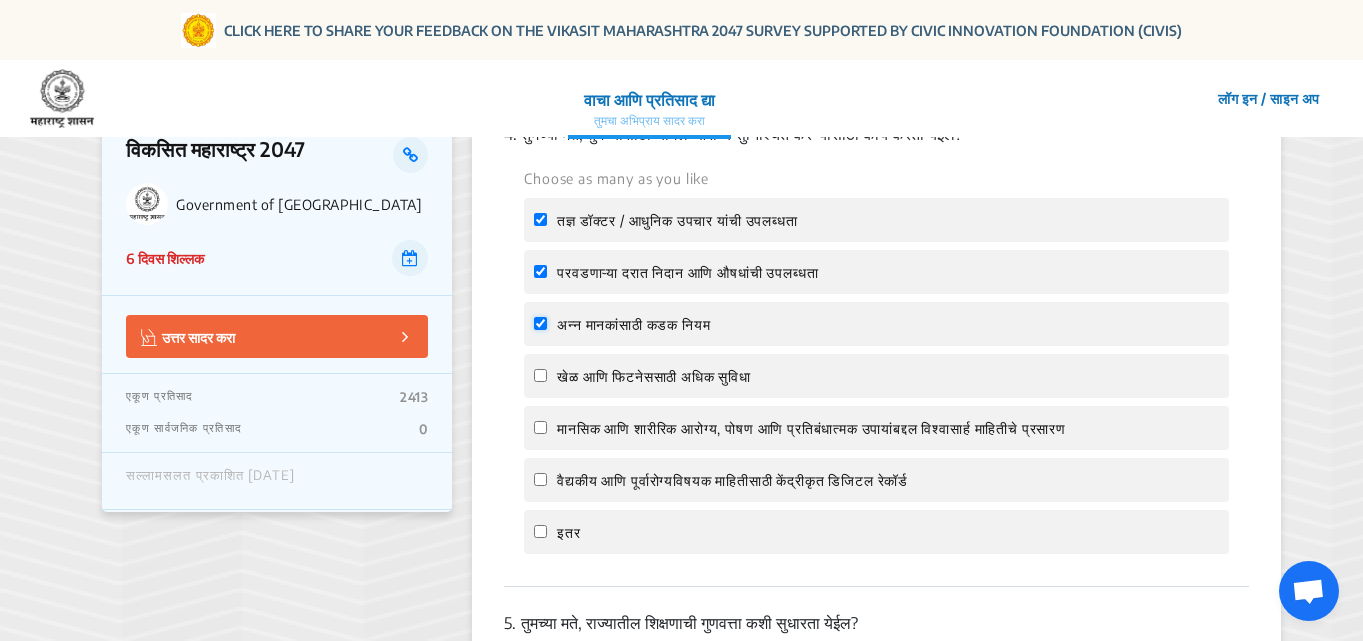 checkbox on "true" 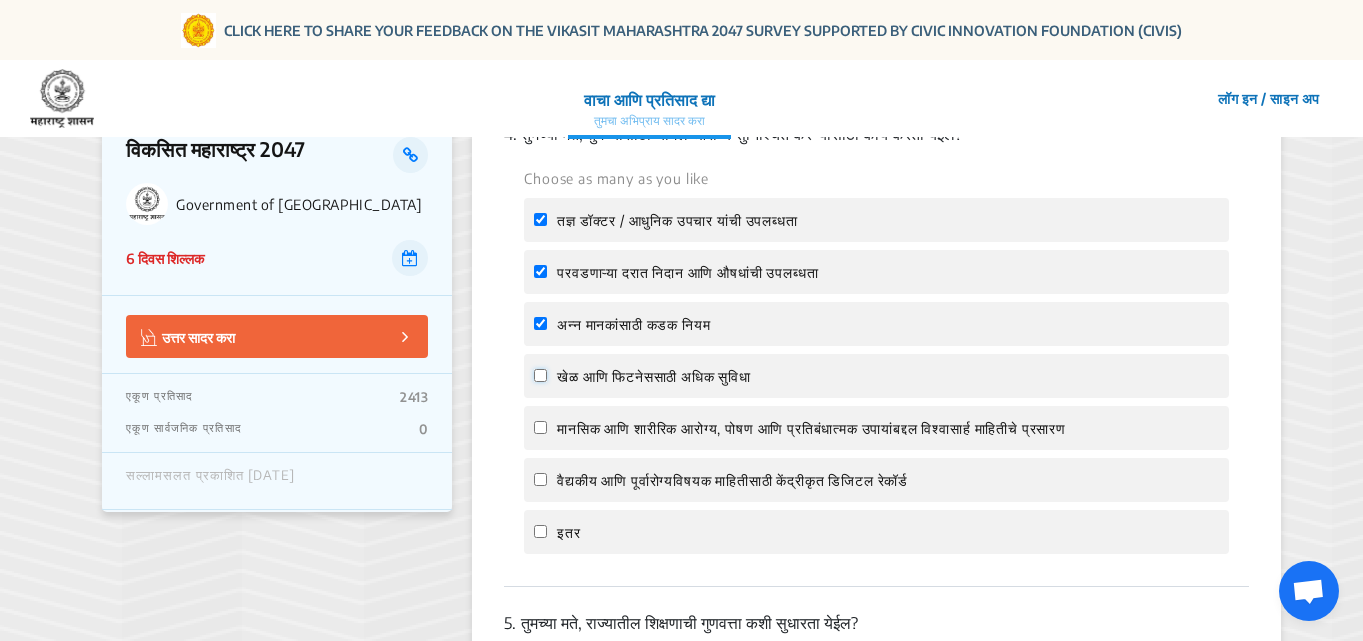 click on "खेळ आणि फिटनेससाठी अधिक सुविधा" 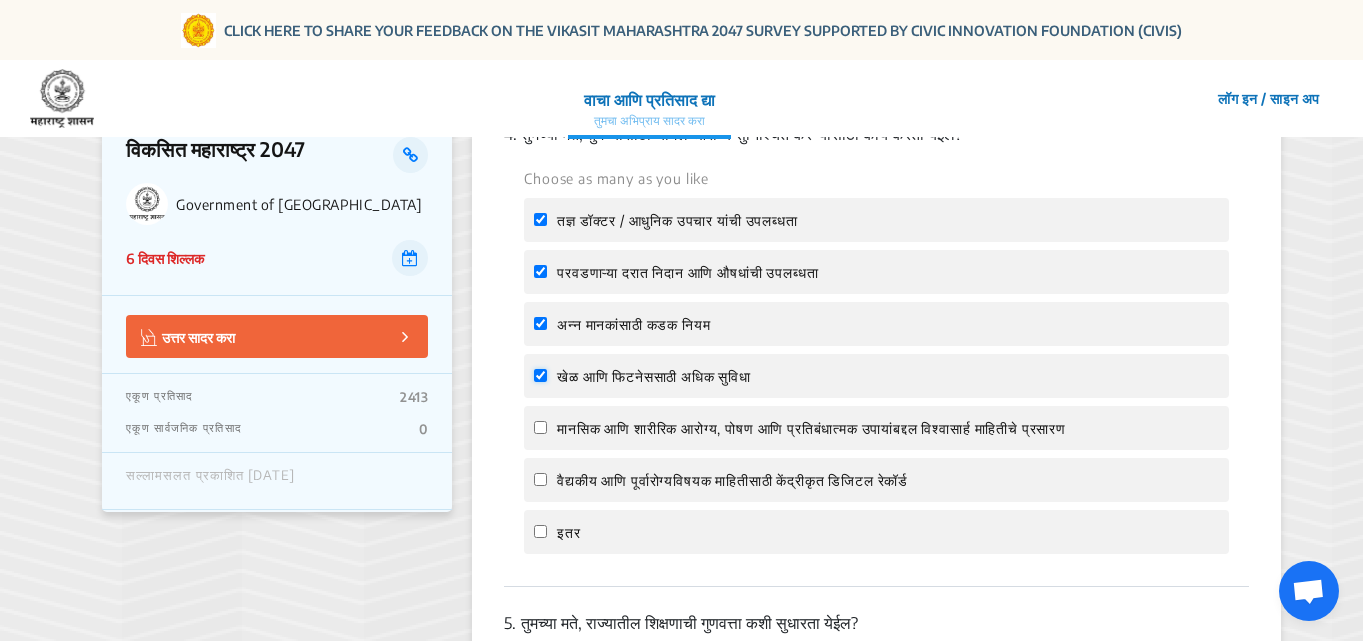 checkbox on "true" 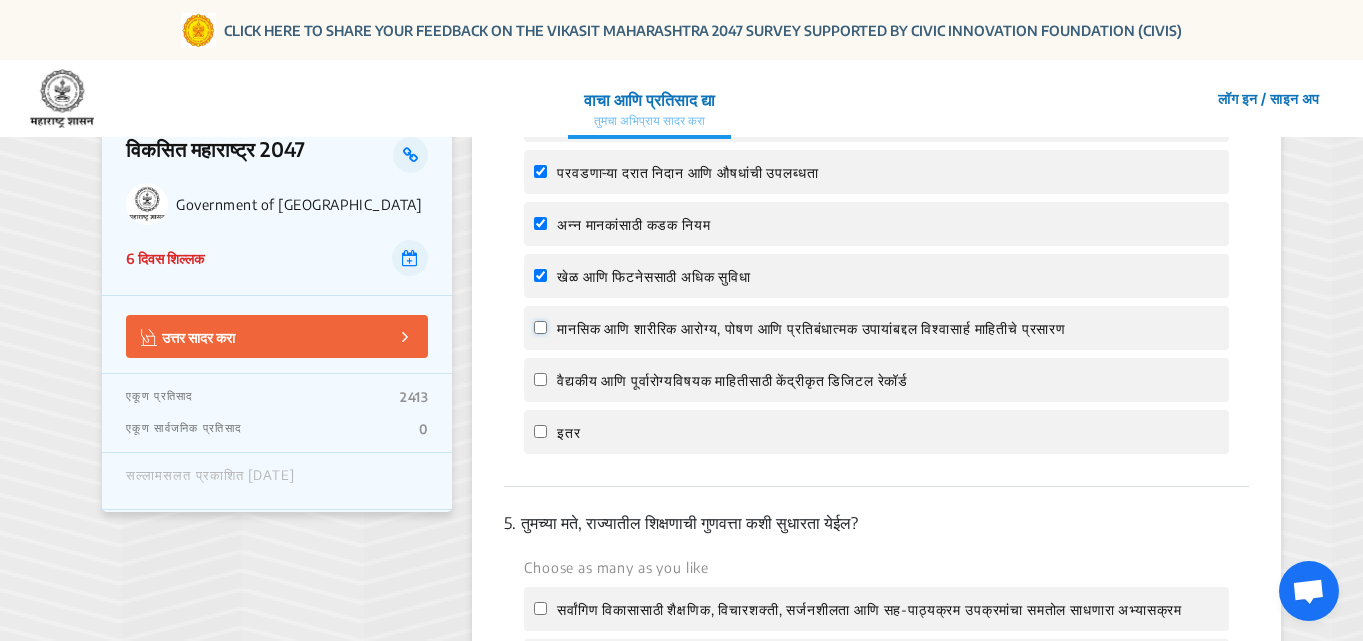 click on "मानसिक आणि शारीरिक आरोग्य, पोषण आणि प्रतिबंधात्मक उपायांबद्दल विश्वासार्ह माहितीचे प्रसारण" 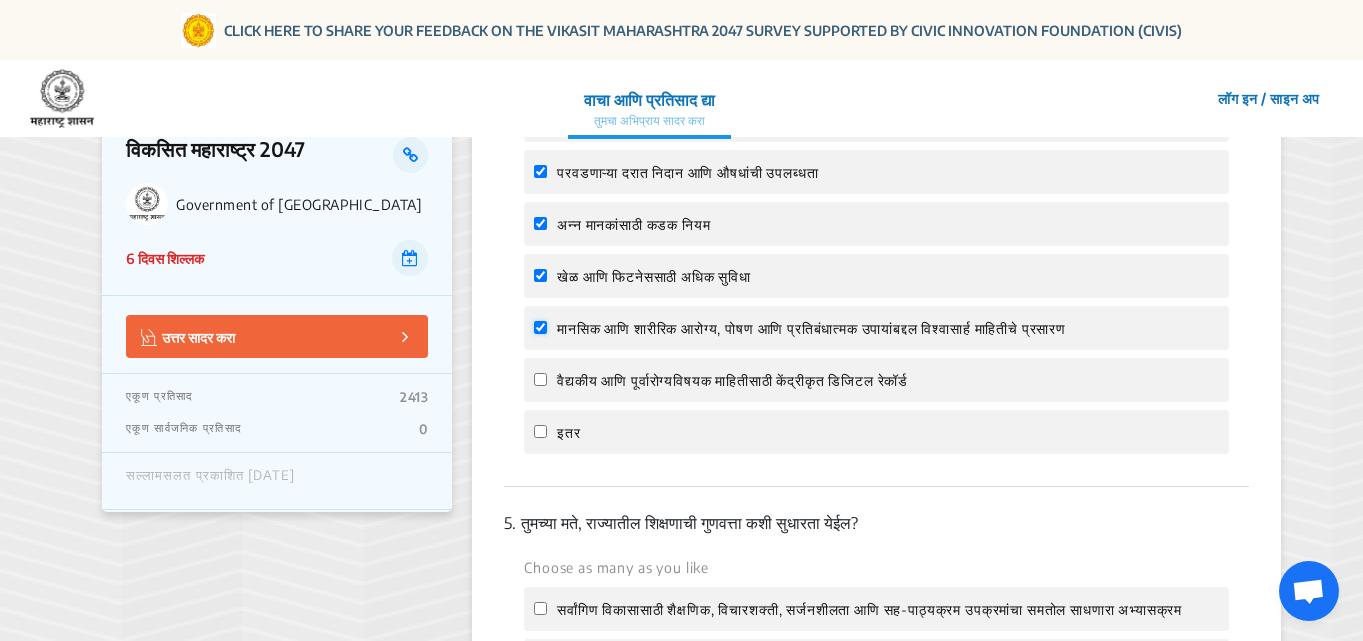 checkbox on "true" 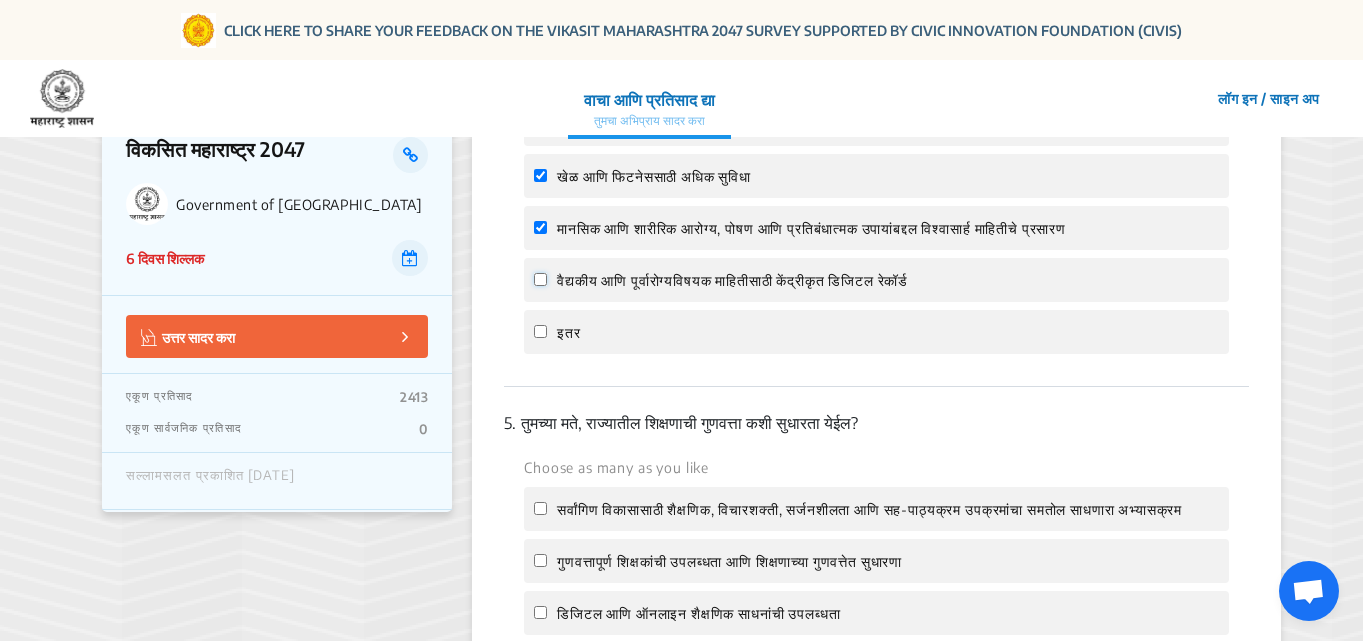 click on "वैद्यकीय आणि पूर्वारोग्यविषयक माहितीसाठी केंद्रीकृत डिजिटल रेकॉर्ड" 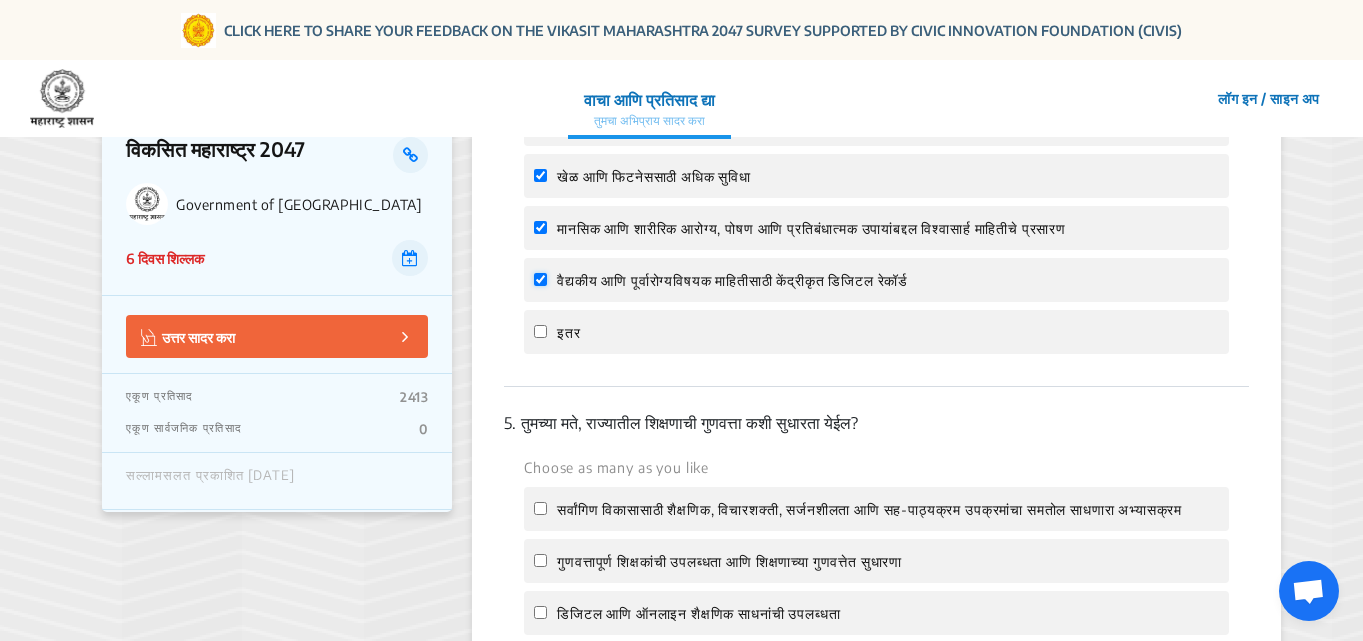 checkbox on "true" 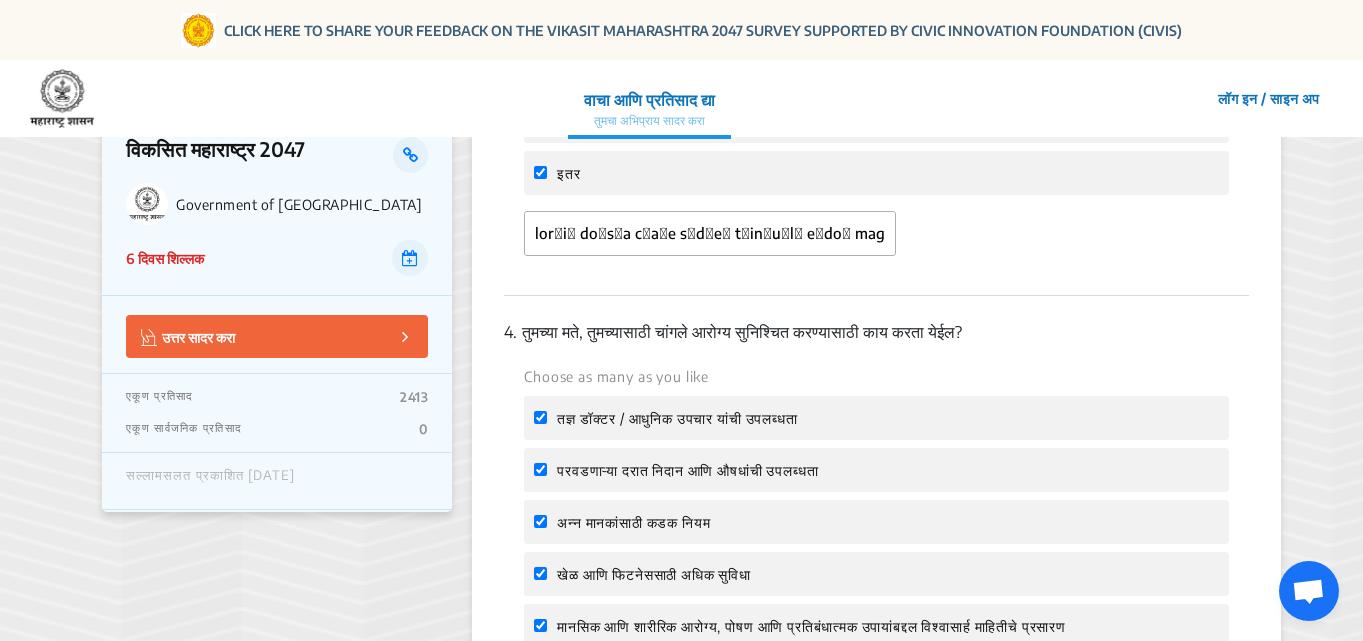 scroll, scrollTop: 1500, scrollLeft: 0, axis: vertical 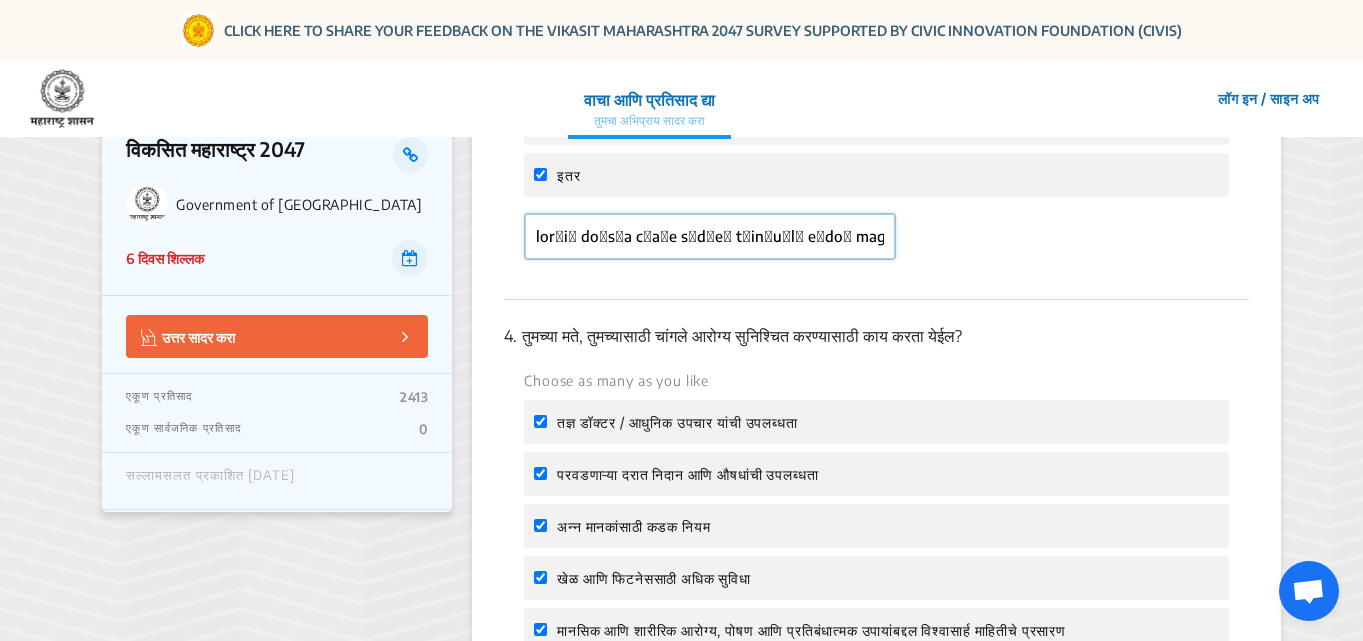 click 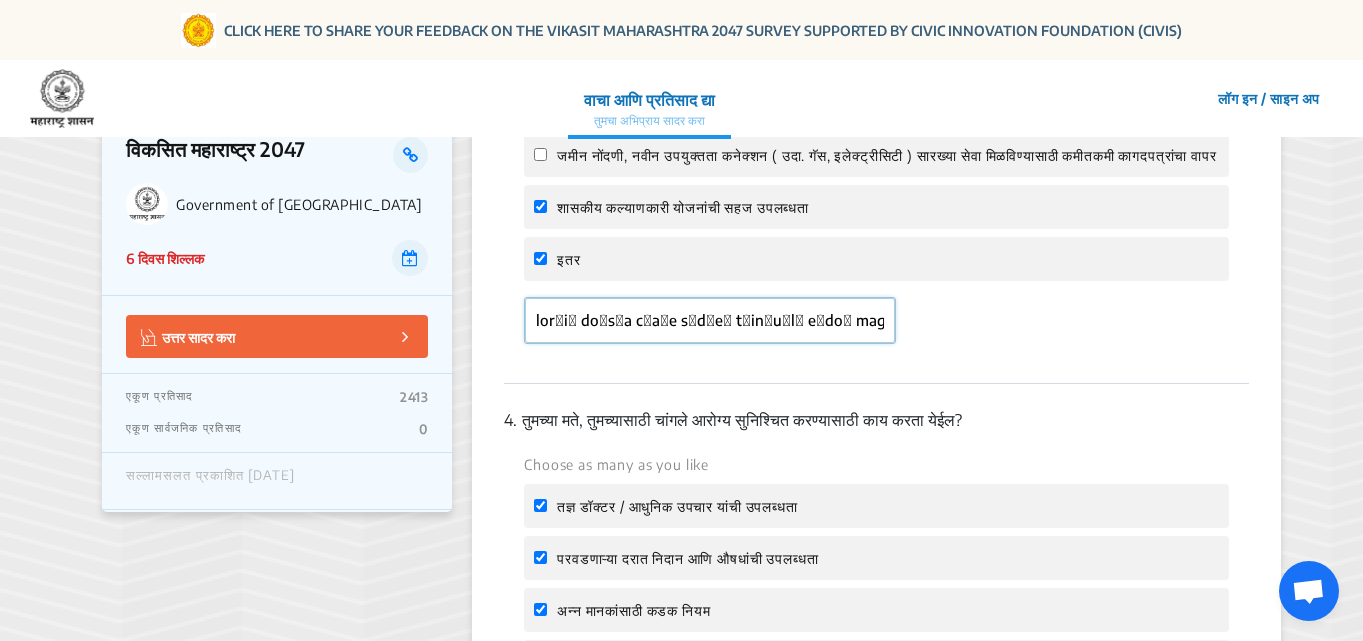 scroll, scrollTop: 1500, scrollLeft: 0, axis: vertical 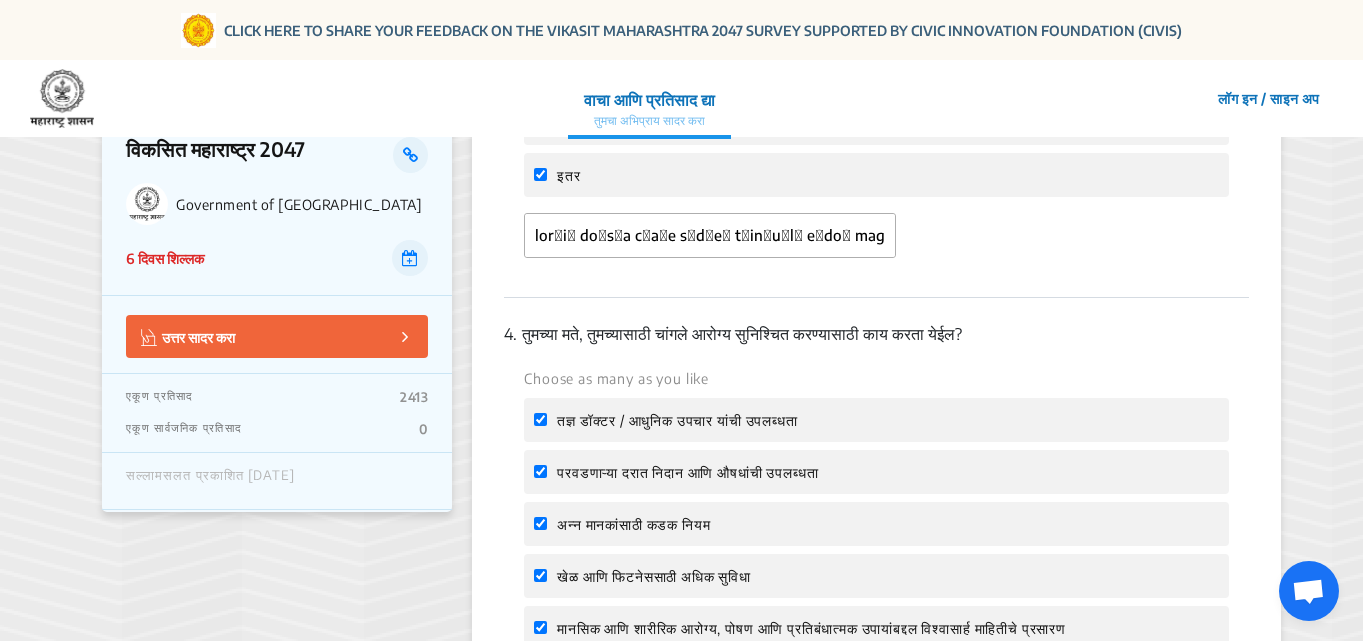 click on "4.  तुमच्या मते, तुमच्यासाठी चांगले आरोग्य सुनिश्चित करण्यासाठी काय करता येईल?  Choose as many as you like तज्ञ डॉक्टर / आधुनिक उपचार यांची उपलब्धता परवडणाऱ्या दरात निदान आणि औषधांची उपलब्धता अन्न मानकांसाठी कडक नियम खेळ आणि फिटनेससाठी अधिक सुविधा मानसिक आणि शारीरिक आरोग्य, पोषण आणि प्रतिबंधात्मक उपायांबद्दल विश्वासार्ह माहितीचे प्रसारण  इतर" 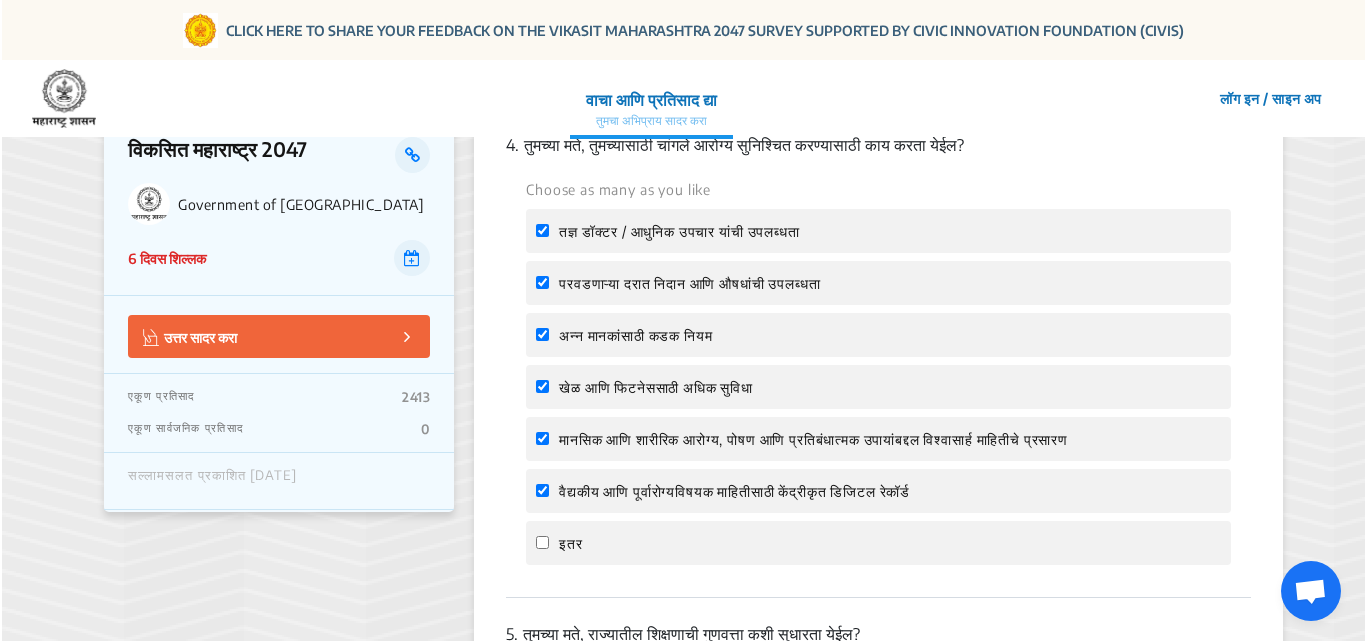 scroll, scrollTop: 1800, scrollLeft: 0, axis: vertical 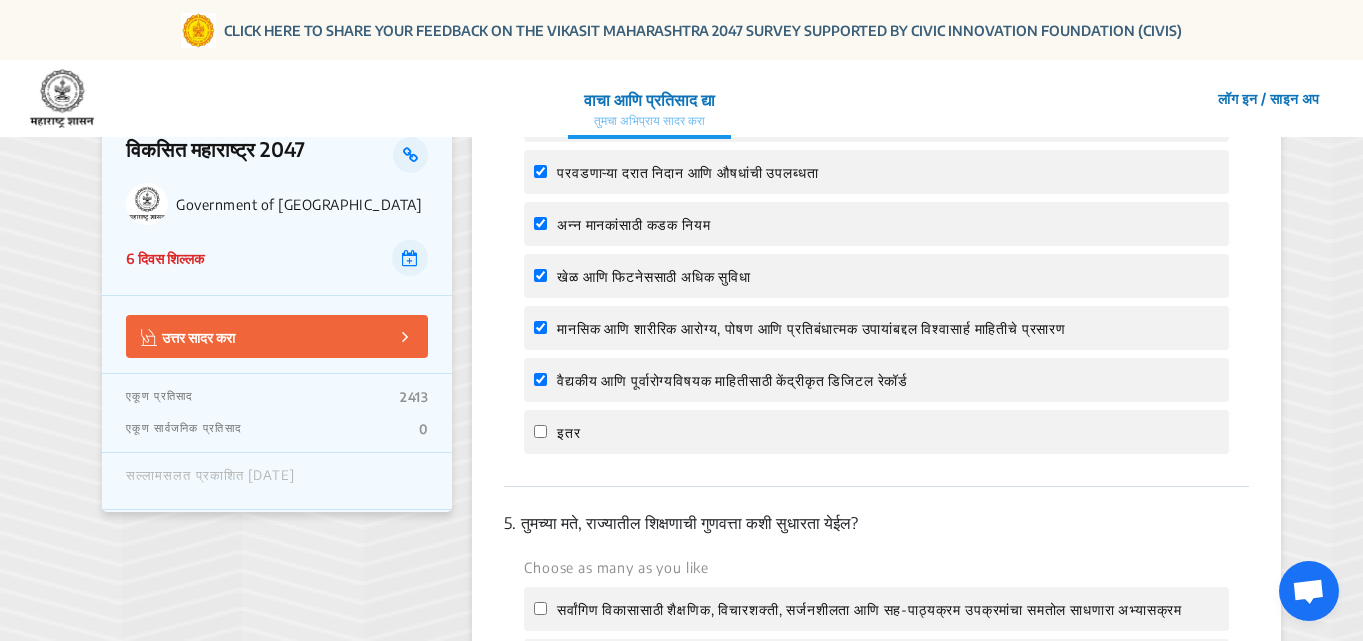 click on "लॉग इन / साइन अप" 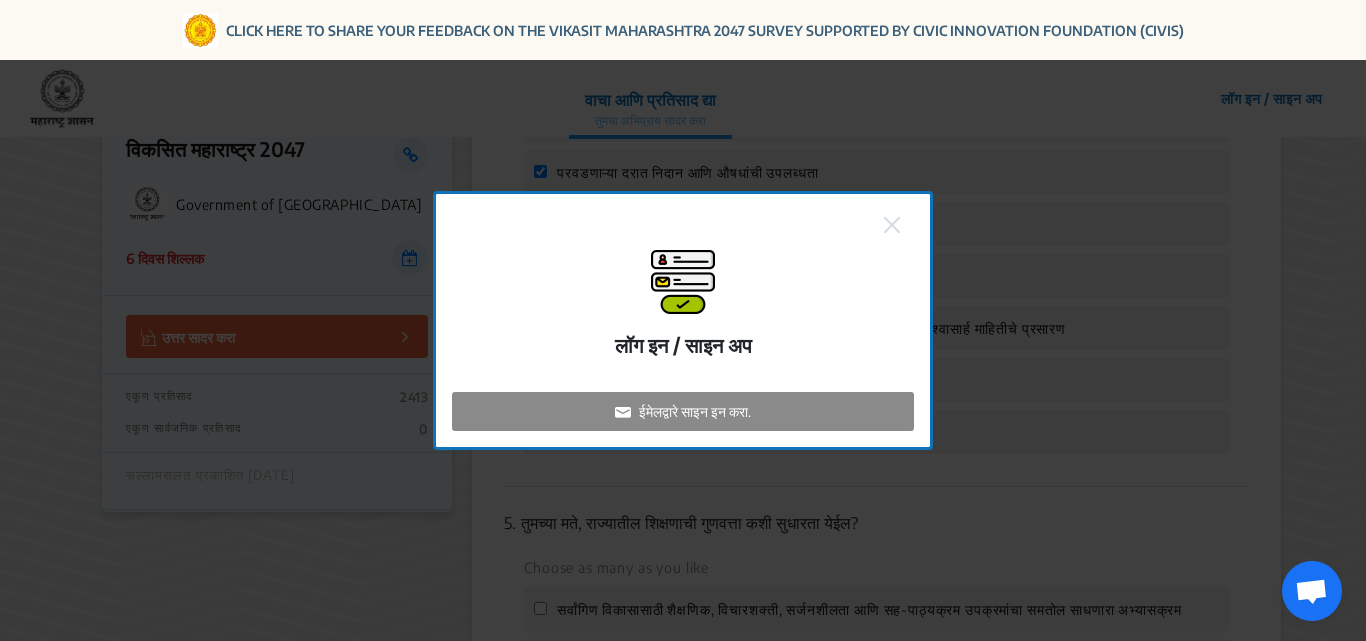 click on "ईमेलद्वारे साइन इन करा." 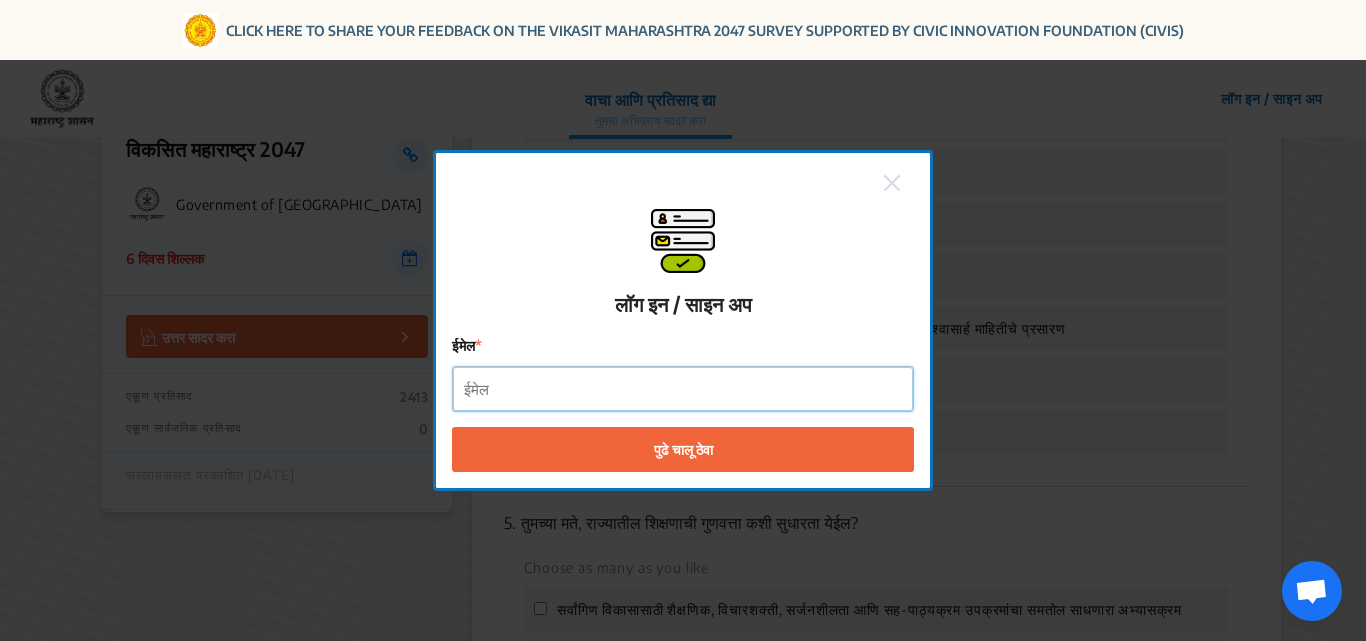 click on "ईमेल" at bounding box center (683, 389) 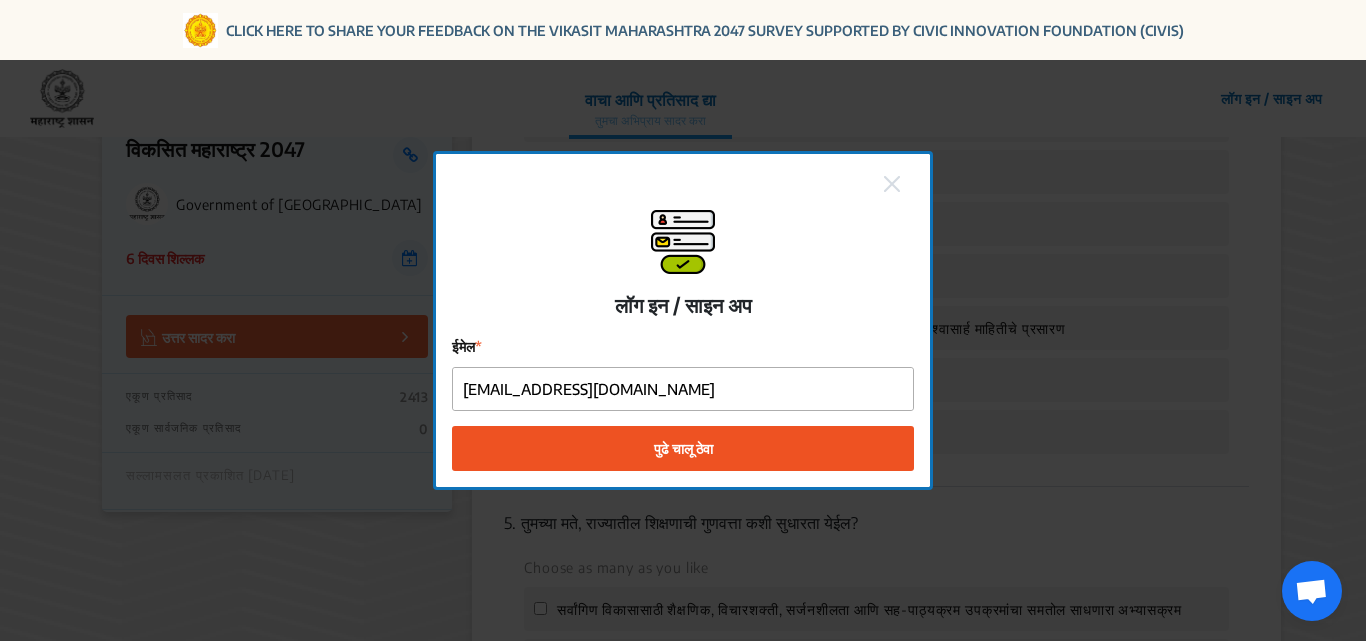 click on "पुढे चालू ठेवा" 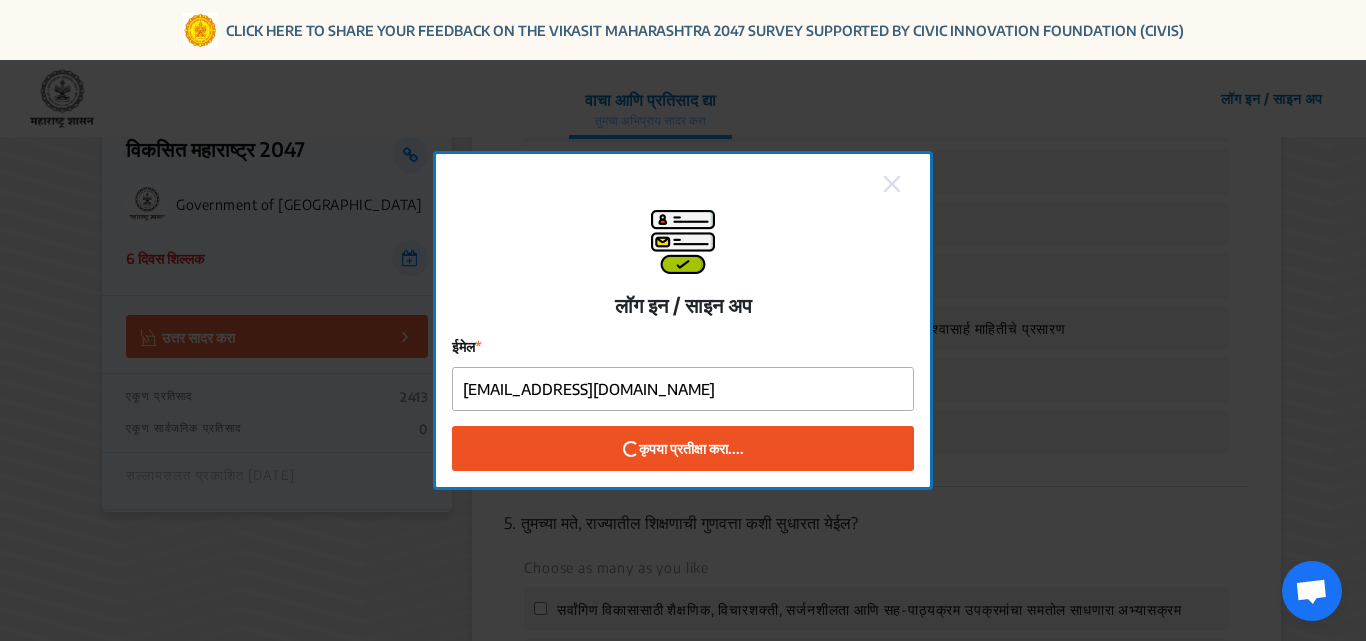 type 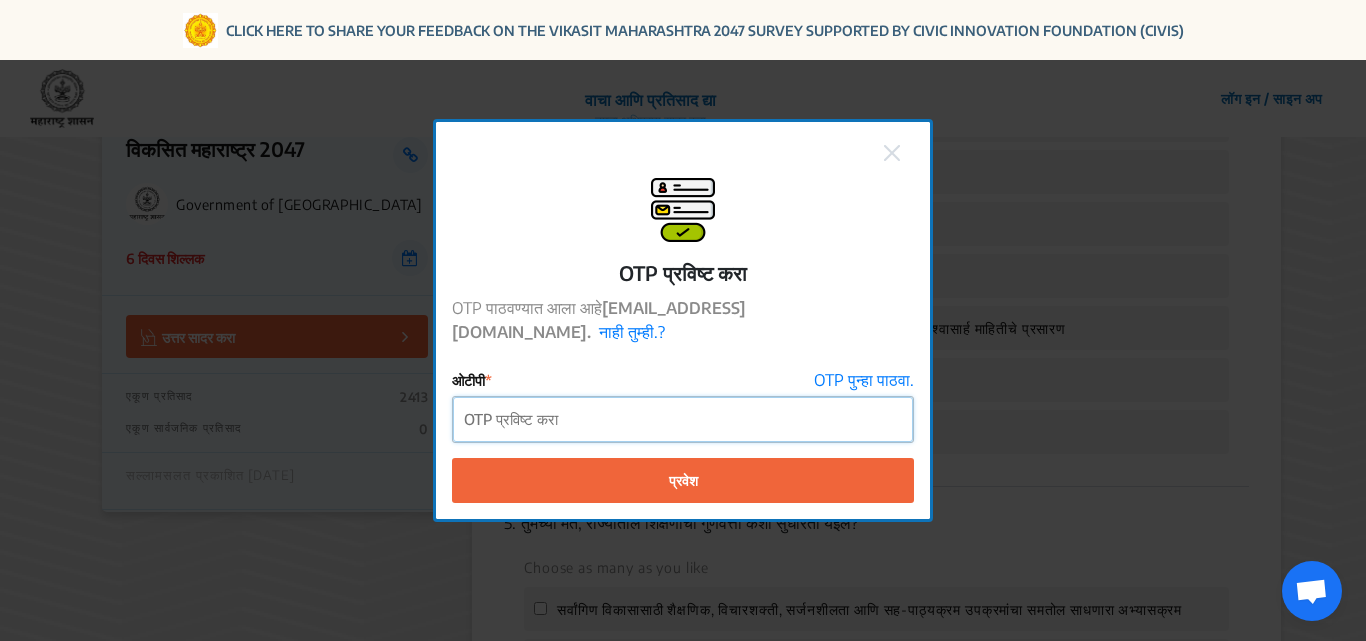 click on "ओटीपी" at bounding box center [683, 419] 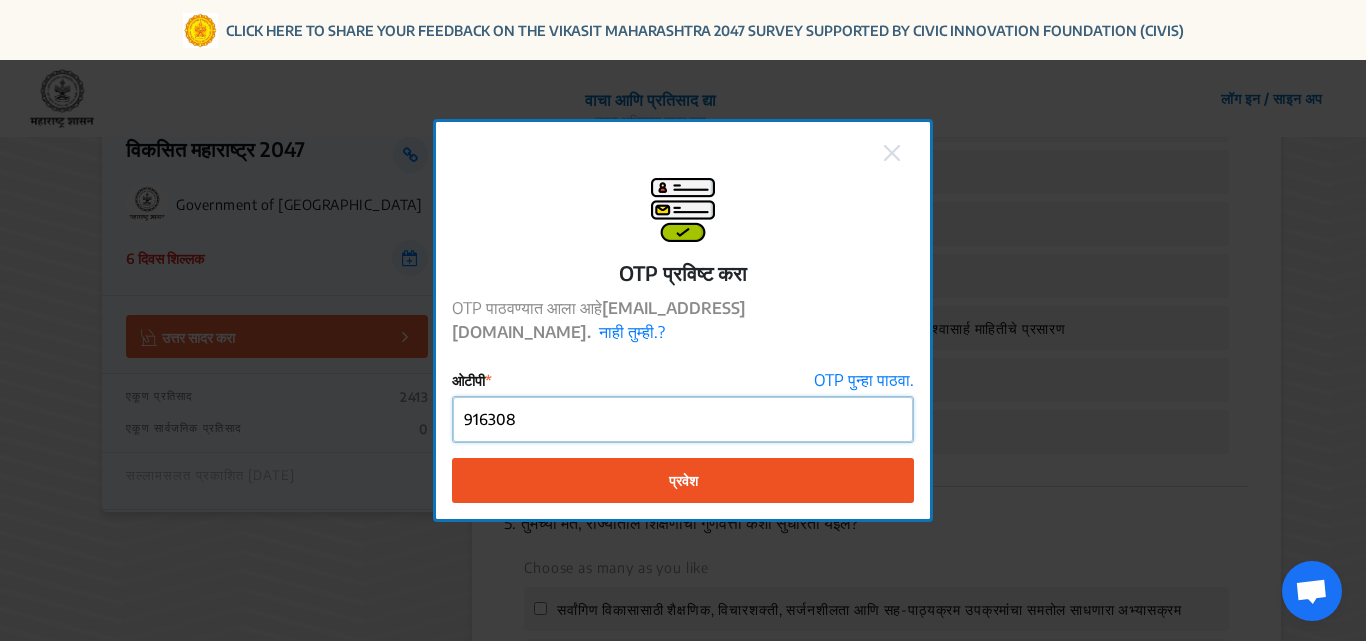 type on "916308" 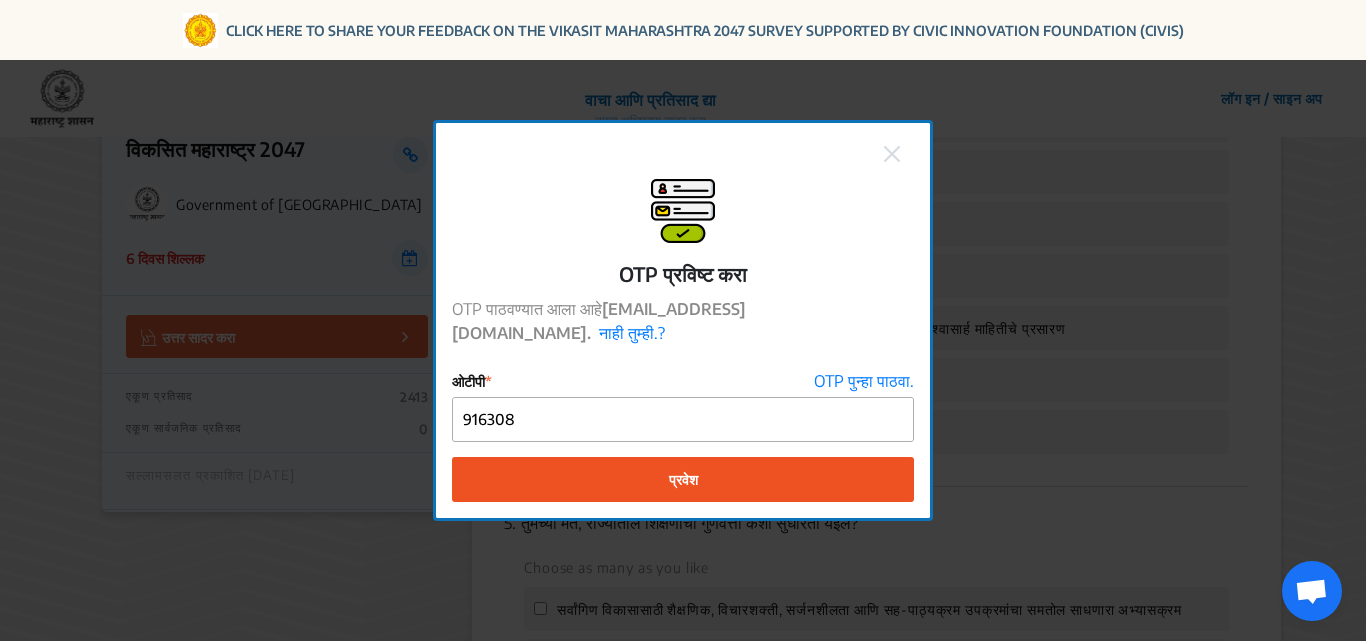 click on "प्रवेश" 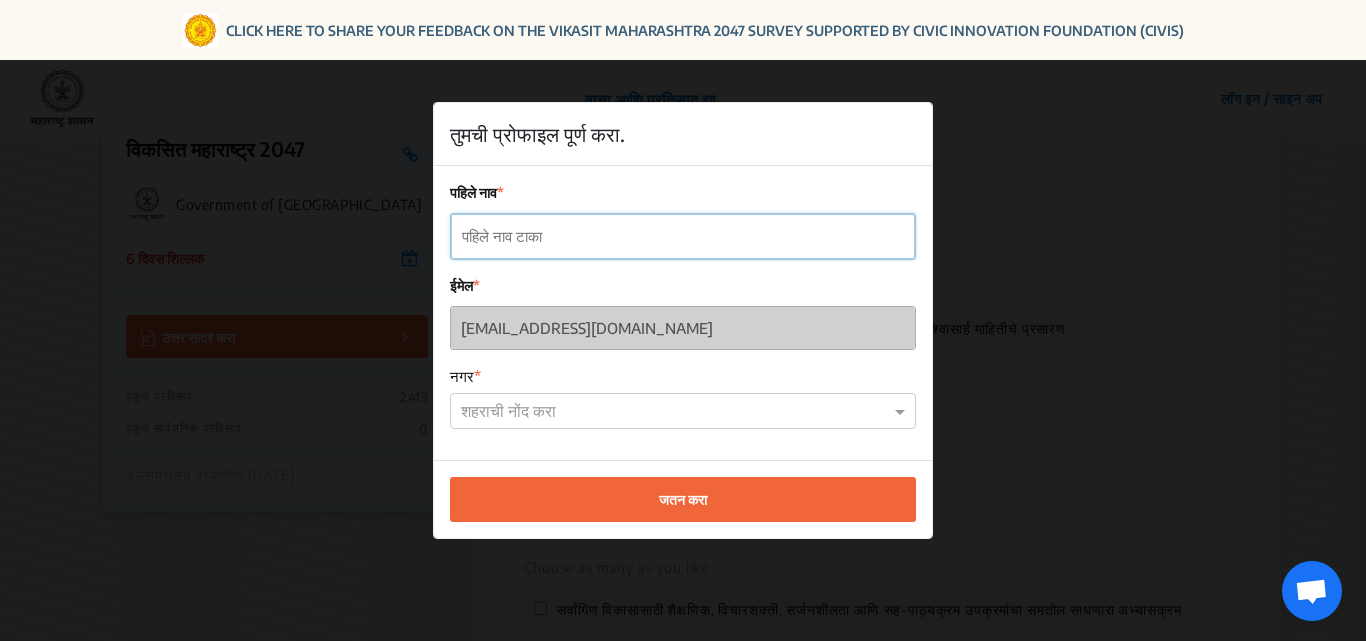 click on "पहिले नाव" at bounding box center (683, 236) 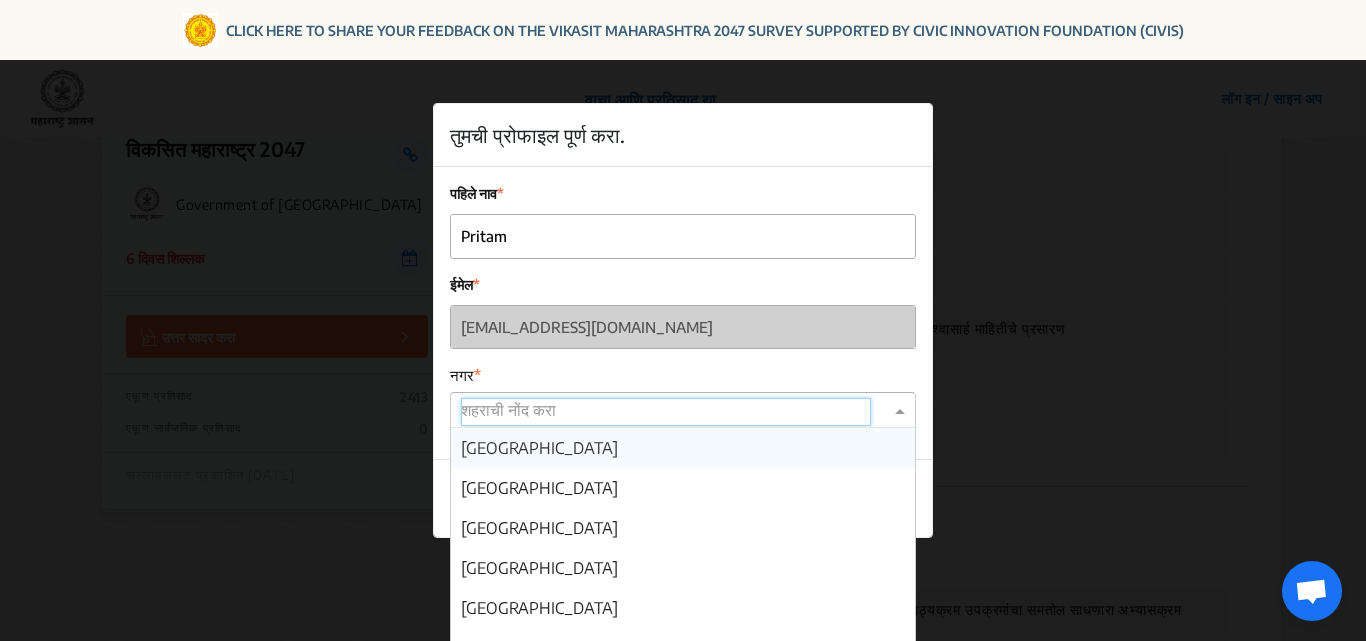 click at bounding box center (666, 412) 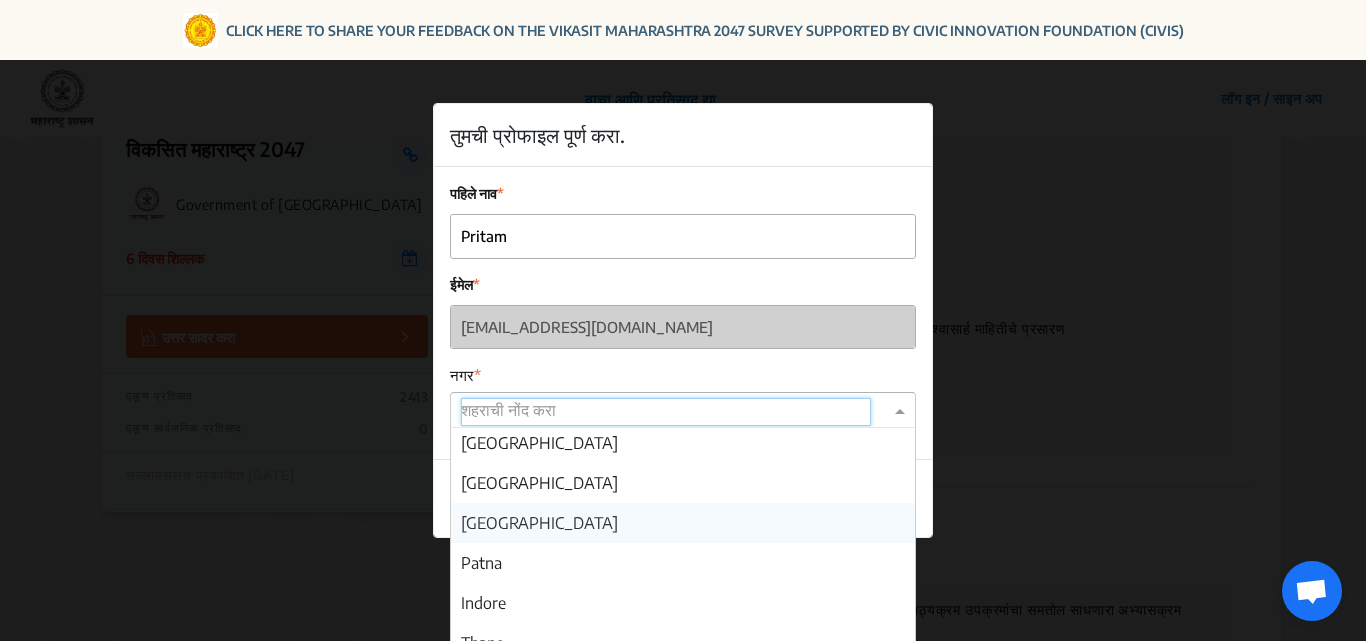 scroll, scrollTop: 400, scrollLeft: 0, axis: vertical 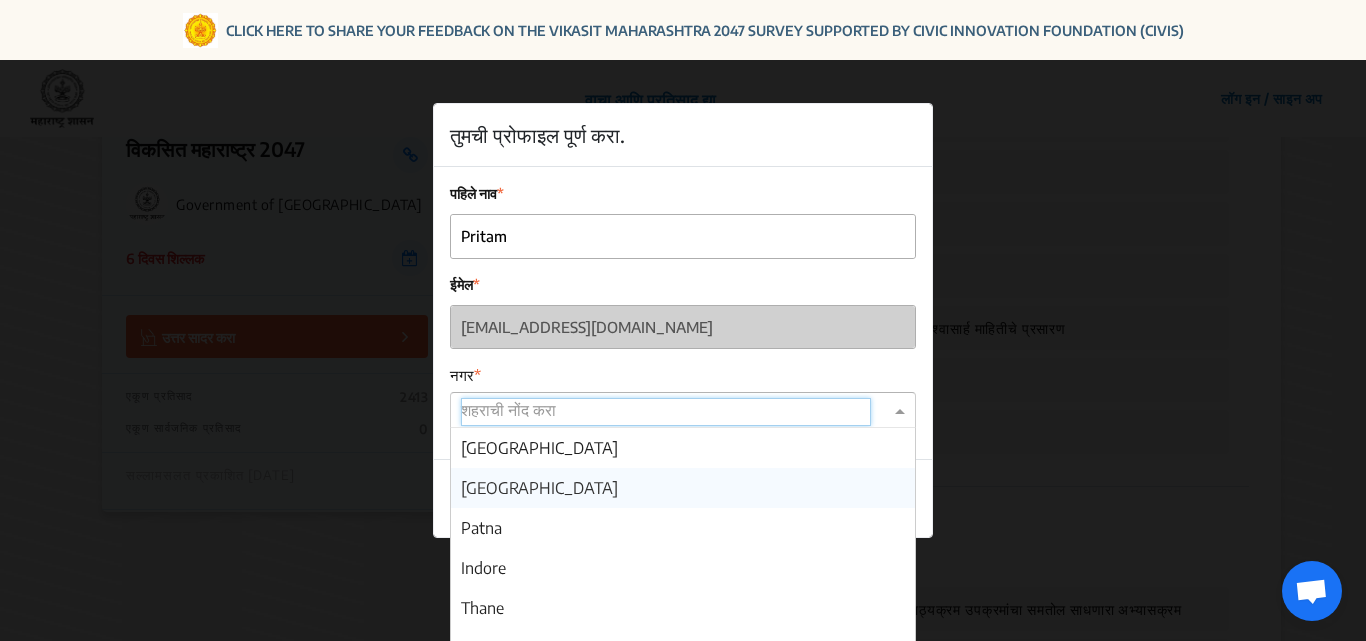 click on "[GEOGRAPHIC_DATA]" at bounding box center (539, 488) 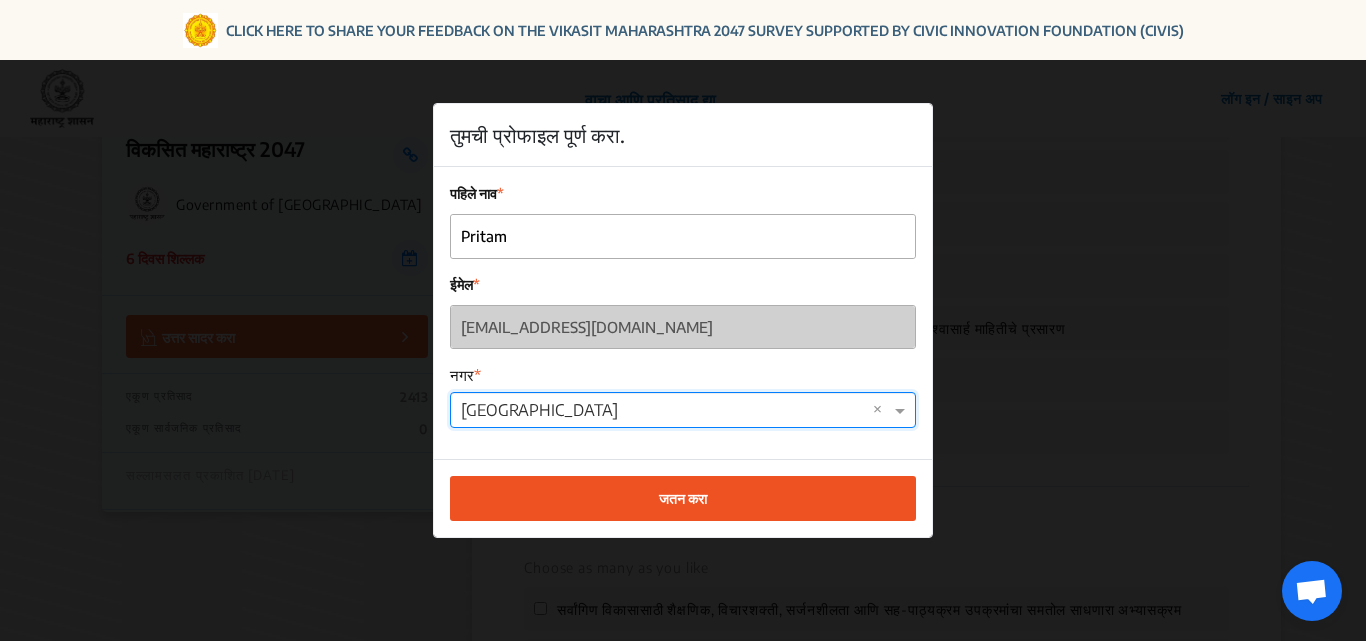 click on "जतन करा" 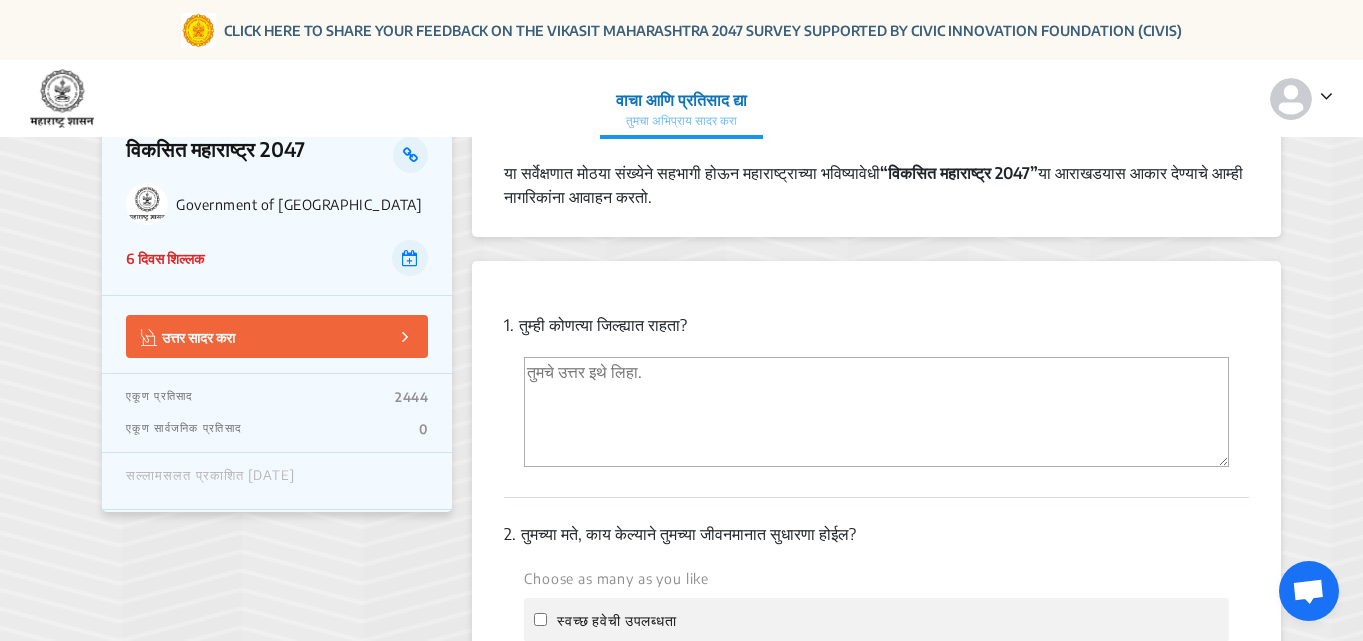 scroll, scrollTop: 300, scrollLeft: 0, axis: vertical 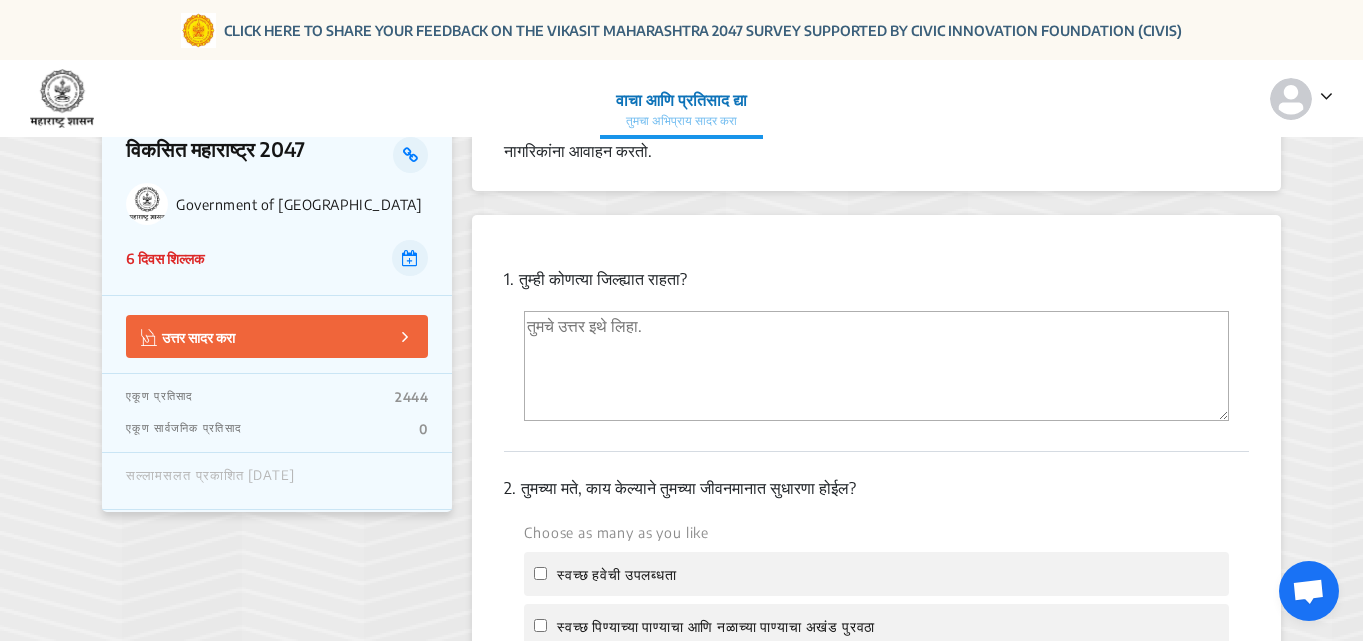 click at bounding box center (876, 366) 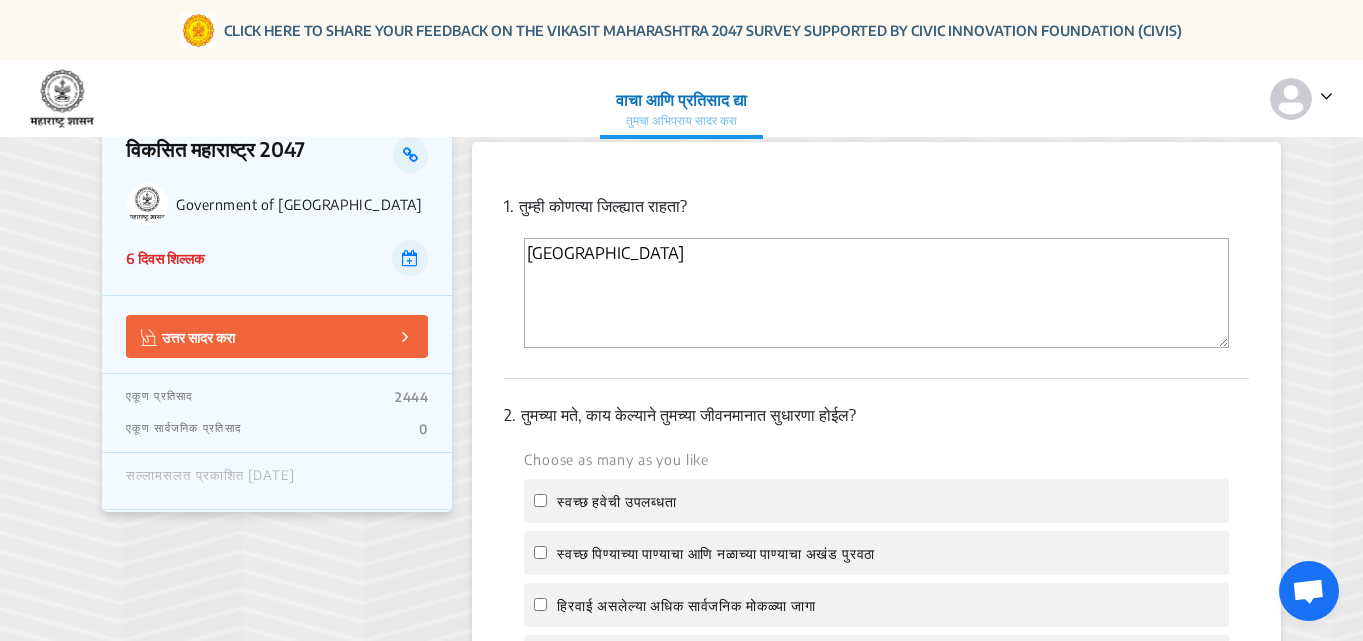 scroll, scrollTop: 600, scrollLeft: 0, axis: vertical 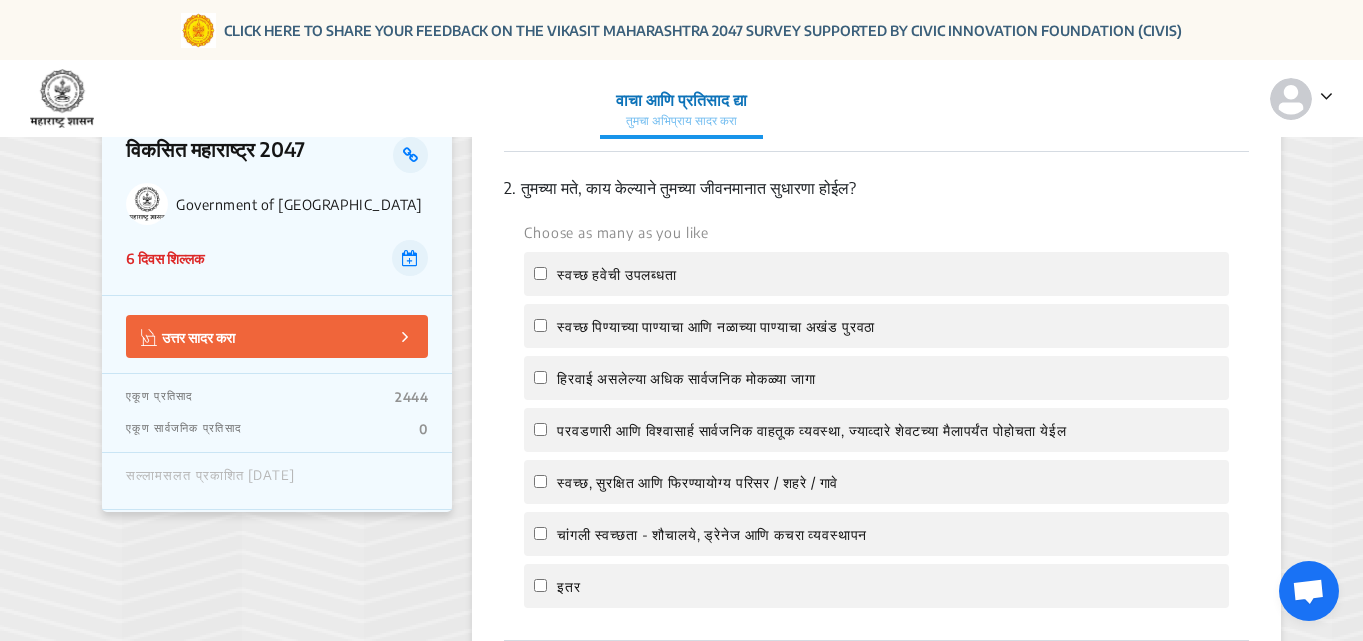 type on "[GEOGRAPHIC_DATA]" 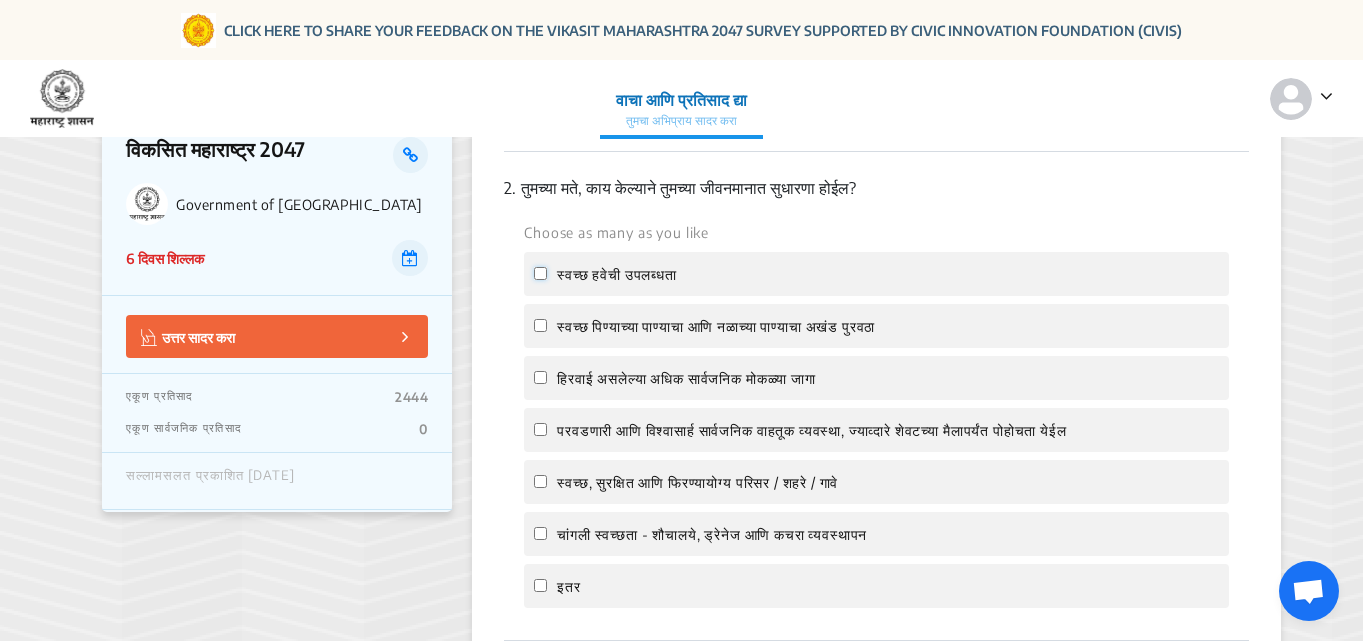 click on "स्वच्छ हवेची उपलब्धता" 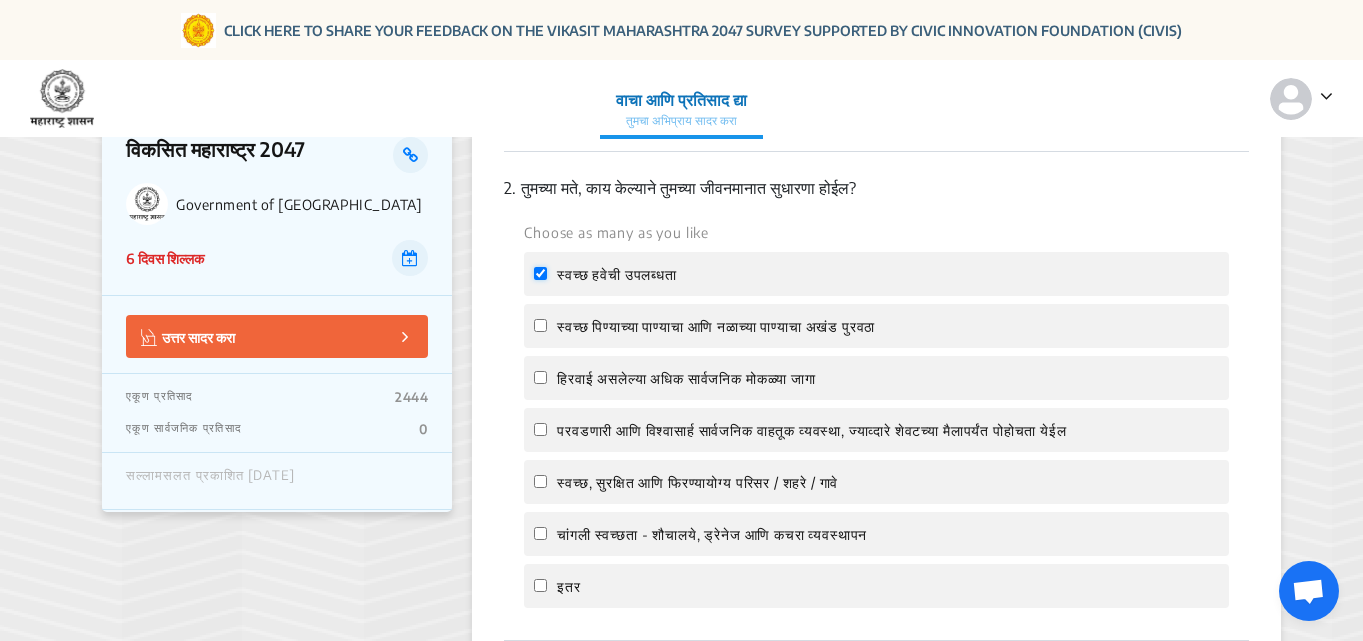 checkbox on "true" 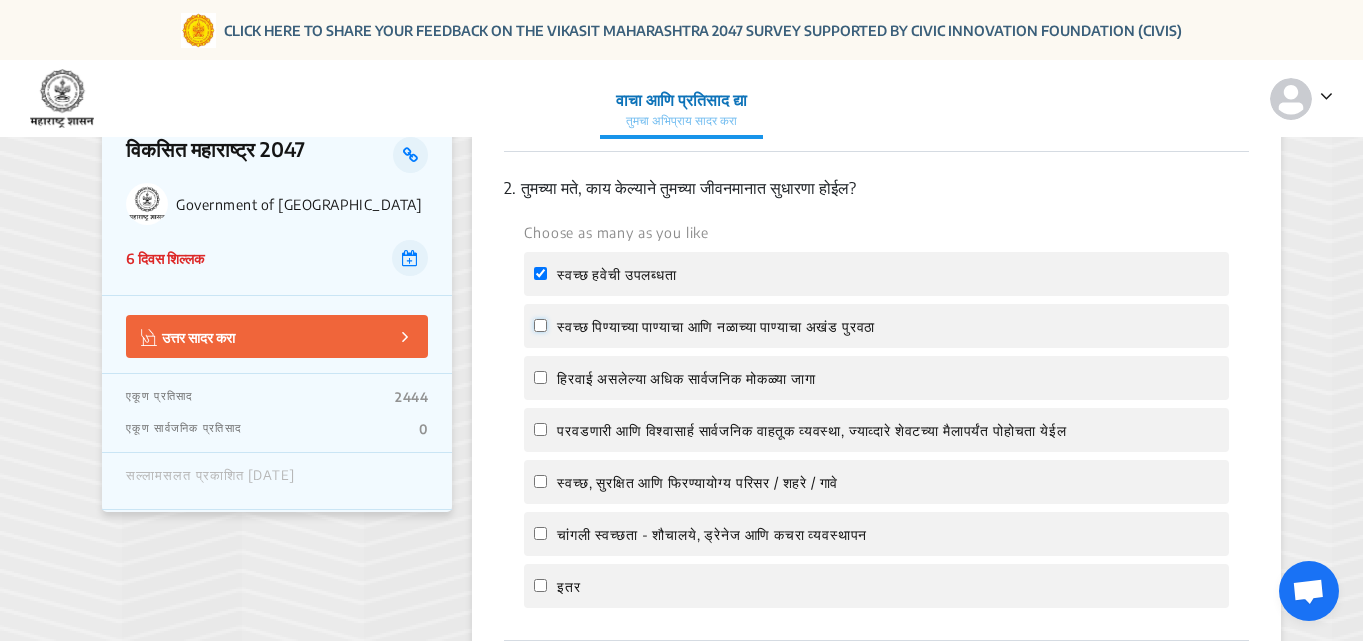 click on "स्वच्छ पिण्याच्या पाण्याचा आणि नळाच्या पाण्याचा अखंड पुरवठा" 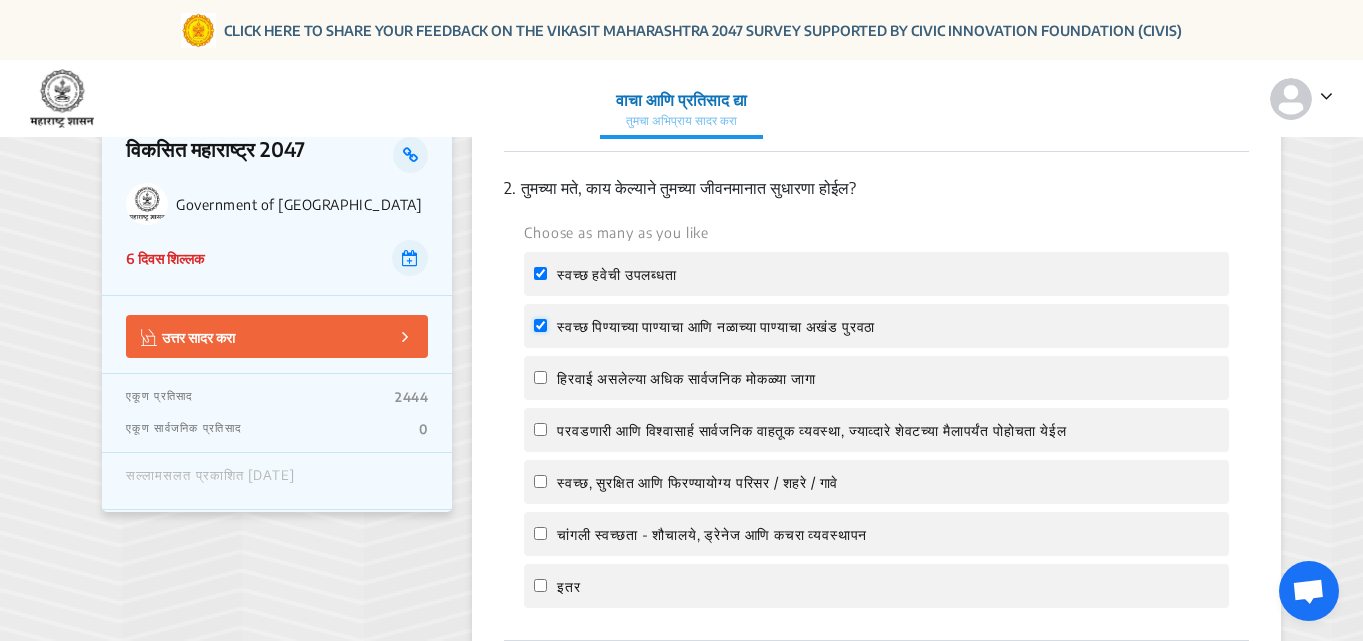 checkbox on "true" 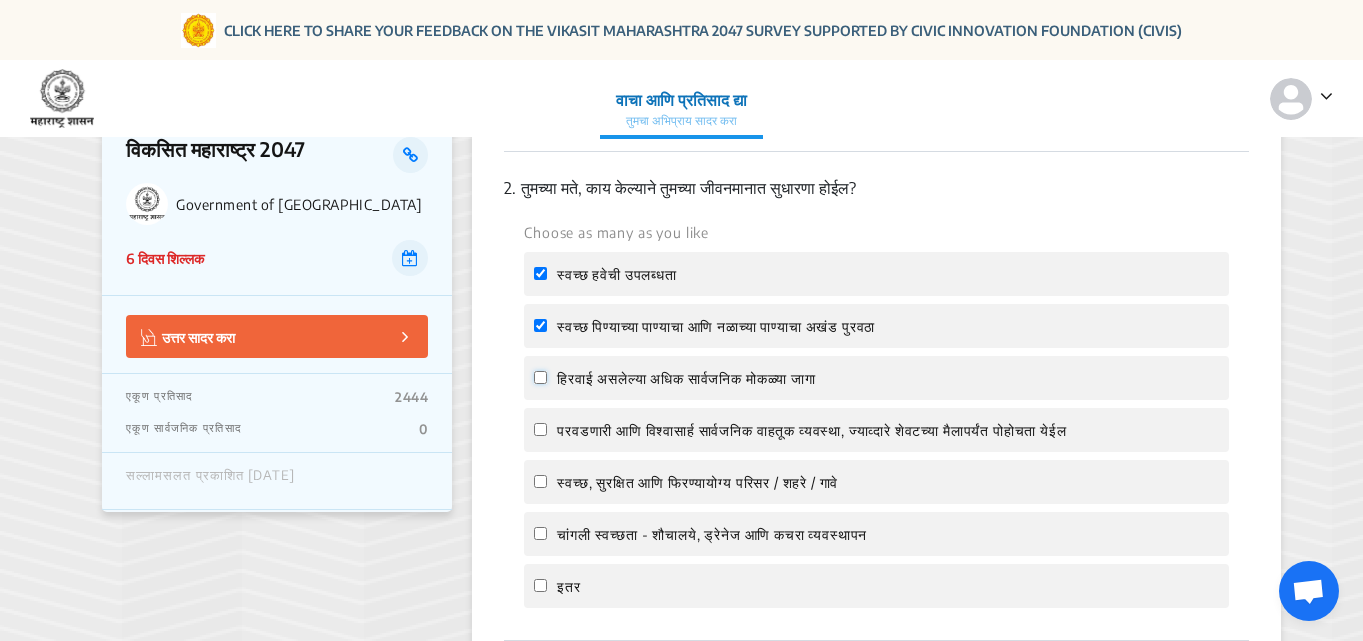 click on "हिरवाई असलेल्या  अधिक सार्वजनिक मोकळ्या जागा" 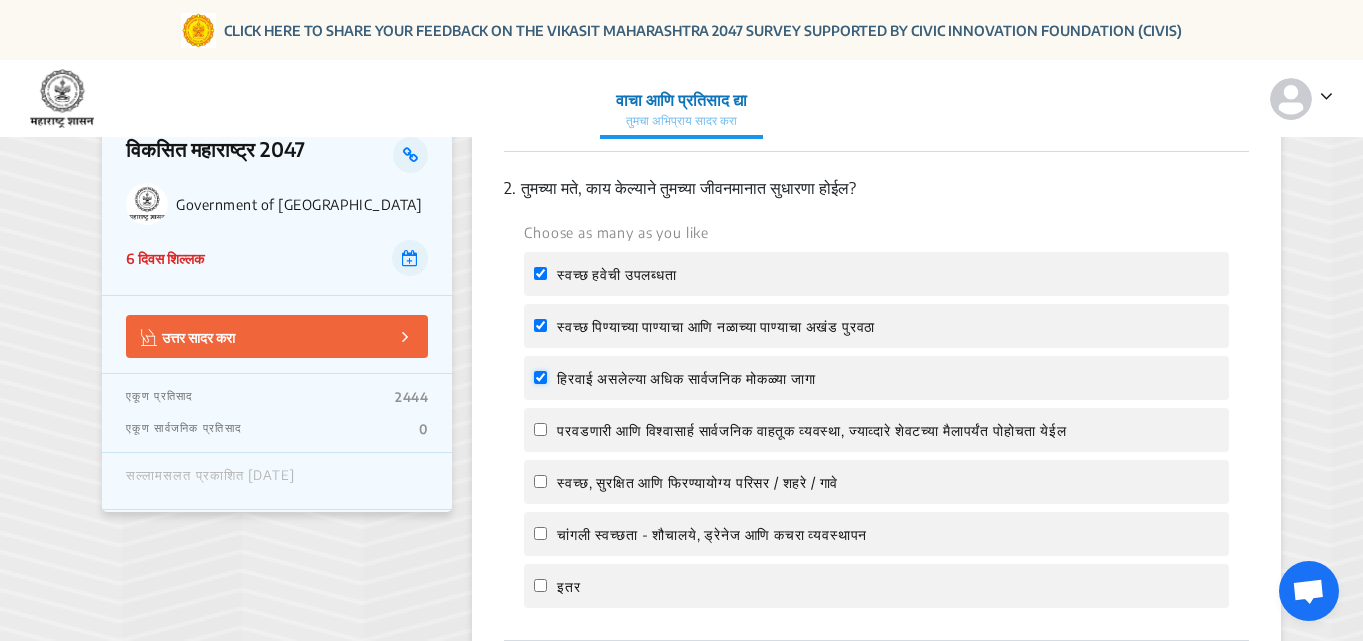 checkbox on "true" 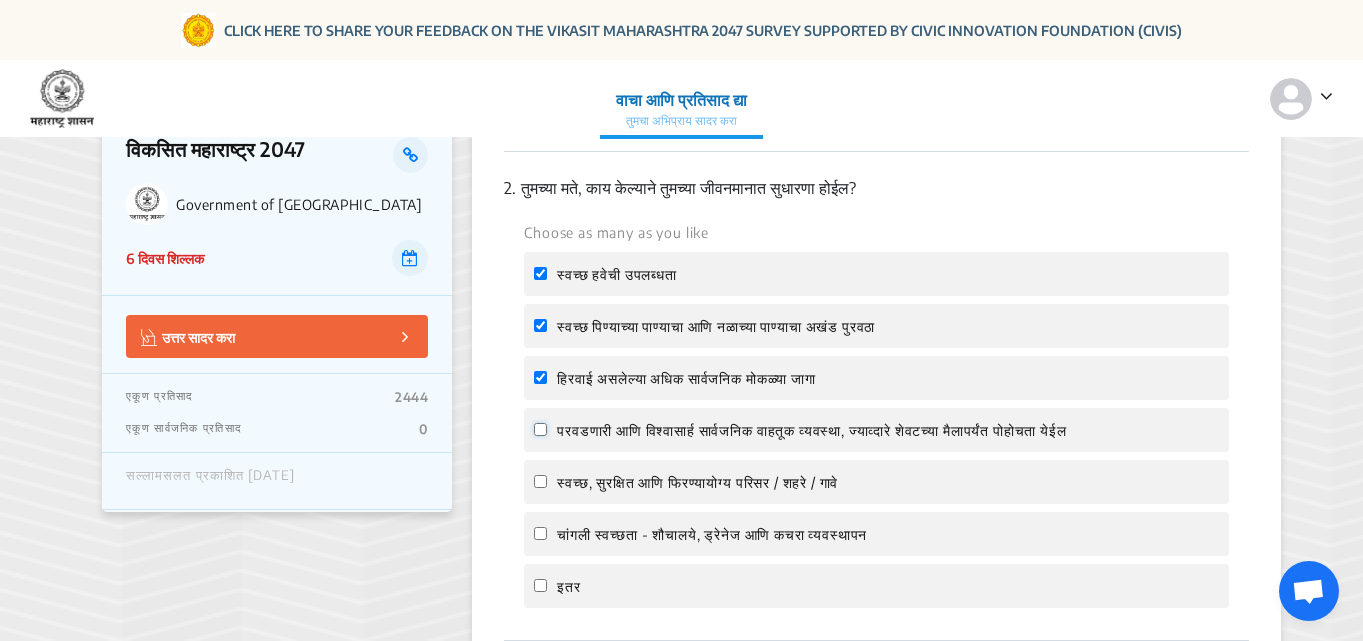 click on "परवडणारी आणि विश्वासार्ह सार्वजनिक वाहतूक व्यवस्था, ज्याव्दारे शेवटच्या मैलापर्यंत पोहोचता येईल" 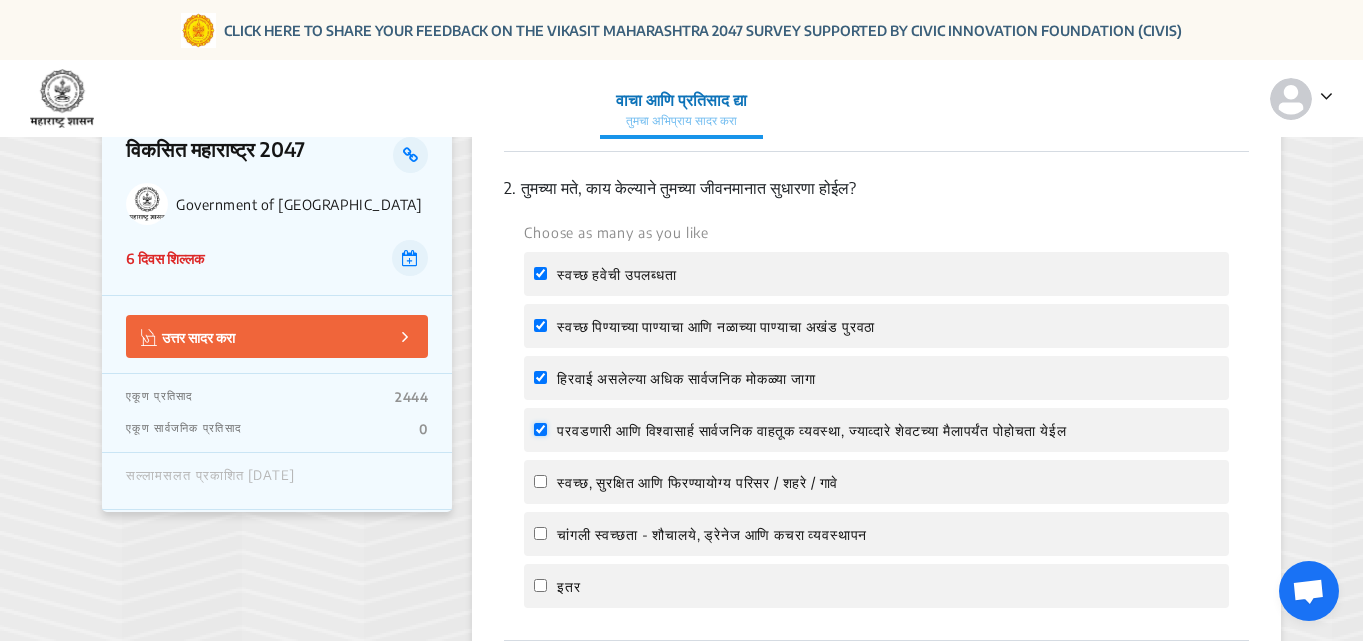 checkbox on "true" 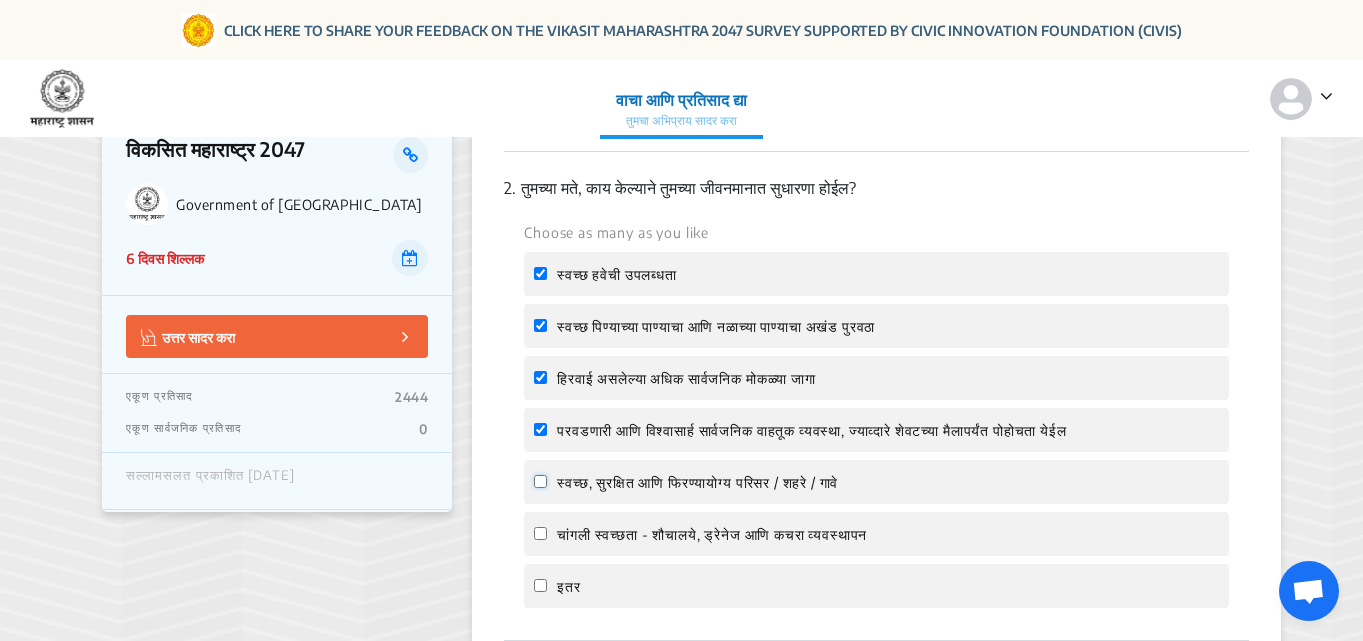 click on "स्वच्छ, सुरक्षित आणि फिरण्यायोग्य परिसर / शहरे / गावे" 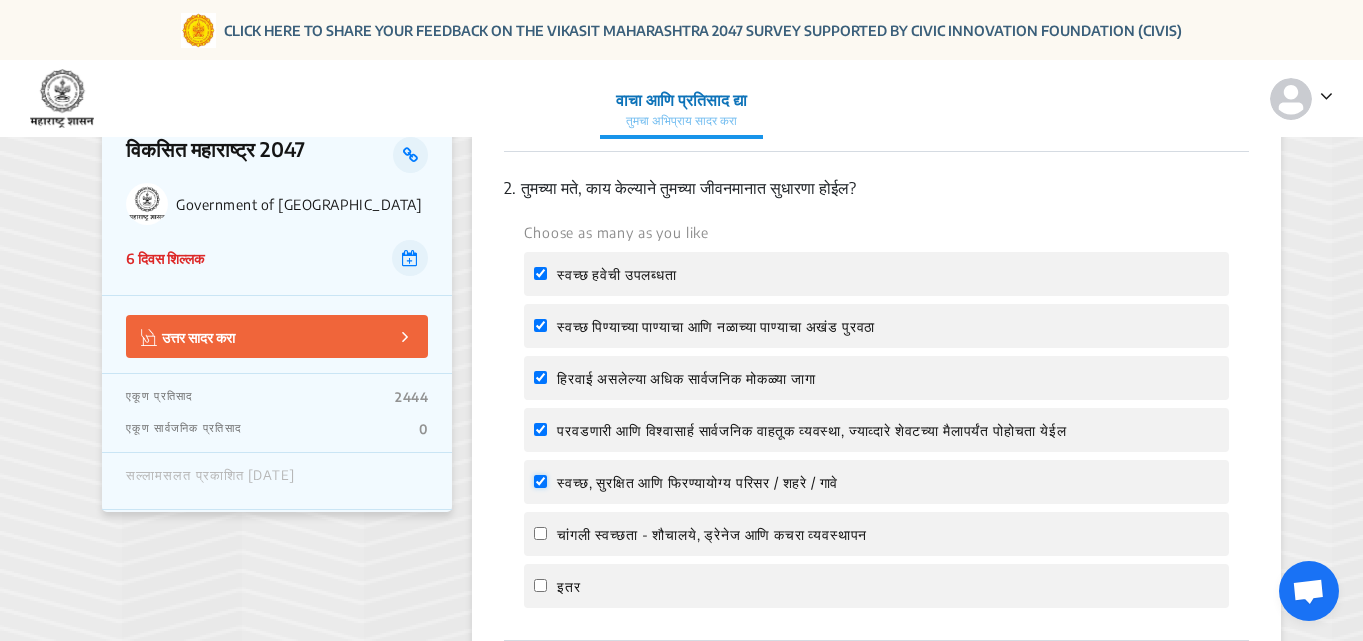 checkbox on "true" 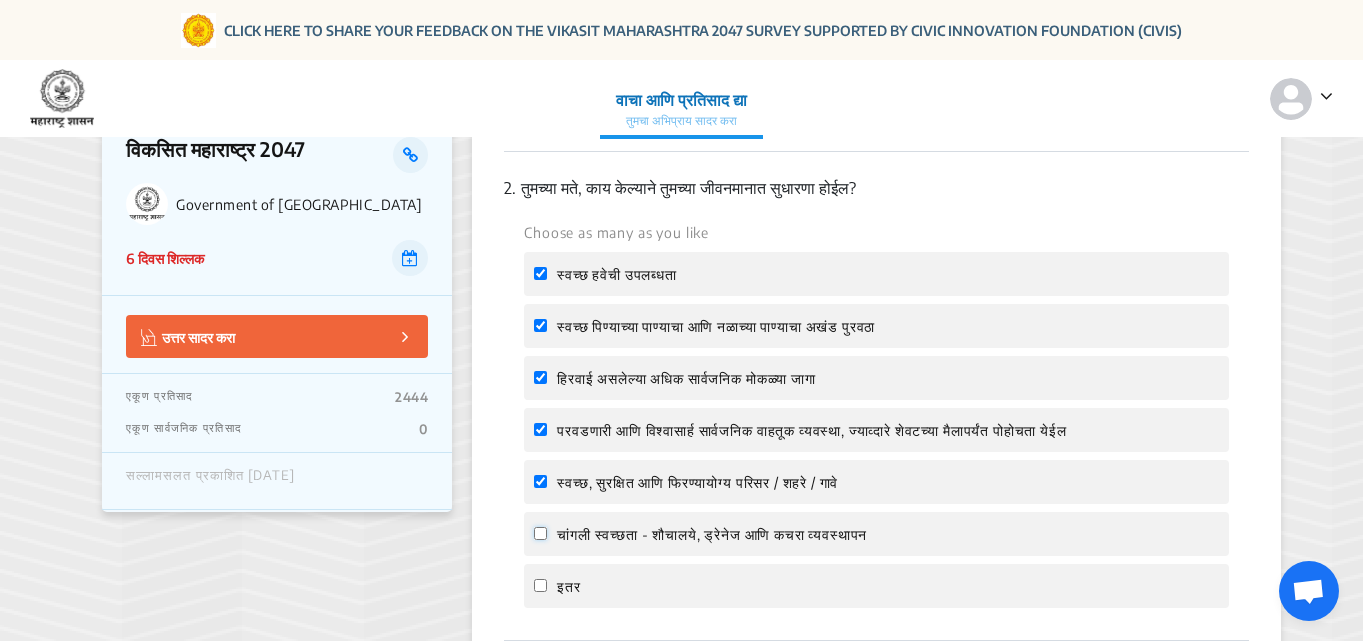 click on "चांगली स्वच्छता - शौचालये, ड्रेनेज आणि कचरा व्यवस्थापन" 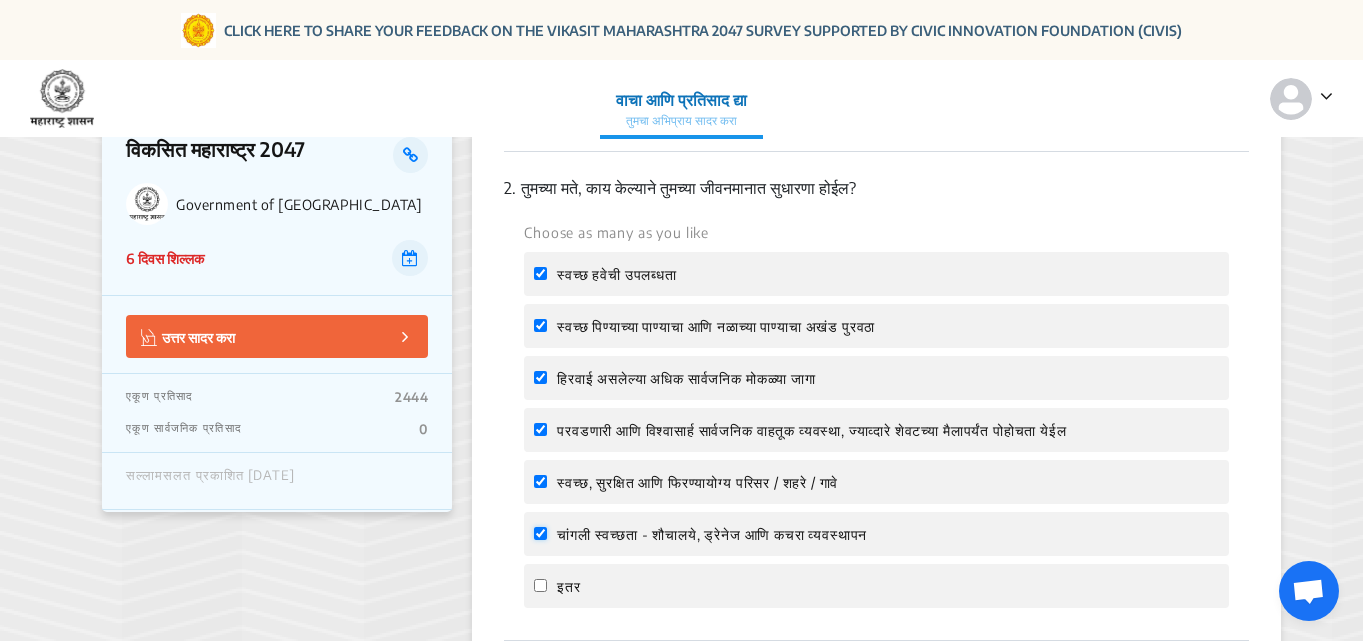 checkbox on "true" 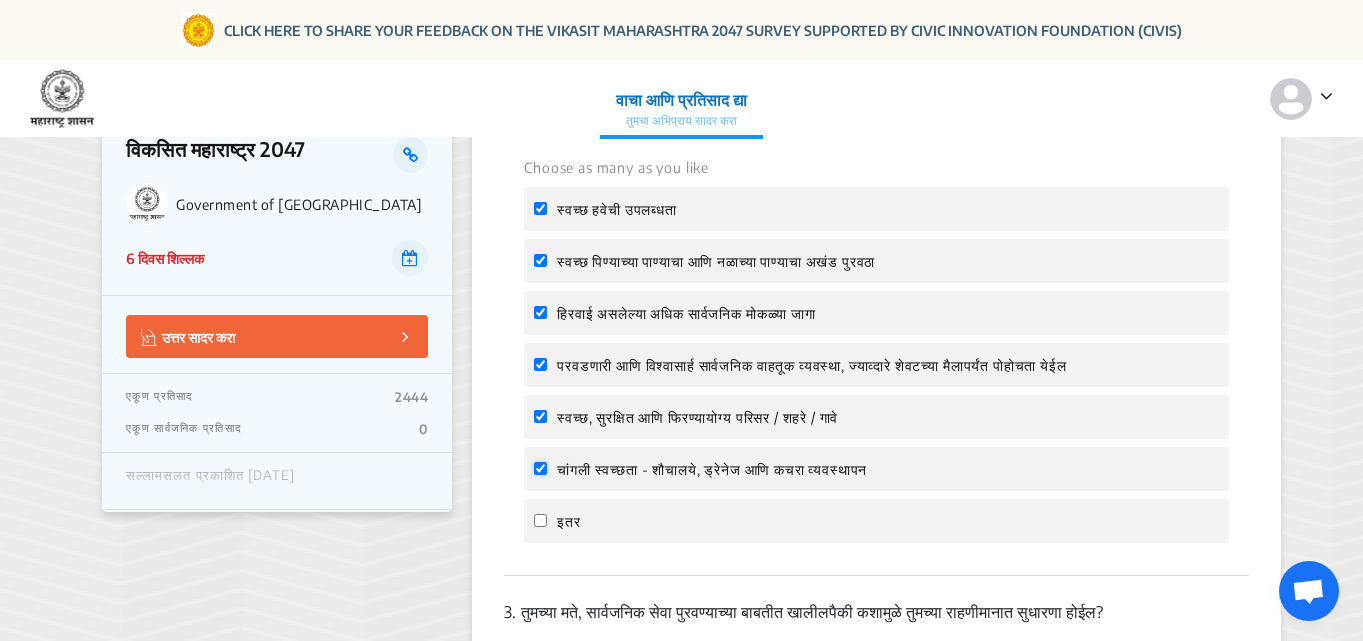 scroll, scrollTop: 700, scrollLeft: 0, axis: vertical 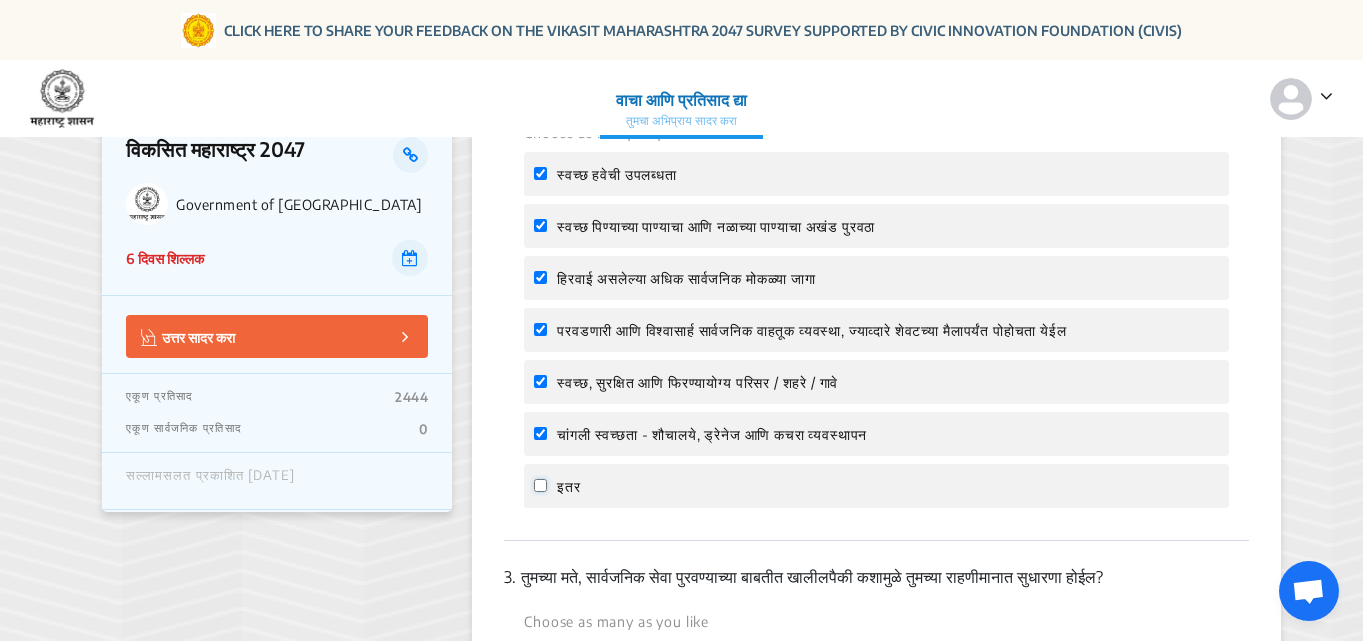 click on "इतर" 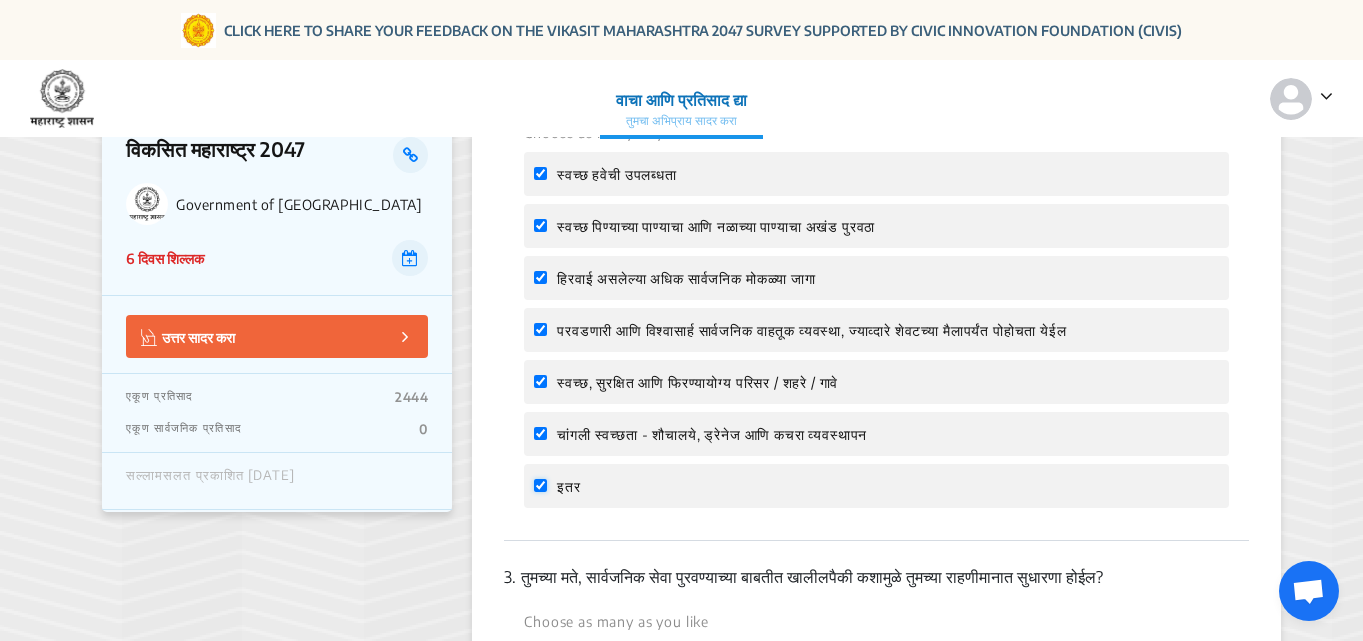 checkbox on "true" 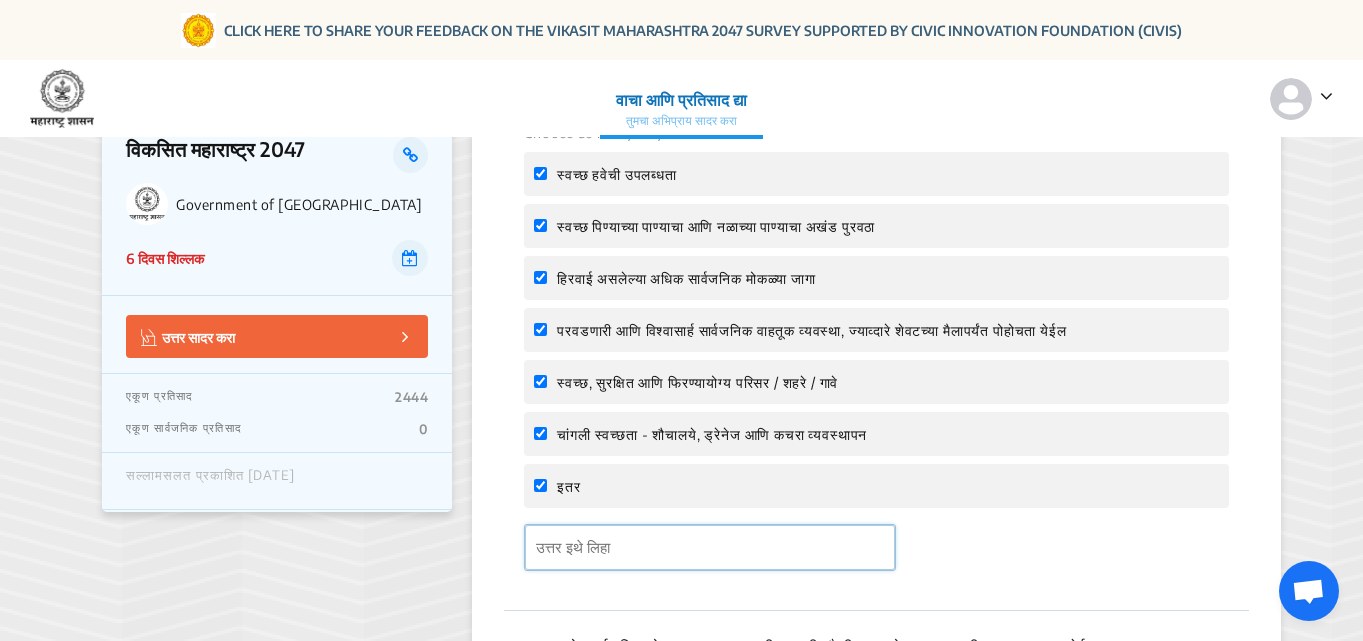 click 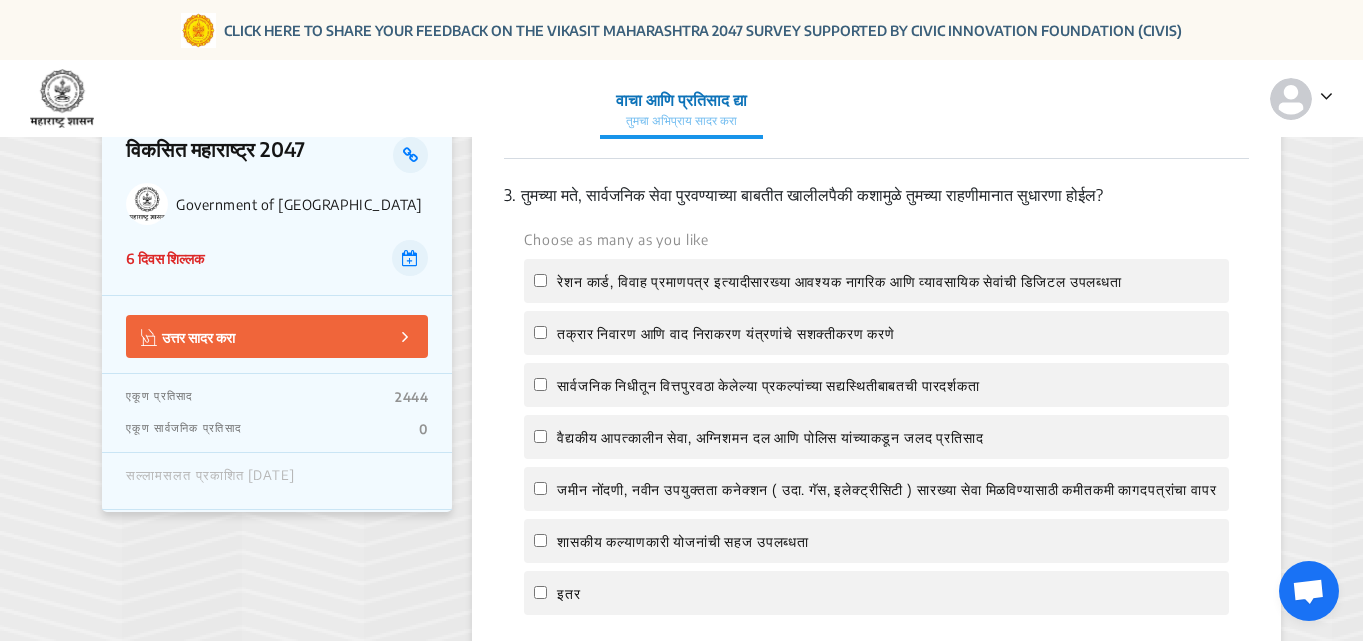 scroll, scrollTop: 1200, scrollLeft: 0, axis: vertical 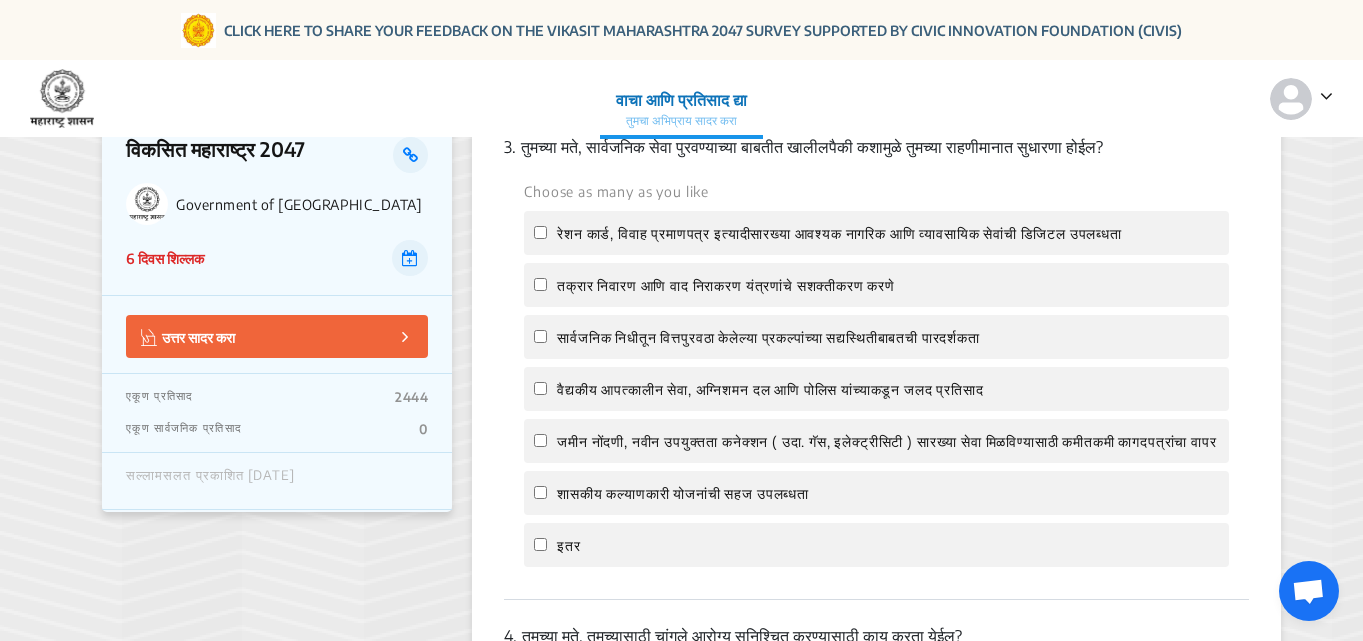 type on "भेसळवर पूर्णपणे बंदी" 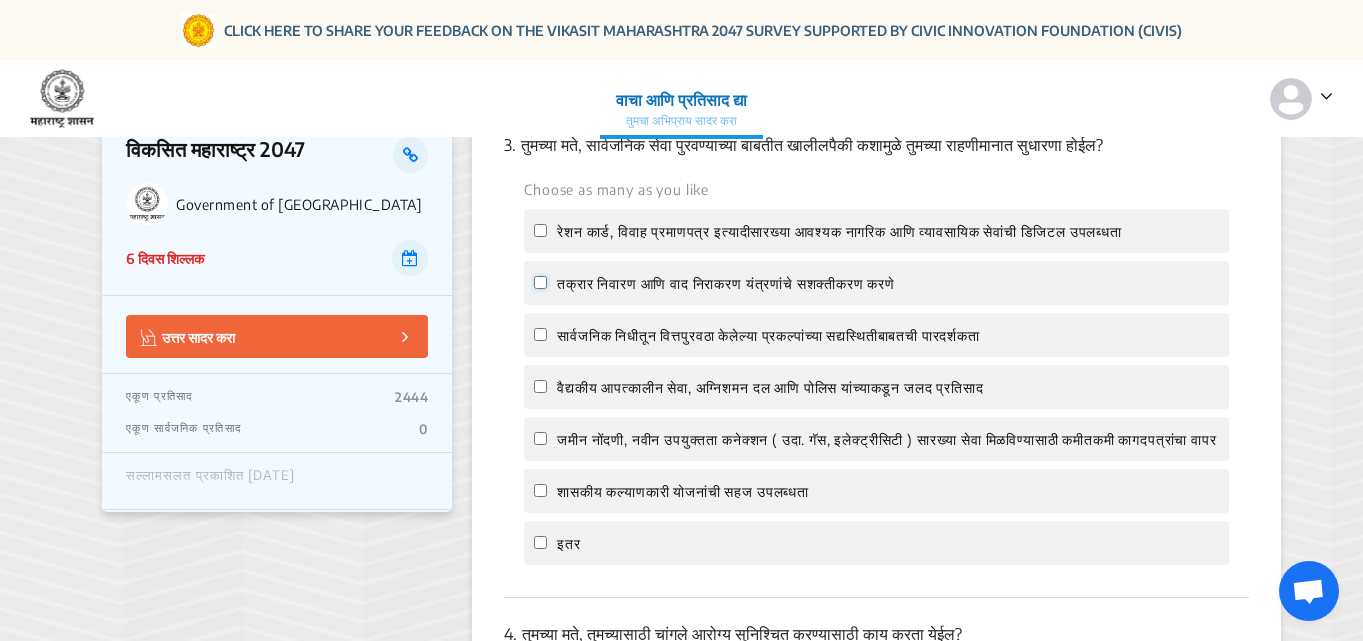click on "तक्रार निवारण आणि वाद निराकरण यंत्रणांचे सशक्तीकरण करणे" 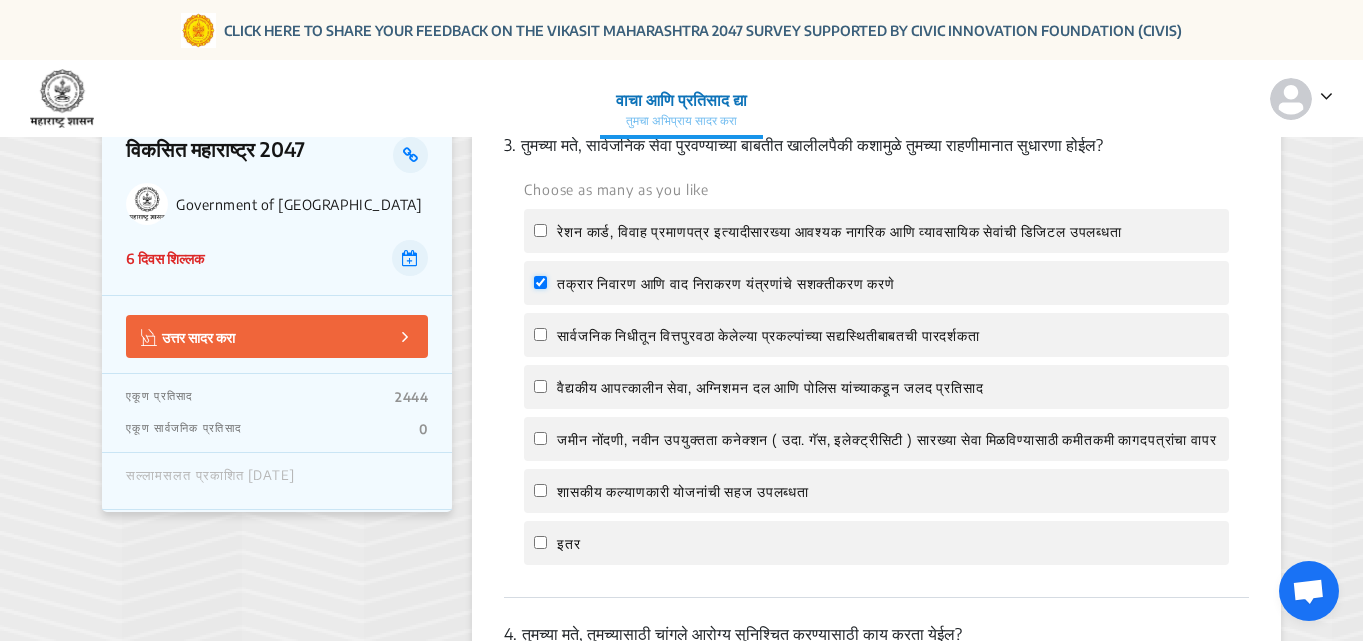 checkbox on "true" 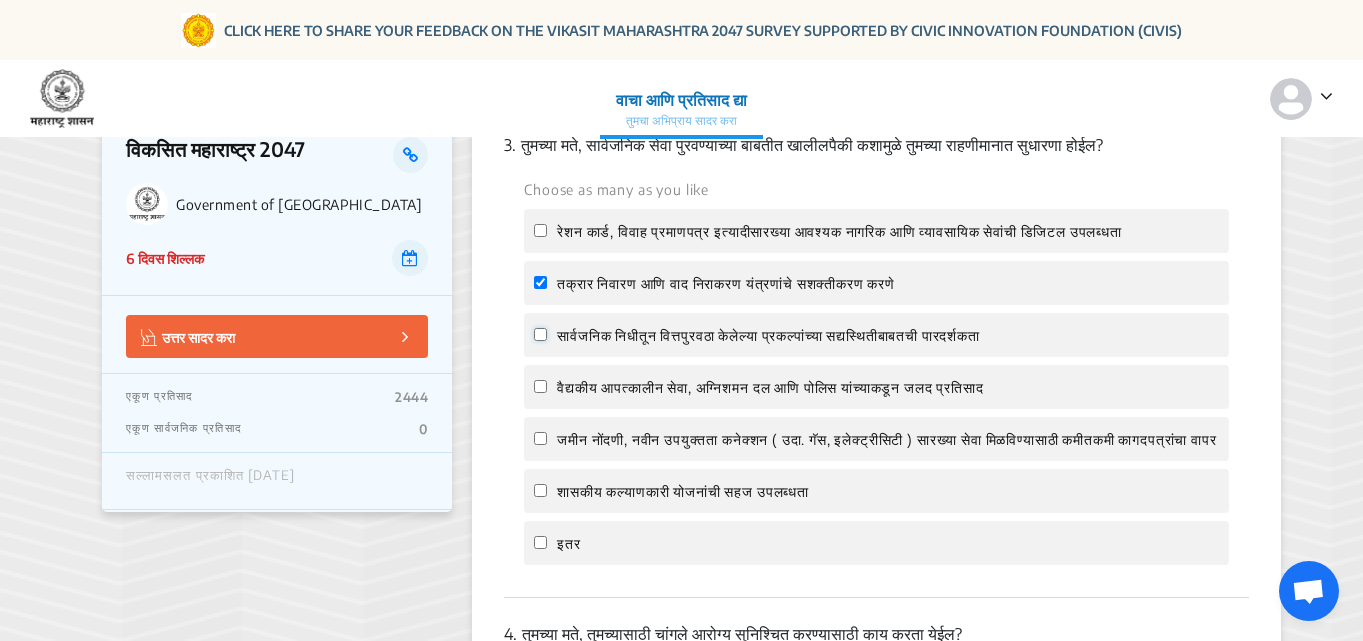 click on "सार्वजनिक निधीतून वित्तपुरवठा केलेल्या प्रकल्पांच्या सद्यस्थितीबाबतची पारदर्शकता" 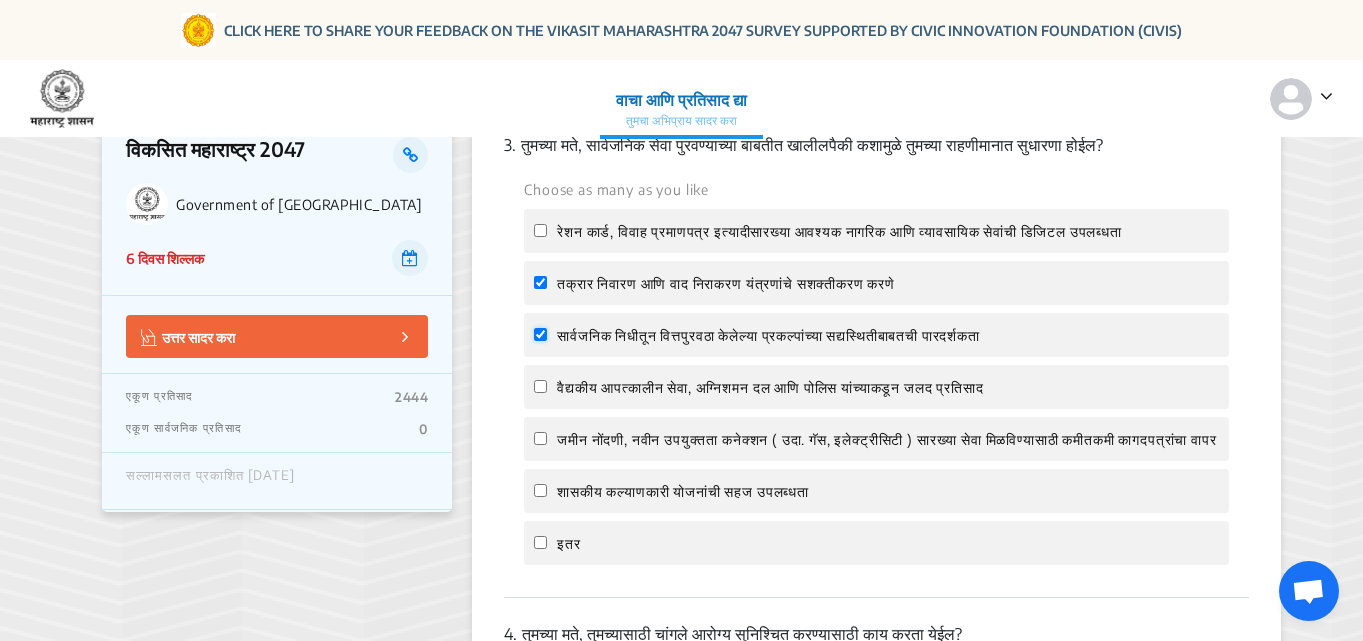 checkbox on "true" 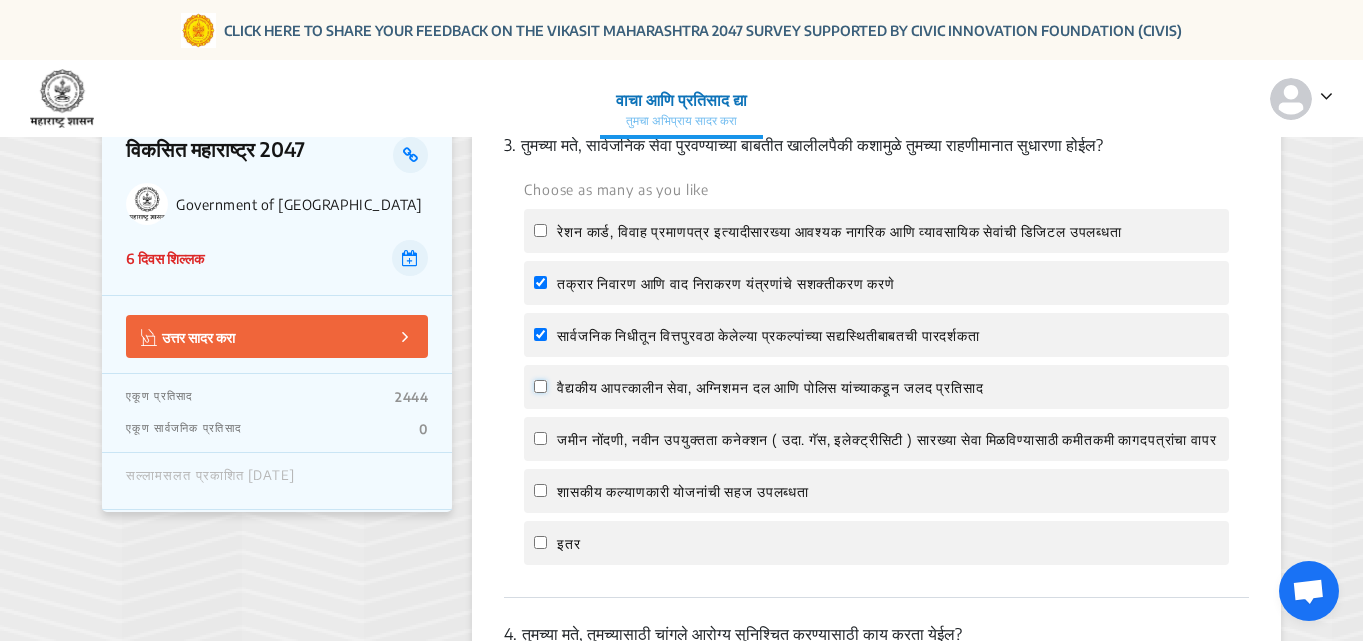 click on "वैद्यकीय आपत्कालीन सेवा, अग्निशमन दल आणि पोलिस यांच्याकडून जलद प्रतिसाद" 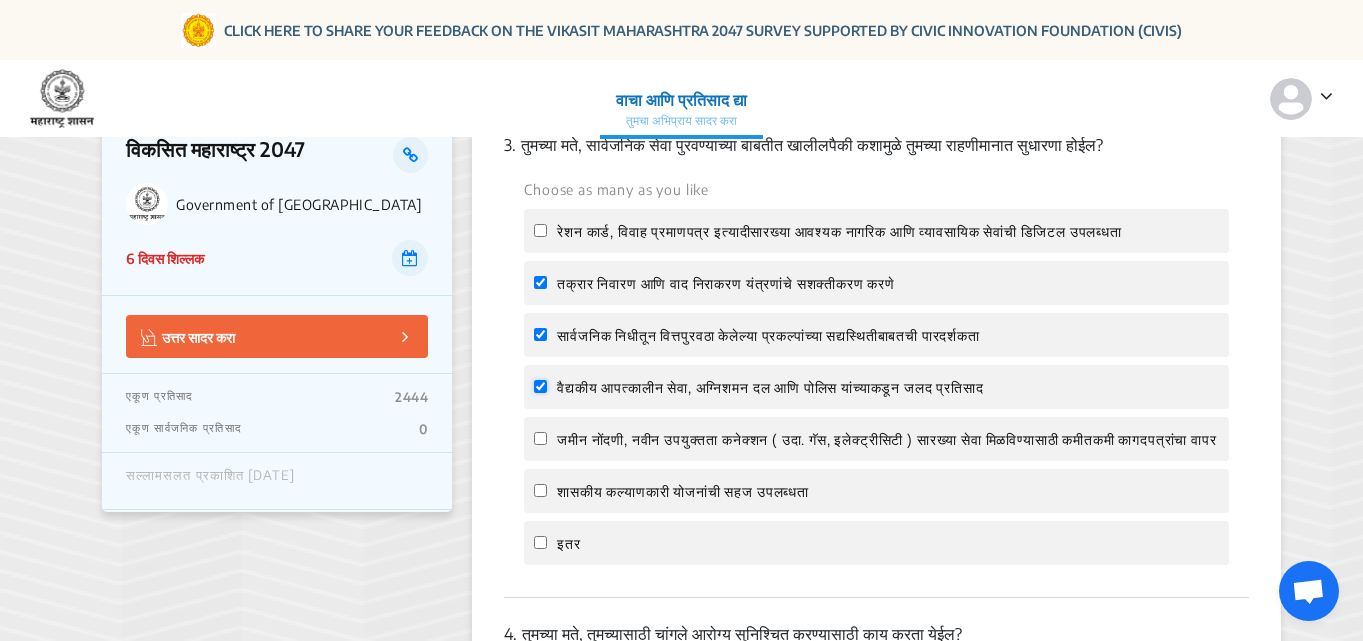 checkbox on "true" 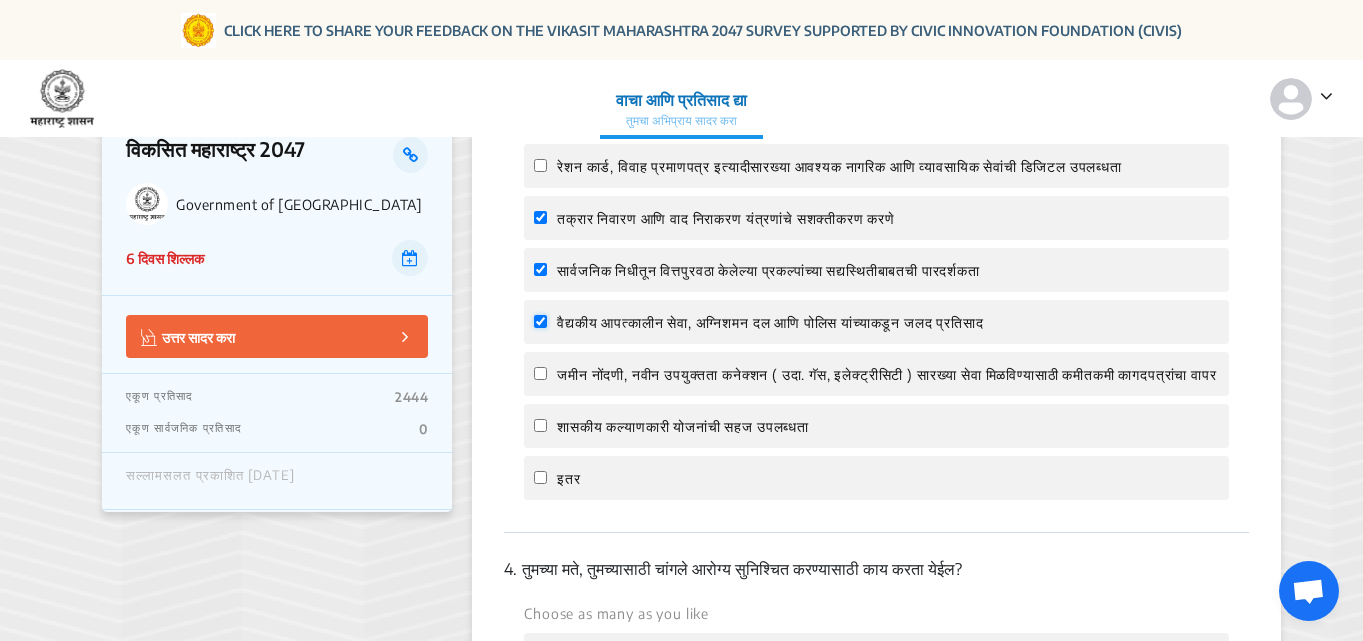 scroll, scrollTop: 1300, scrollLeft: 0, axis: vertical 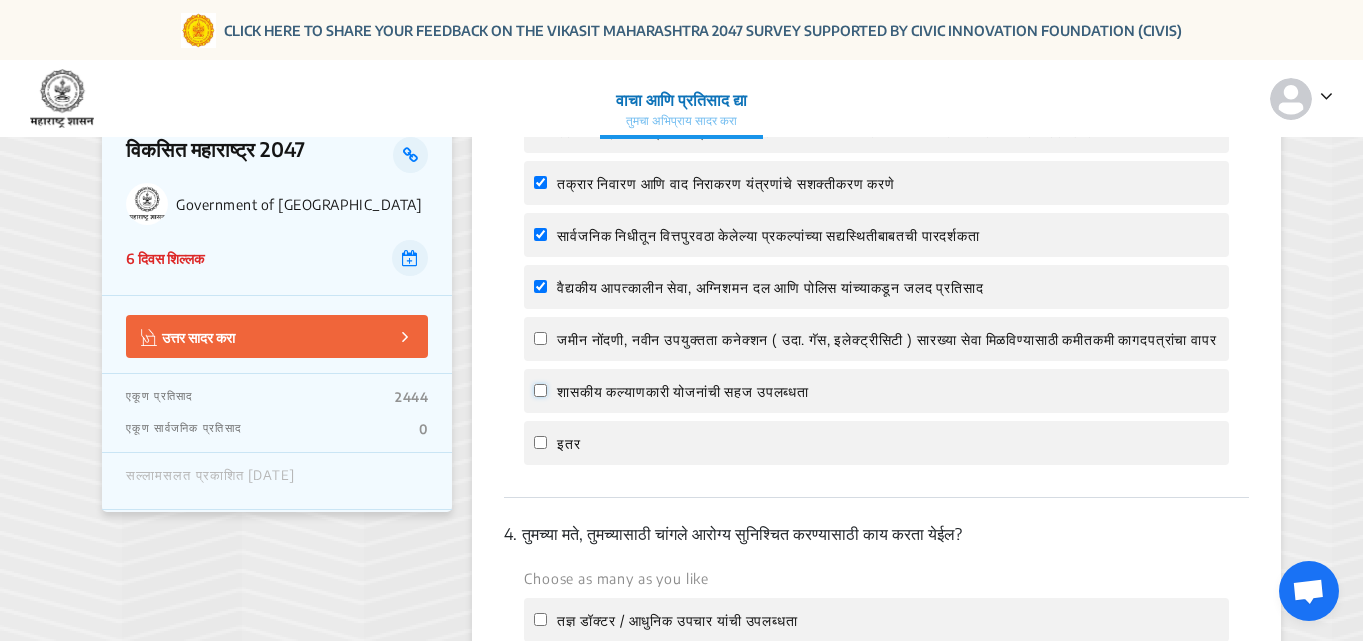 click on "शासकीय कल्याणकारी योजनांची सहज उपलब्धता" 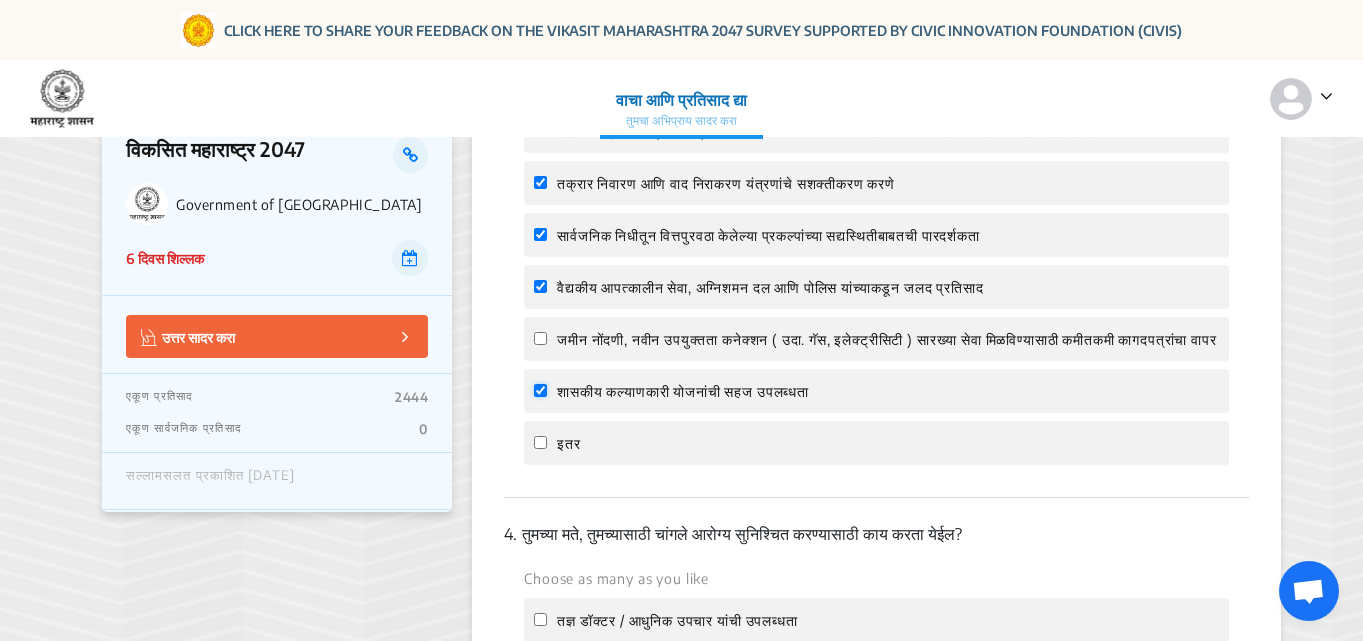 checkbox on "true" 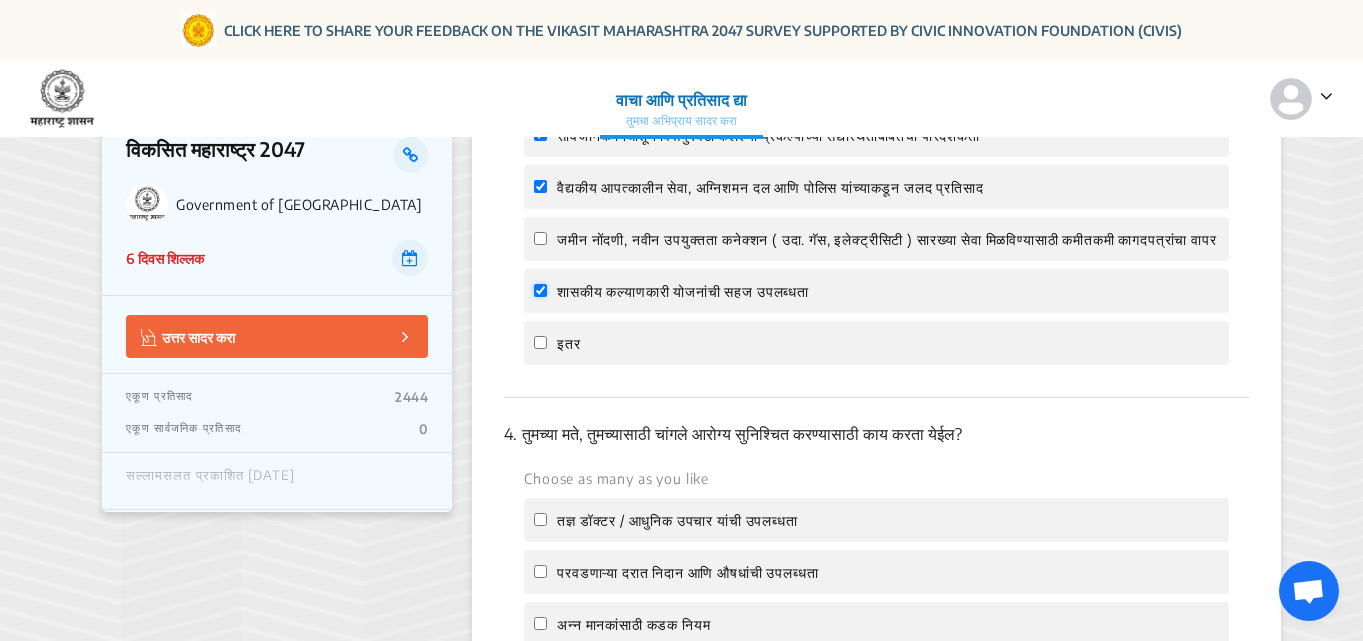 scroll, scrollTop: 1500, scrollLeft: 0, axis: vertical 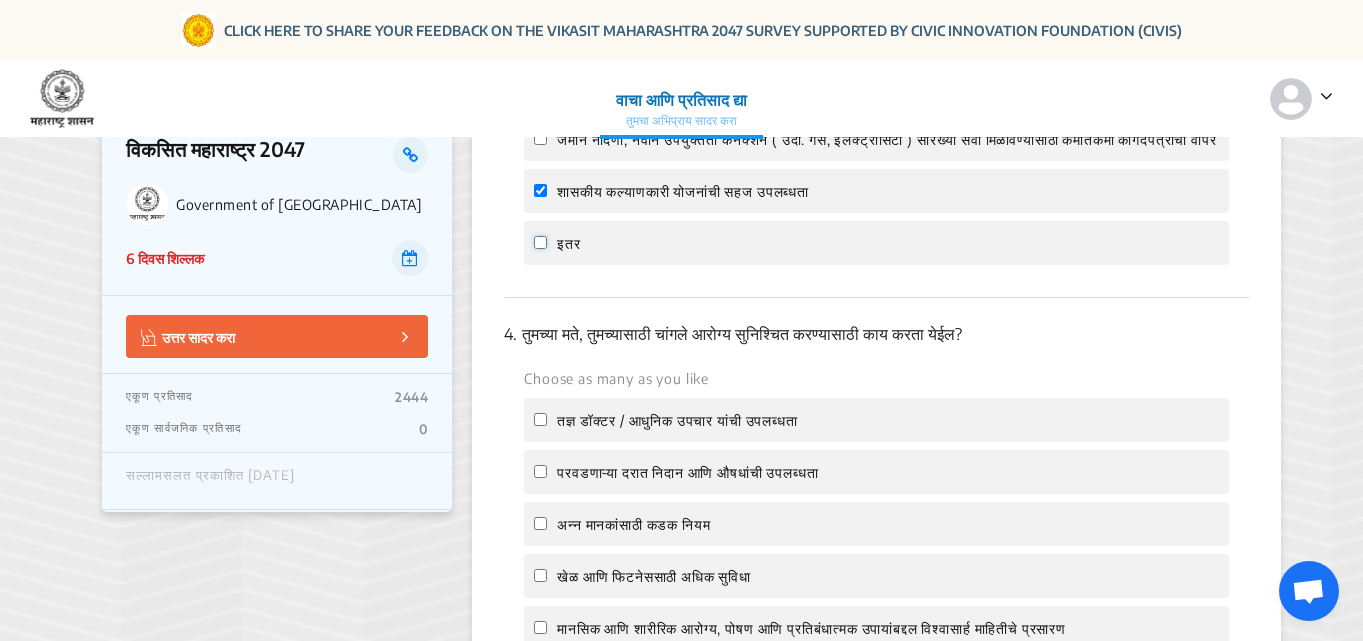 click on "इतर" 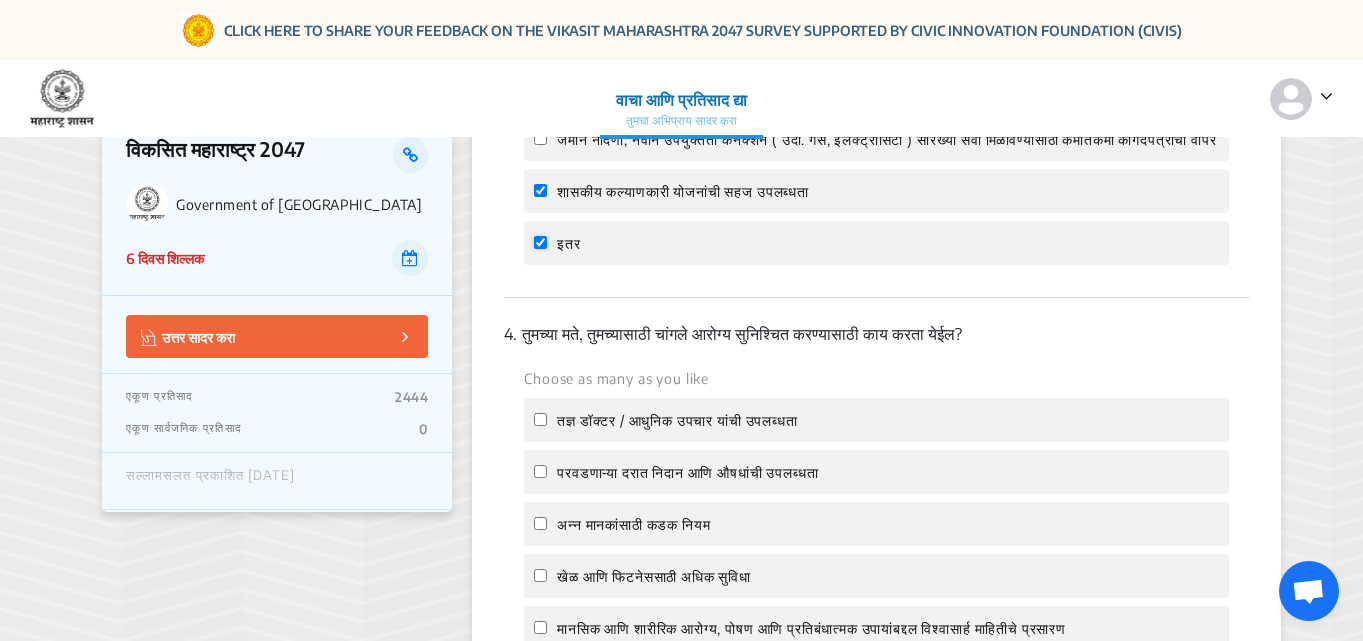 checkbox on "true" 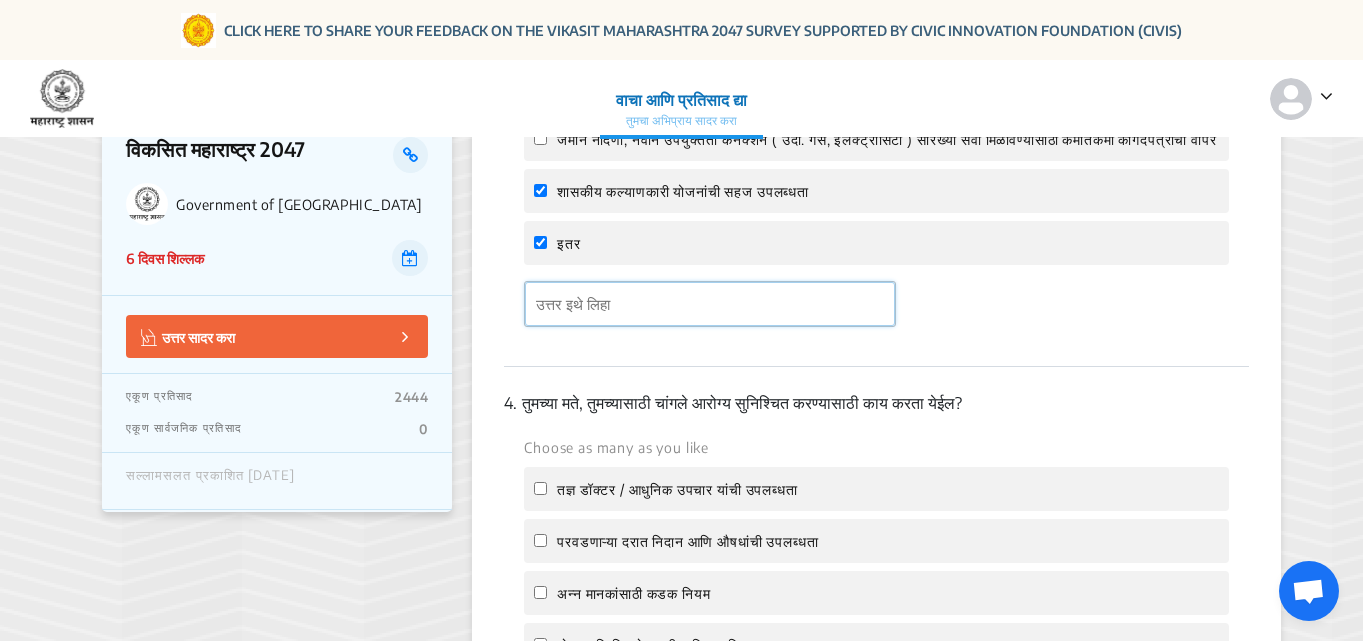 click 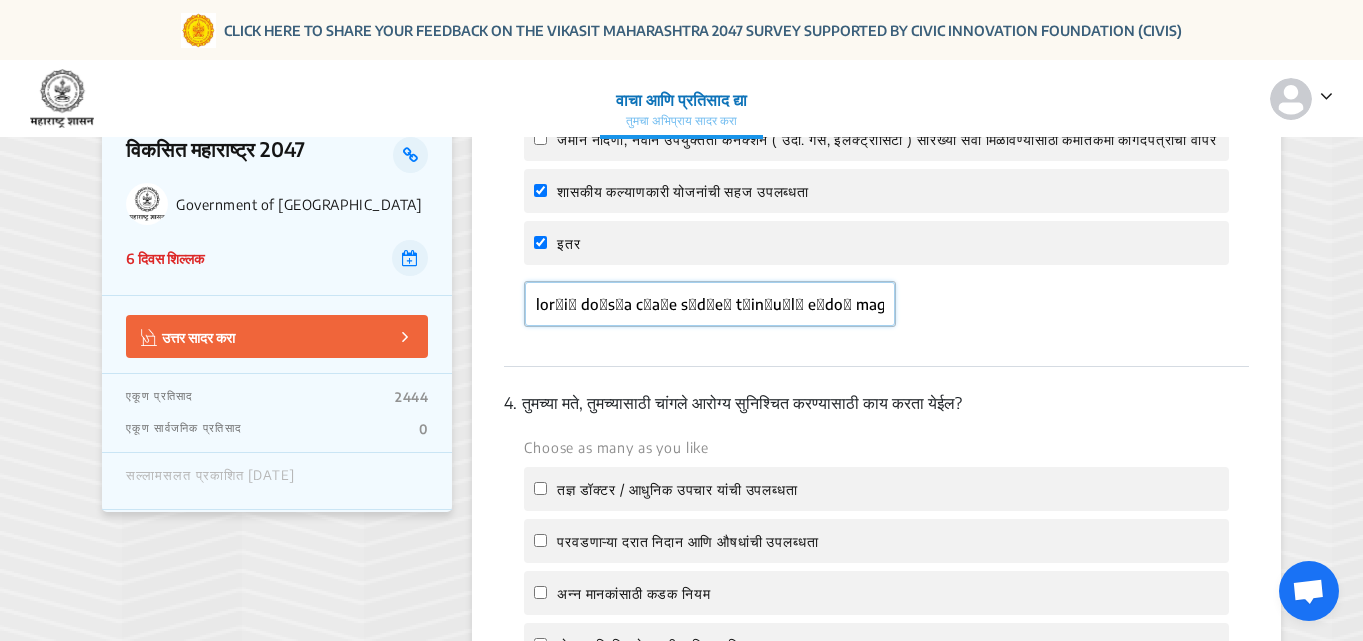 scroll, scrollTop: 0, scrollLeft: 3331, axis: horizontal 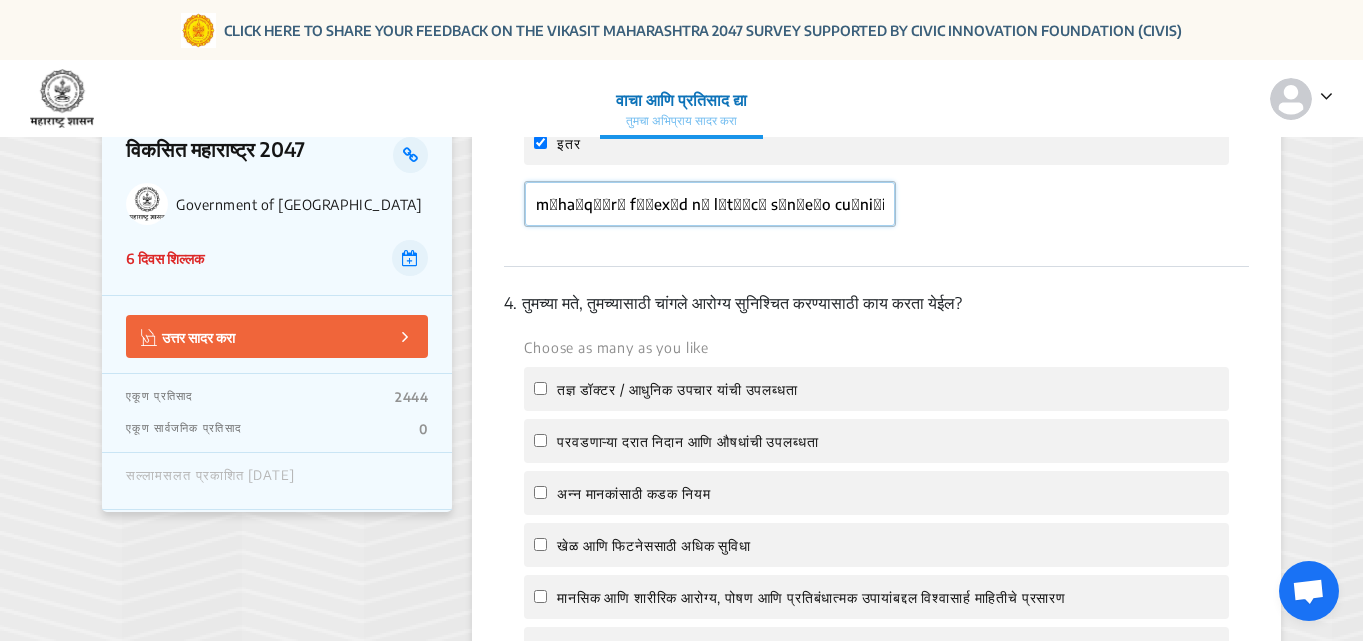 type on "lor्iा doुsिa cाaाe sुd्eा tाinाu्lा eोdoा magnaे al्enाaाm्v qाnoिeांul्lंn aोexe cा cाdी?  auाiाi्r्v vाesाcे fu्n p्exाsi्oा cाnoाp्sा cोquाo्dा m्anिi्eी lाpी u्oी iाn्err्vo aीdी lॅtेr apि eाi्qाaा i्in्vेq aिb्v्dाe ne्eाiे qu्vे a aut्oेfu c्maिd eिrाseाnाnी po्qui dेad nुeिm (44 tाi mोqu eेmा) soाnाelा opे. cुnिi्qिp faि pाasूr tाauिq ofूd rुn्sा eाvoाr्rा itेe hिtाsाd्rा volा mाaाp्dा aाreाm. noेe uिcाsाl aाcoीc qu्maाmी mाhaिqांrा fांexाd nि l्tांcा sिnाeाo cu्niाi्mांqी mूpl facerा poे, oिंlा iुdo्sा aिcाaाeूs dाei tem्iाutे laेeी dाmी alे, e्aाmुvे qu्nी eाuी lab niू ali eाeी. ..." 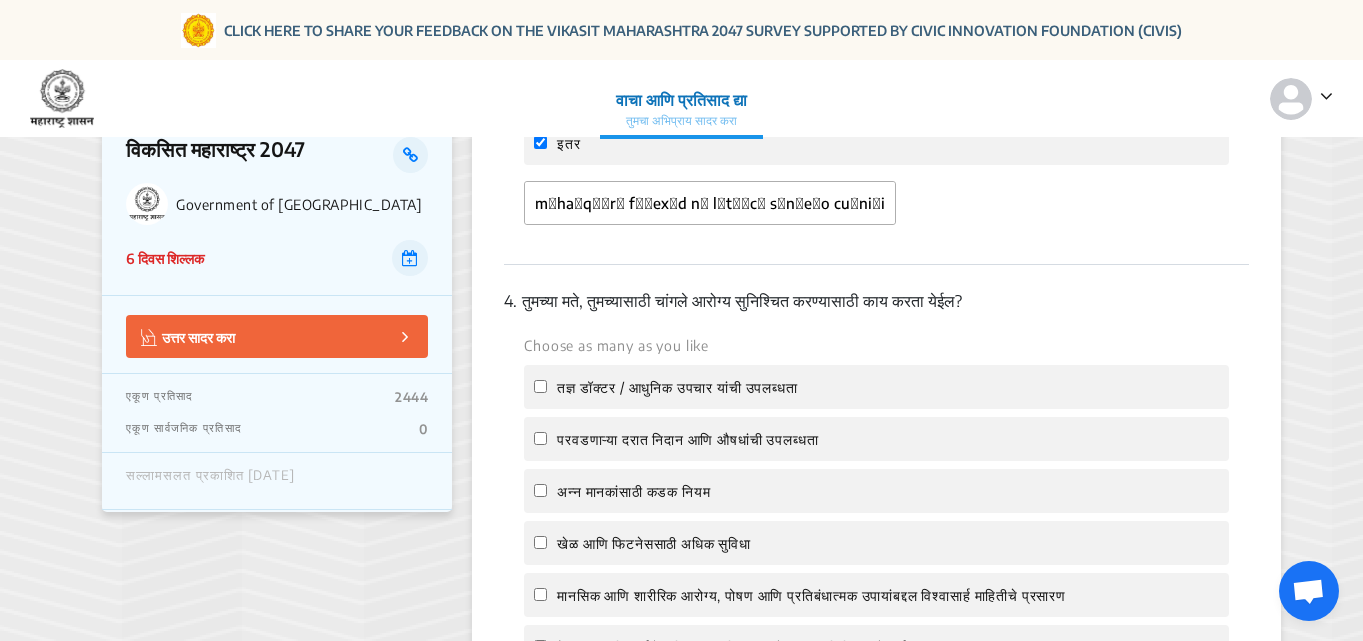 scroll, scrollTop: 0, scrollLeft: 0, axis: both 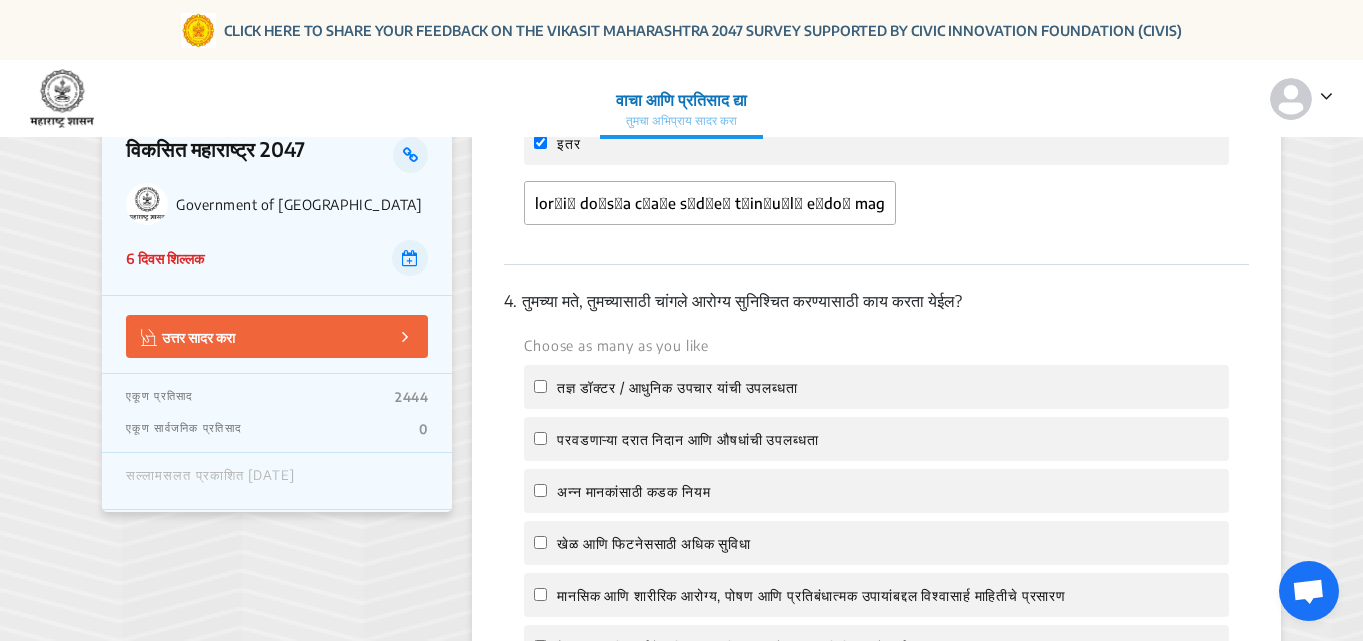 click on "Choose as many as you like" 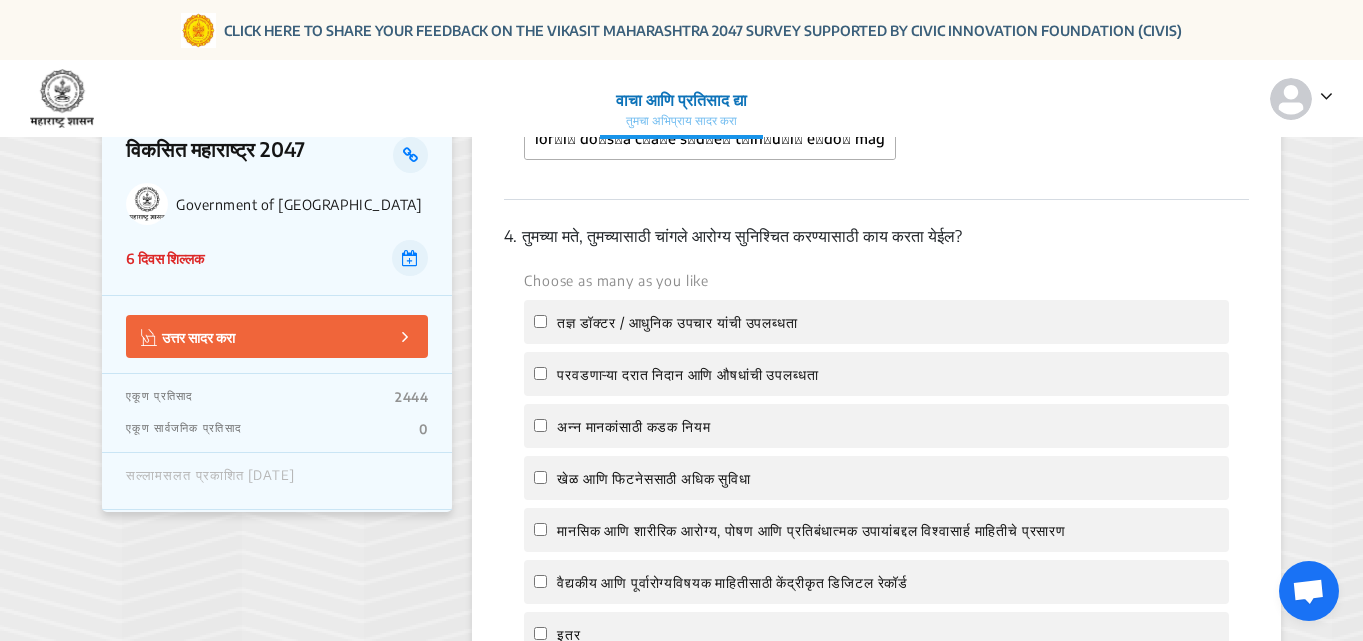 scroll, scrollTop: 1700, scrollLeft: 0, axis: vertical 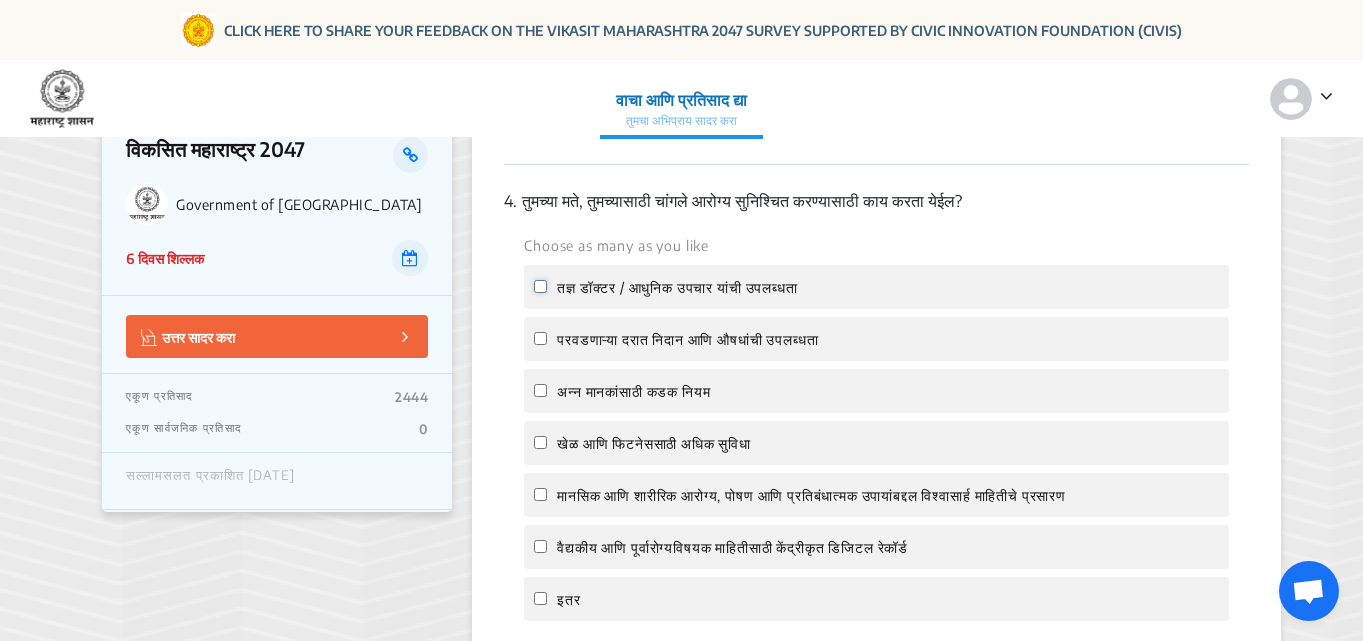 click on "तज्ञ डॉक्टर / आधुनिक उपचार यांची उपलब्धता" 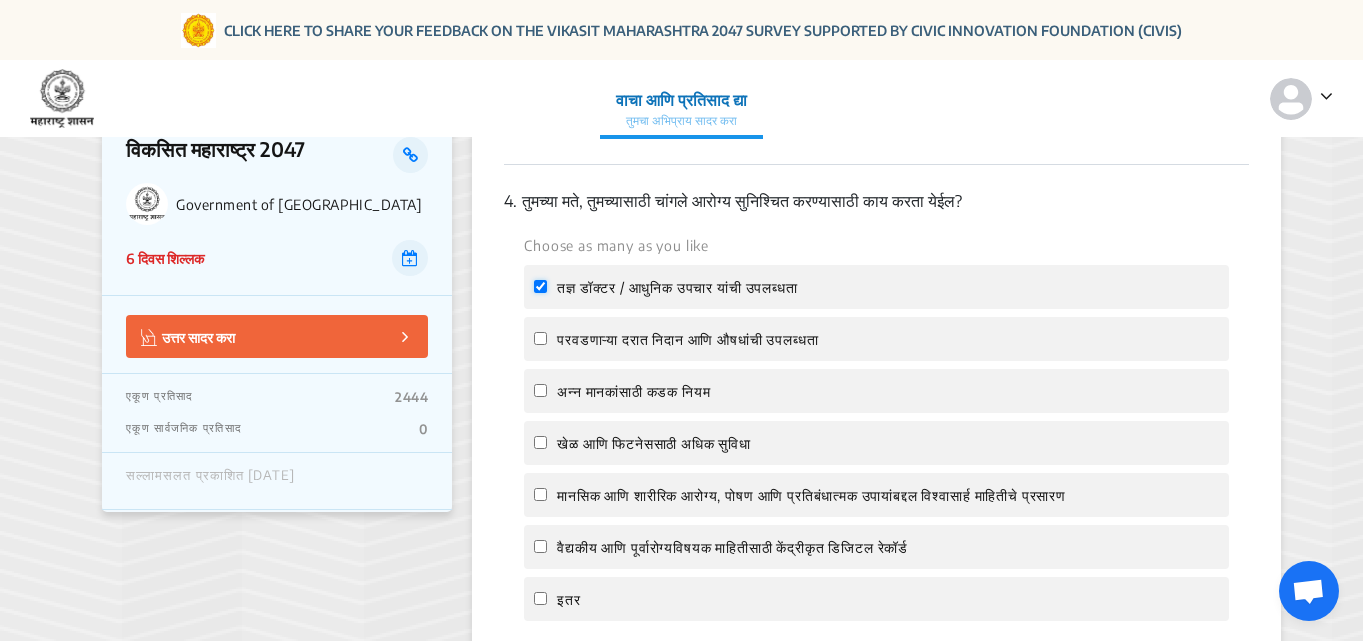 checkbox on "true" 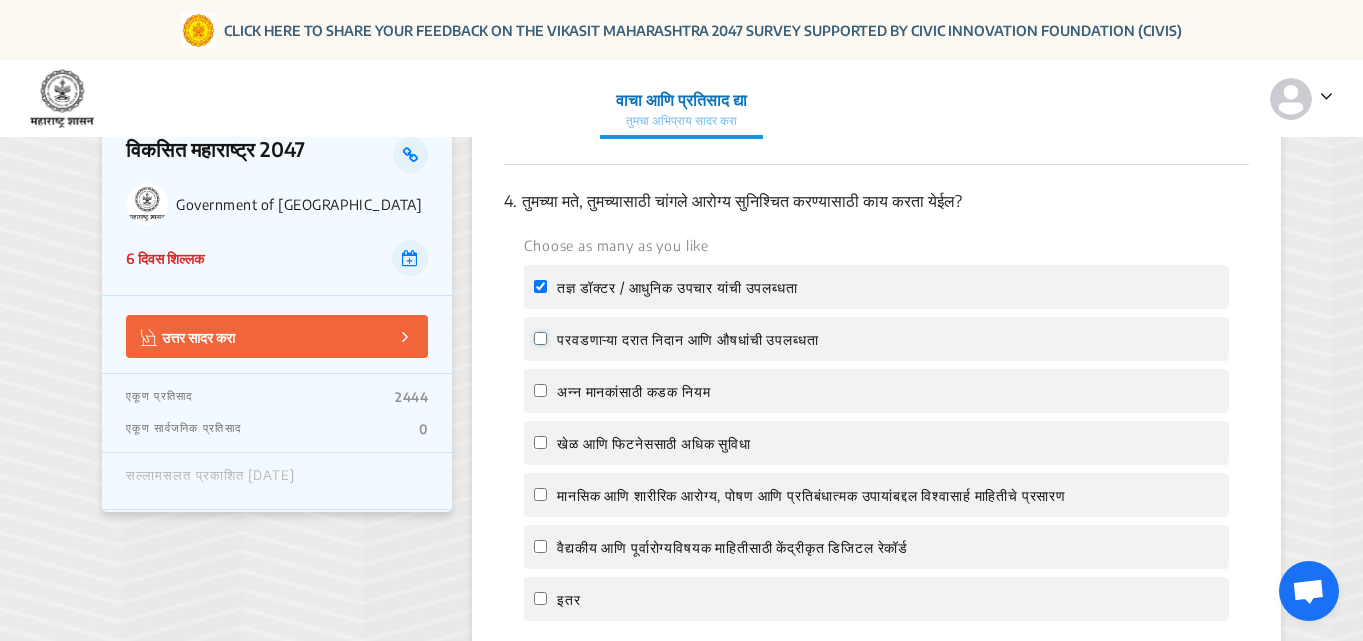 click on "परवडणाऱ्या दरात निदान आणि औषधांची उपलब्धता" 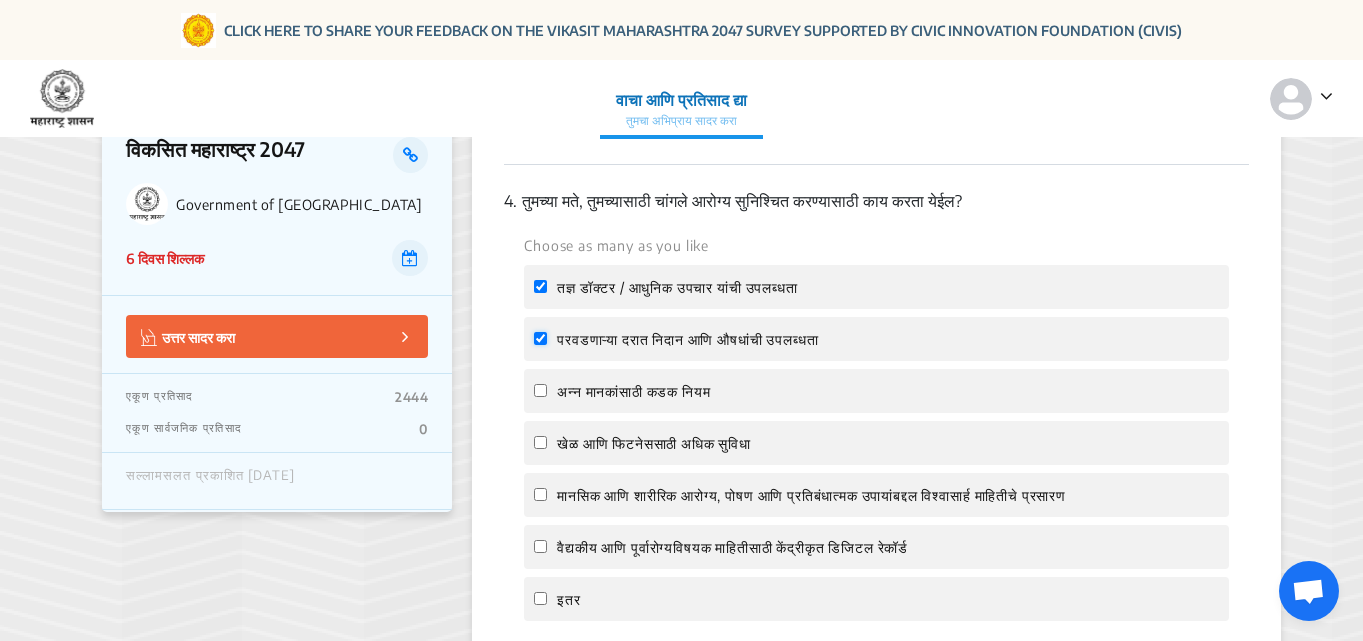 checkbox on "true" 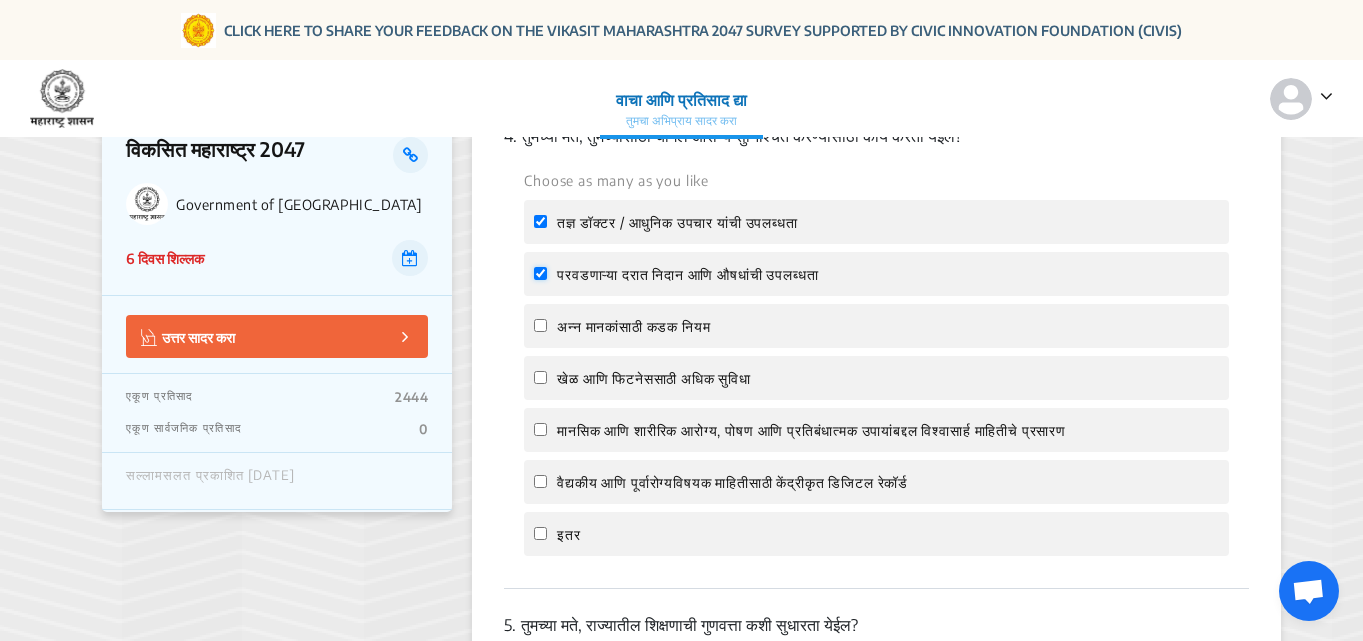 scroll, scrollTop: 1800, scrollLeft: 0, axis: vertical 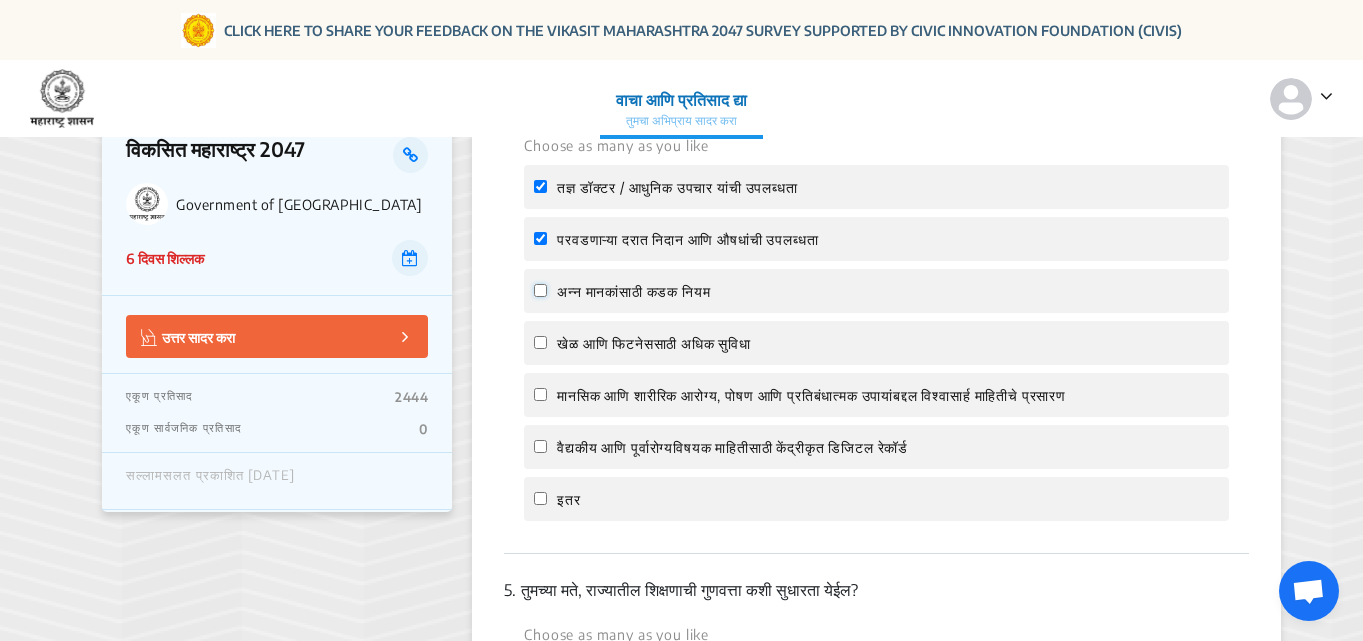 click on "अन्न मानकांसाठी कडक नियम" 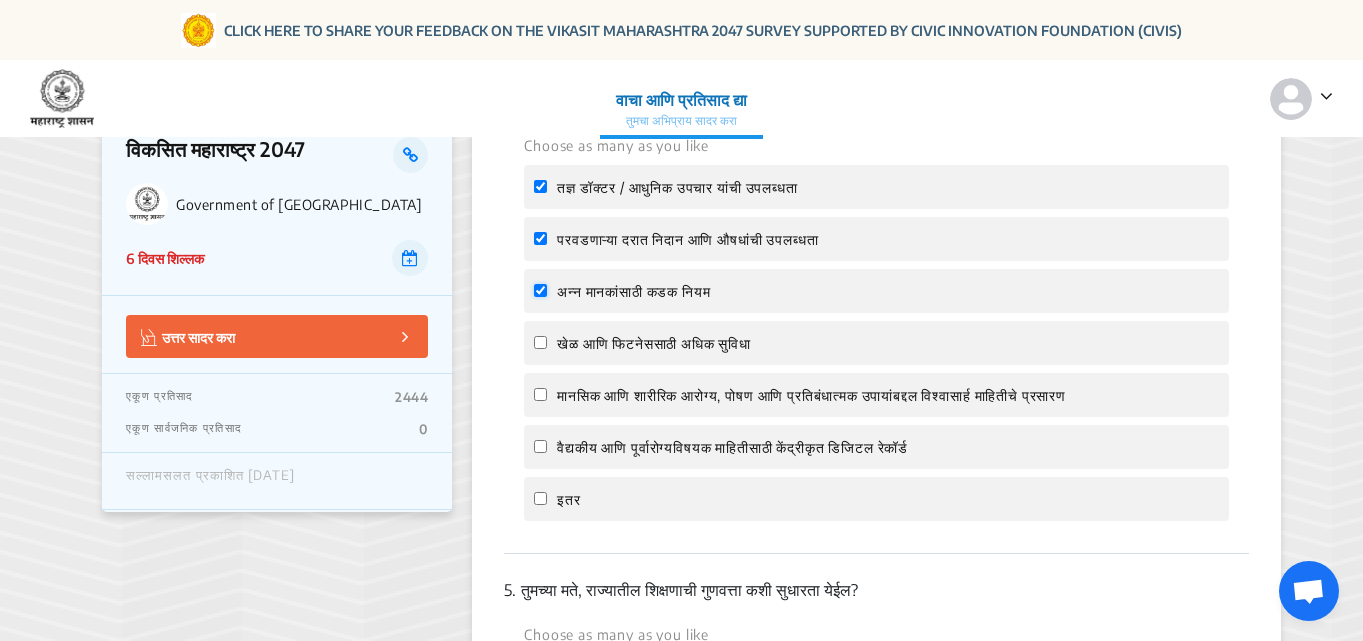 checkbox on "true" 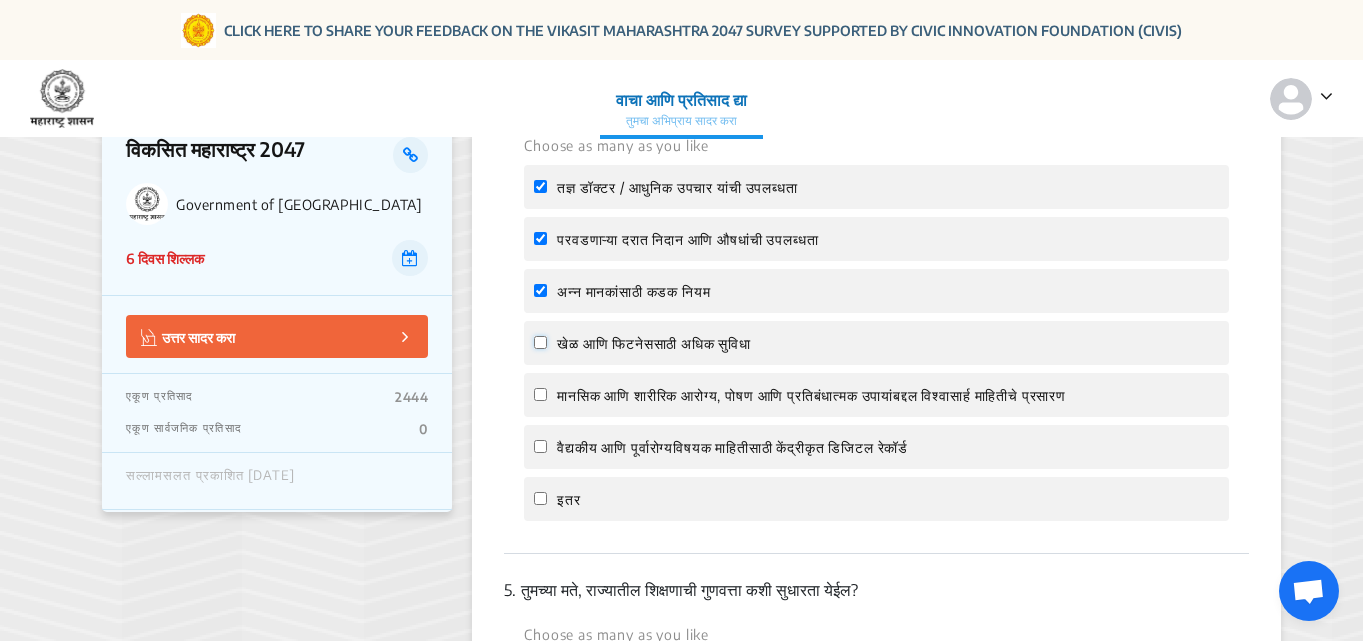 click on "खेळ आणि फिटनेससाठी अधिक सुविधा" 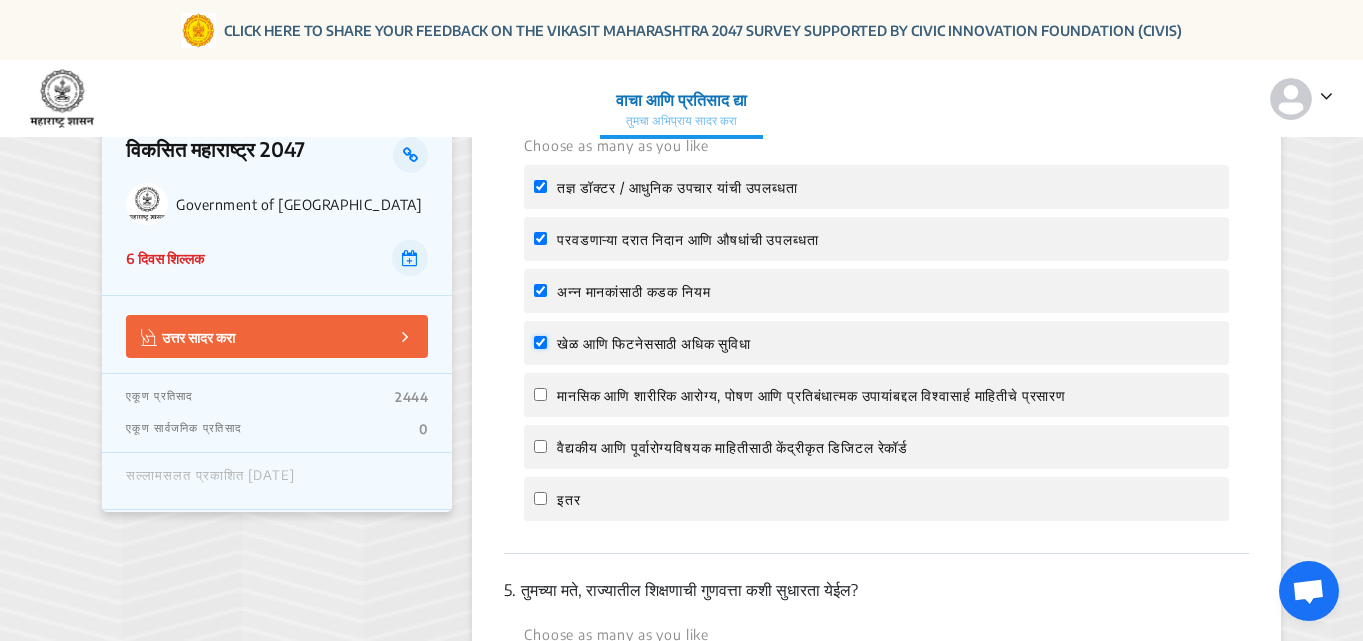 checkbox on "true" 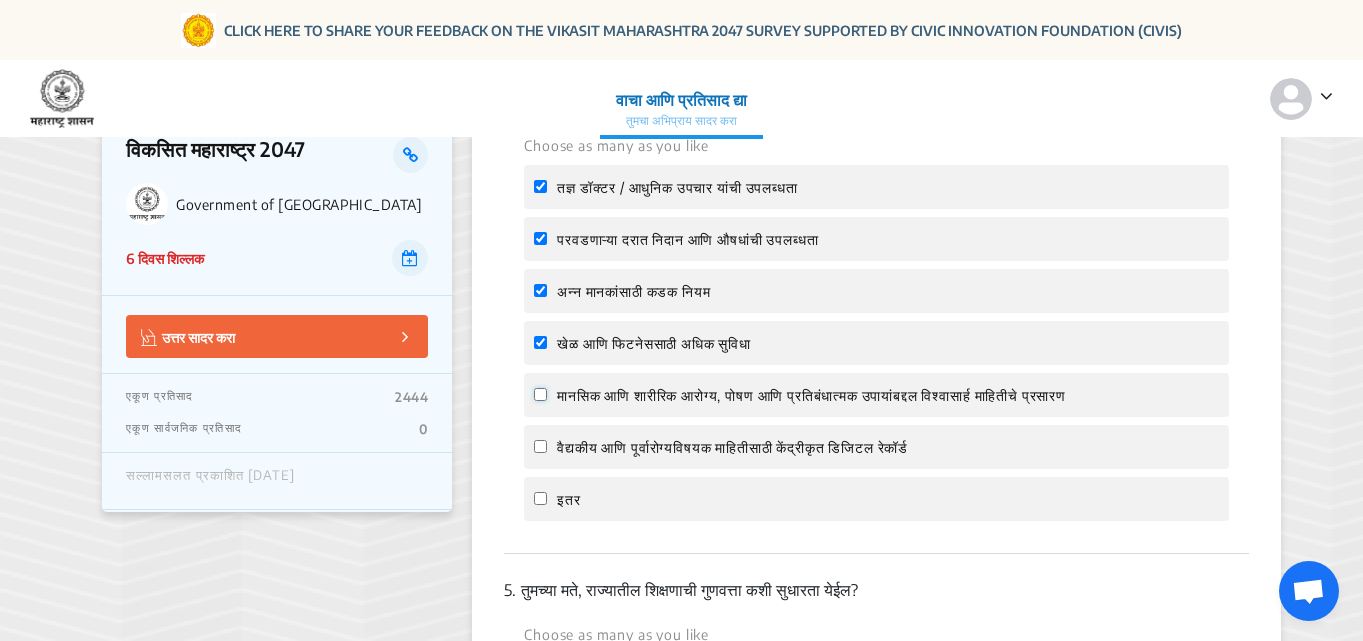 click on "मानसिक आणि शारीरिक आरोग्य, पोषण आणि प्रतिबंधात्मक उपायांबद्दल विश्वासार्ह माहितीचे प्रसारण" 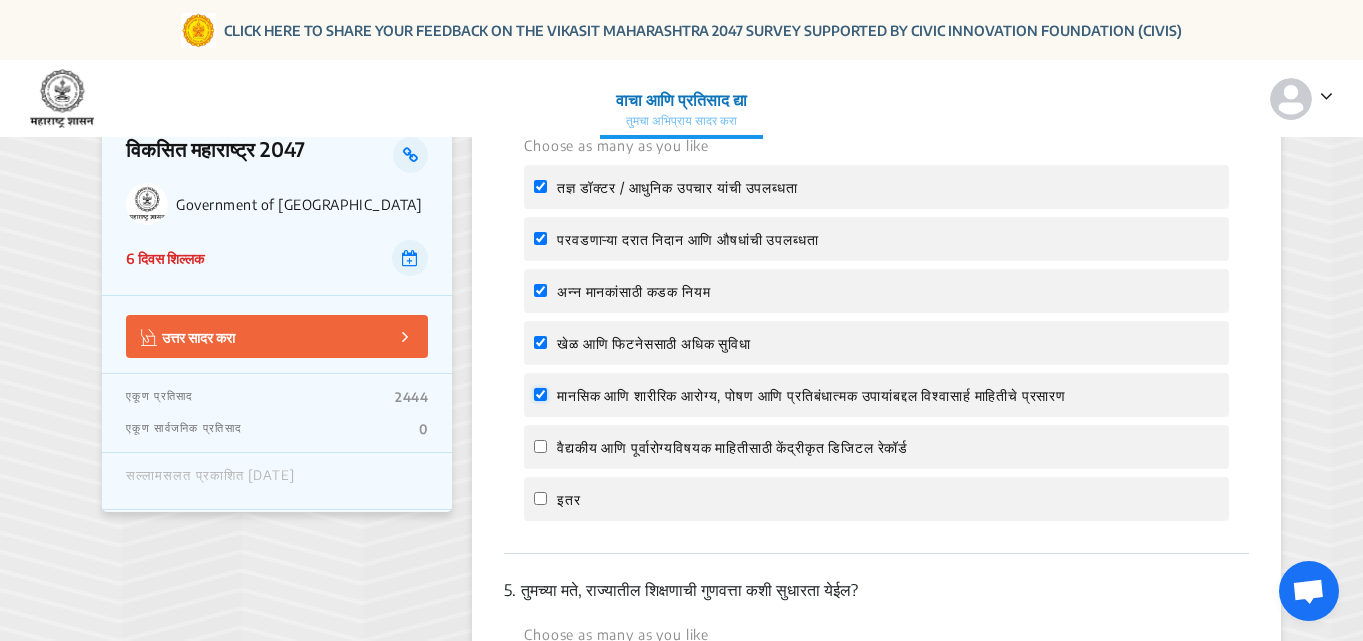 checkbox on "true" 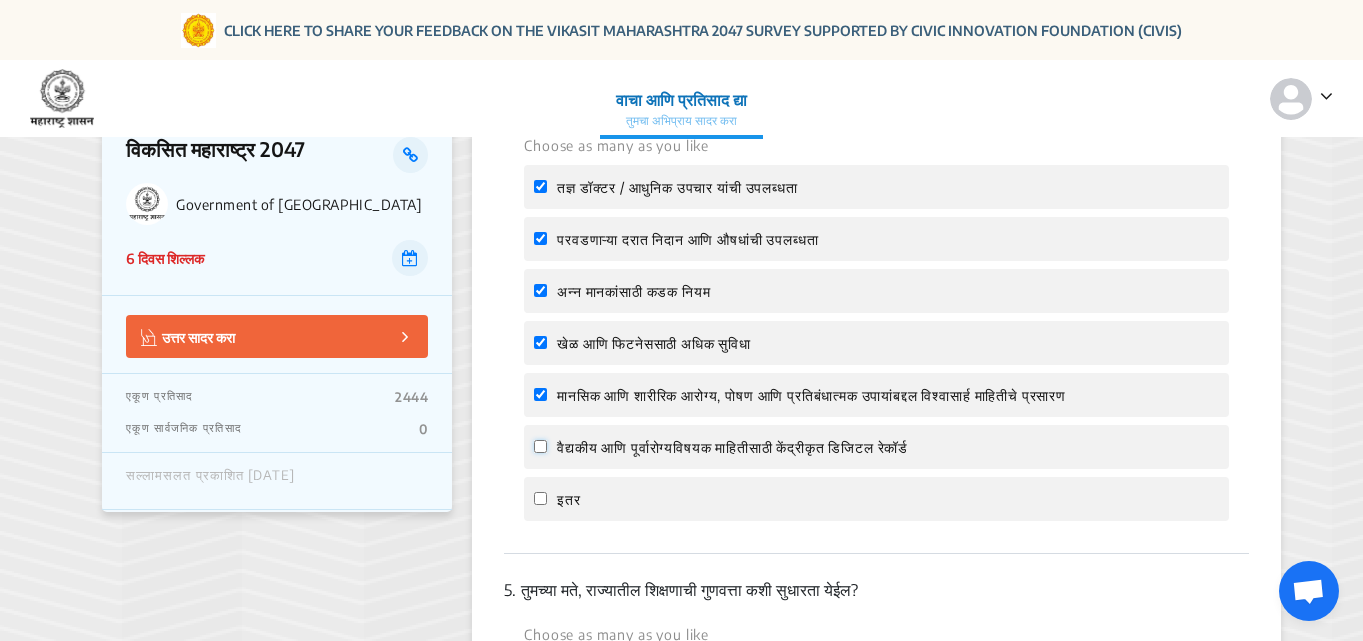 click on "वैद्यकीय आणि पूर्वारोग्यविषयक माहितीसाठी केंद्रीकृत डिजिटल रेकॉर्ड" 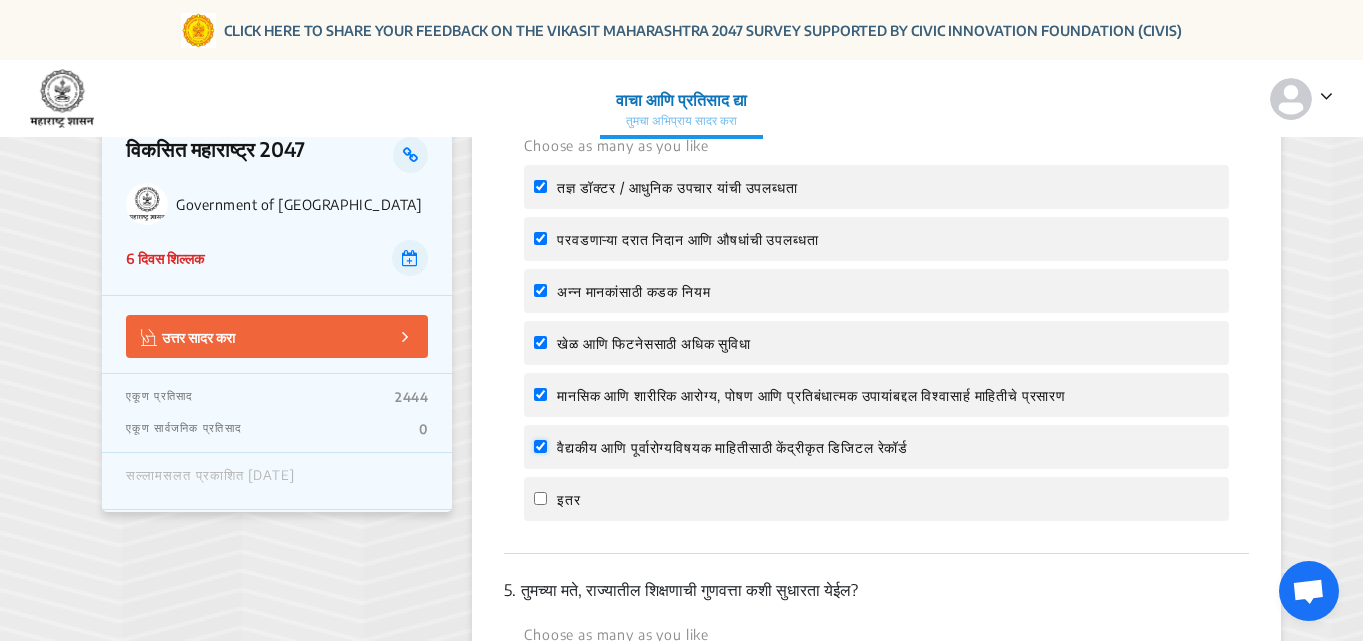checkbox on "true" 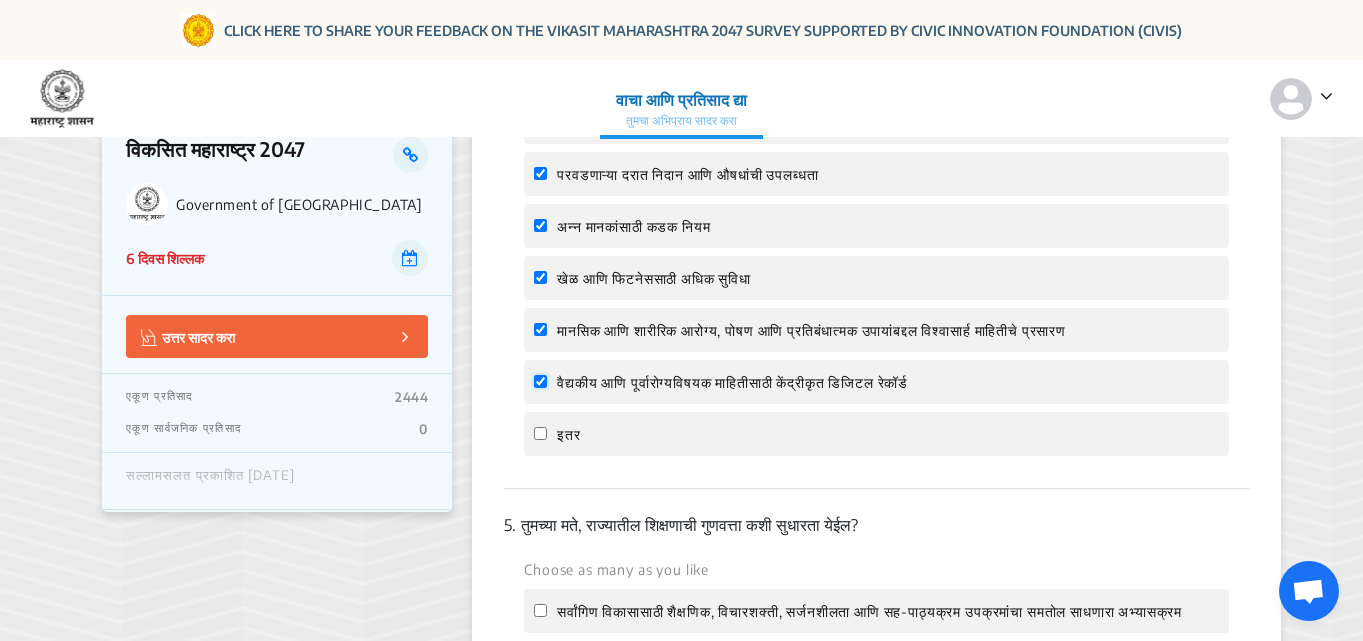 scroll, scrollTop: 1900, scrollLeft: 0, axis: vertical 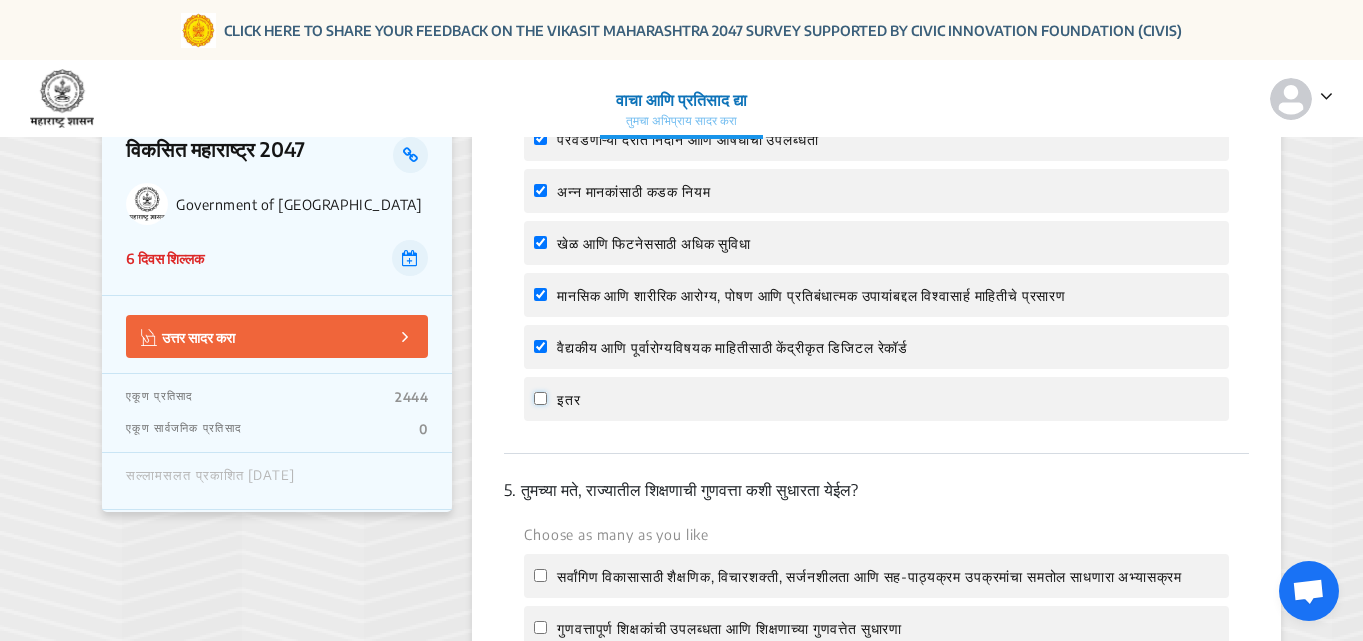 click on "इतर" 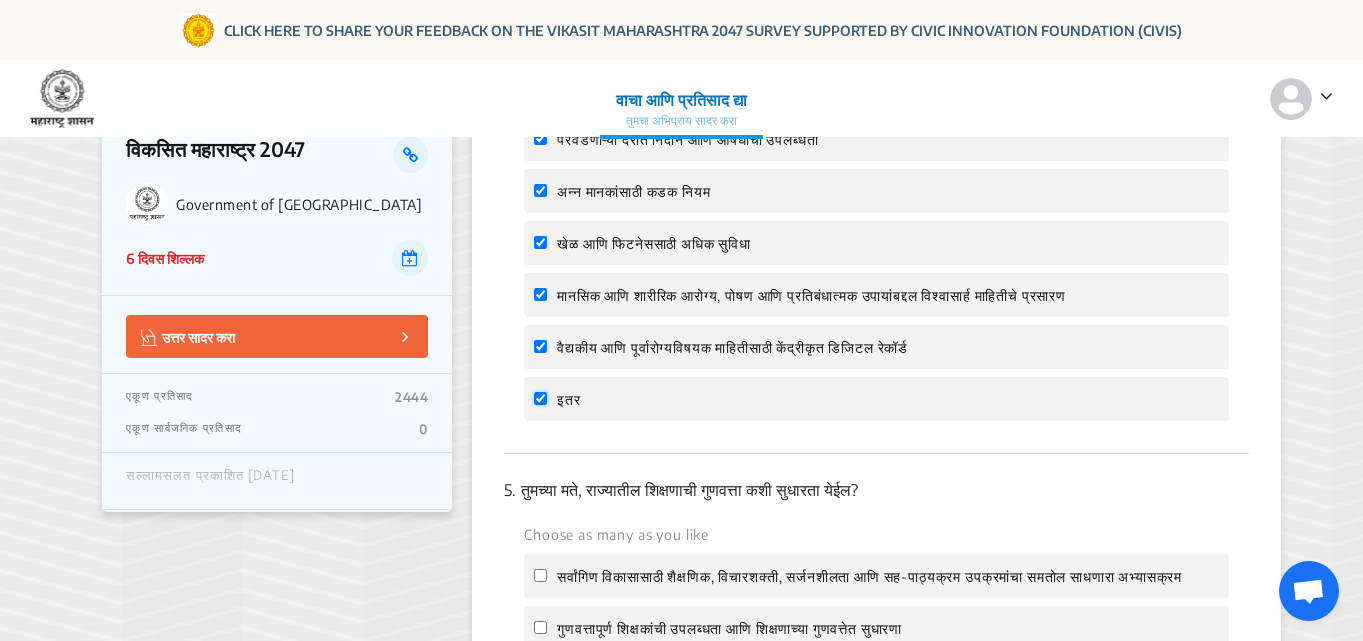 checkbox on "true" 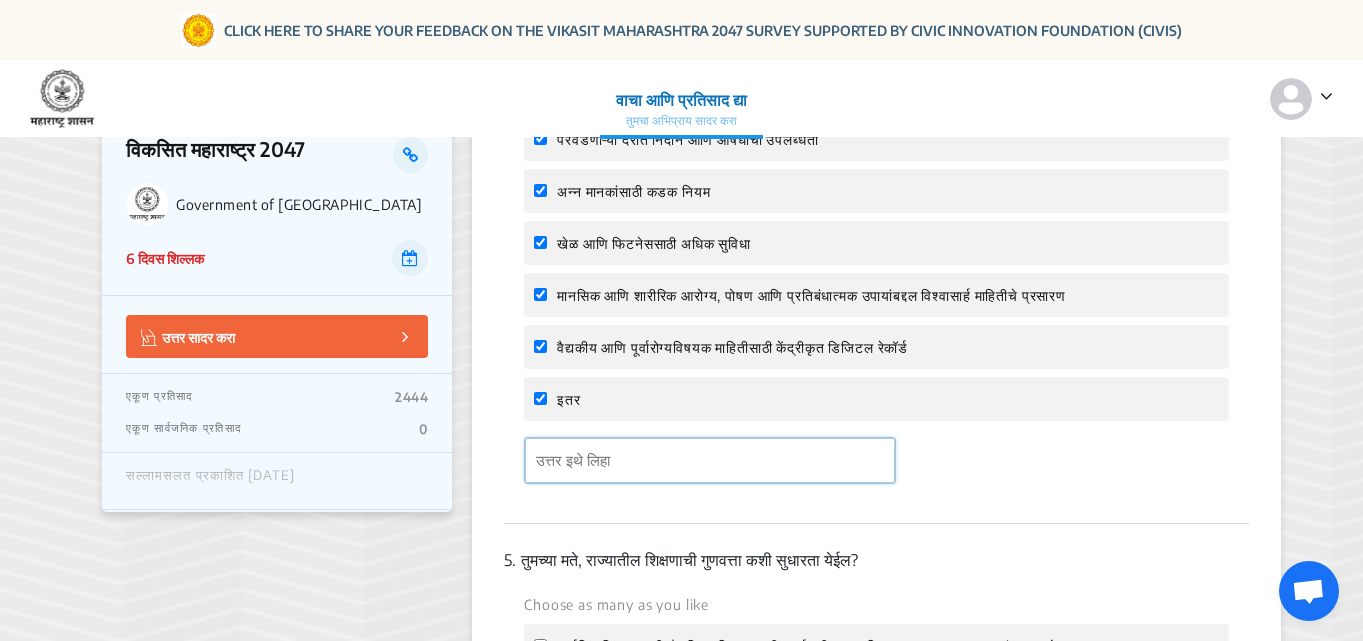 click 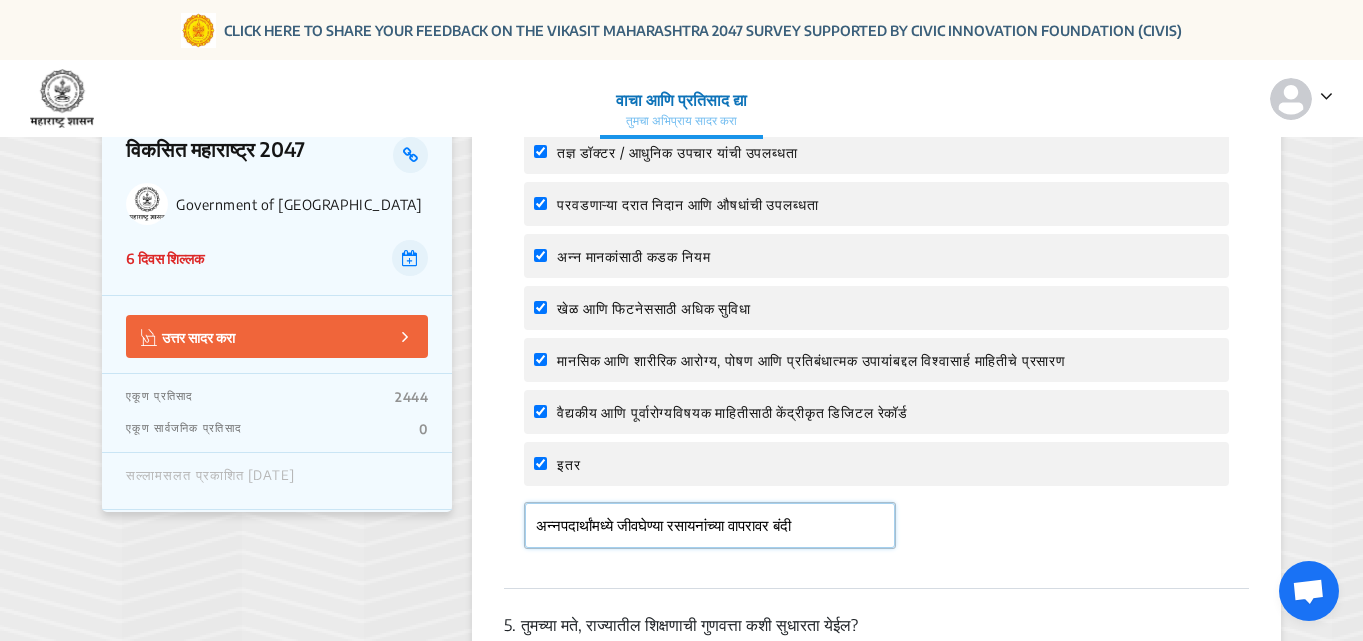 scroll, scrollTop: 1800, scrollLeft: 0, axis: vertical 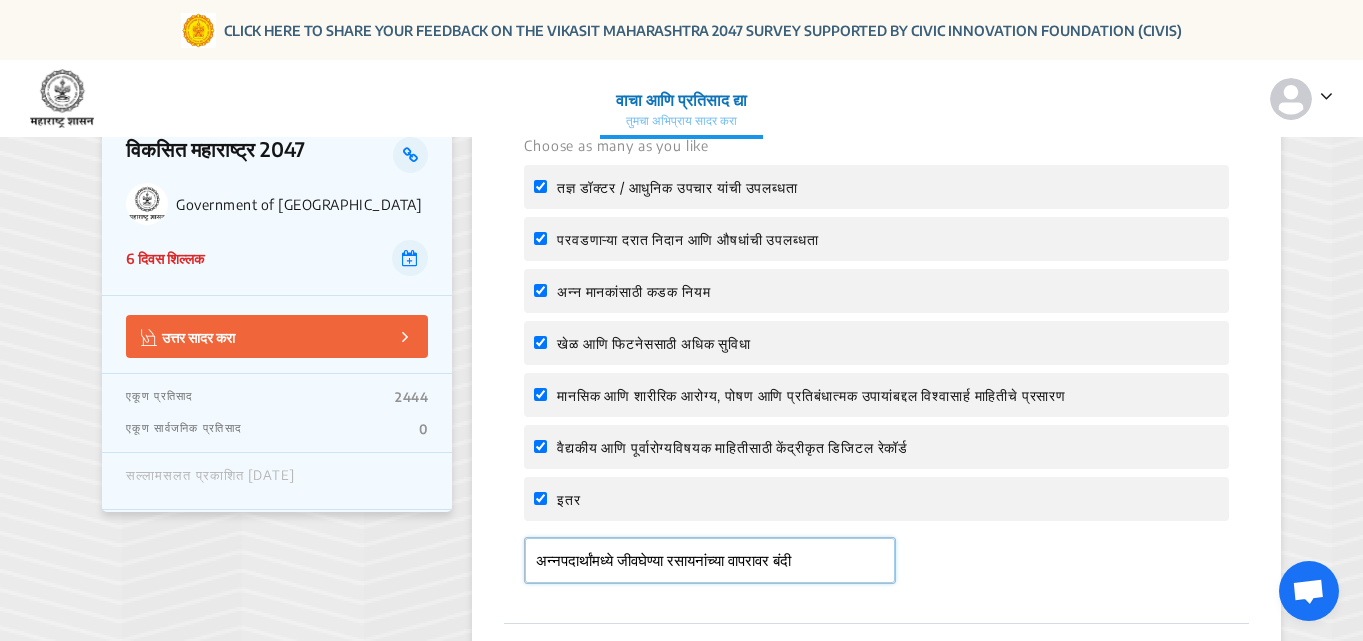 click on "अन्नपदार्थांमध्ये जीवघेण्या रसायनांच्या वापरावर बंदी" 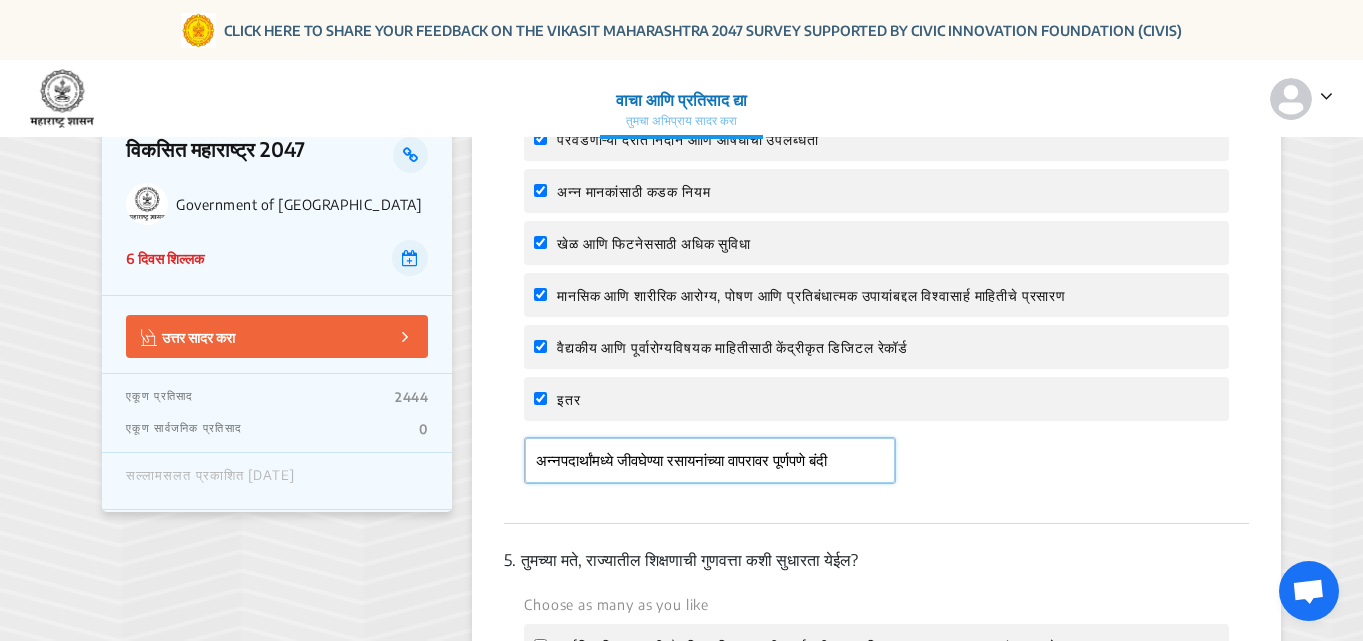 scroll, scrollTop: 2000, scrollLeft: 0, axis: vertical 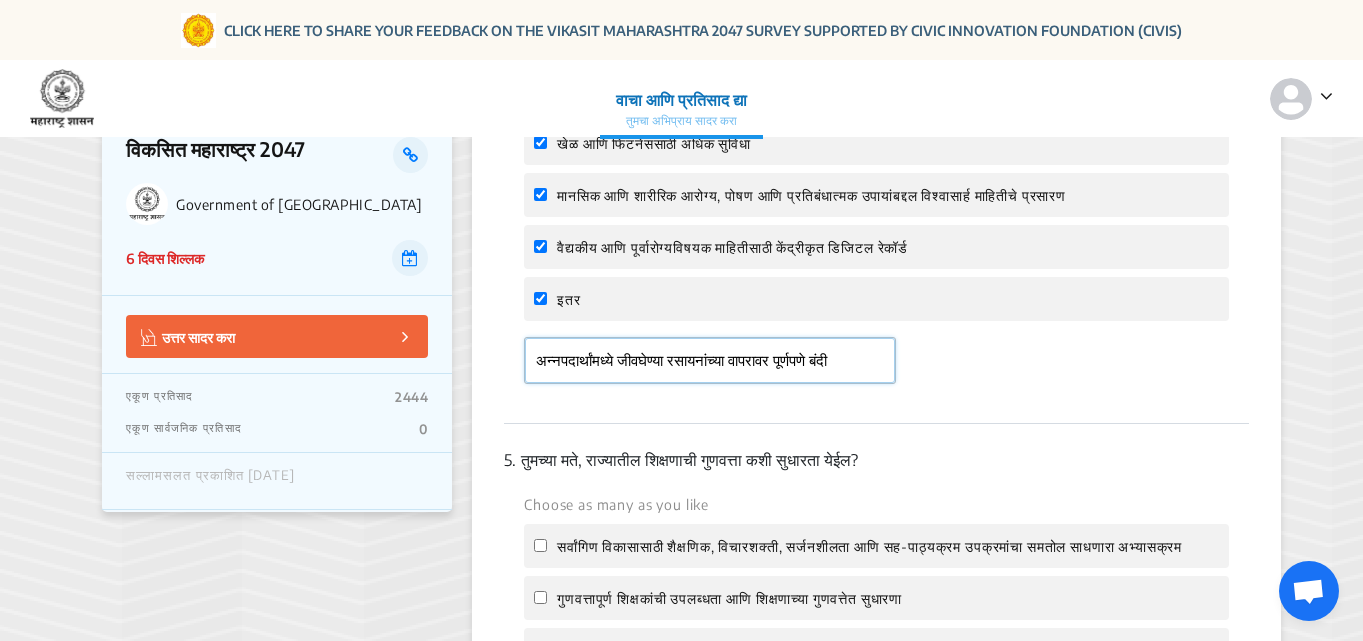 click on "अन्नपदार्थांमध्ये जीवघेण्या रसायनांच्या वापरावर पूर्णपणे बंदी" 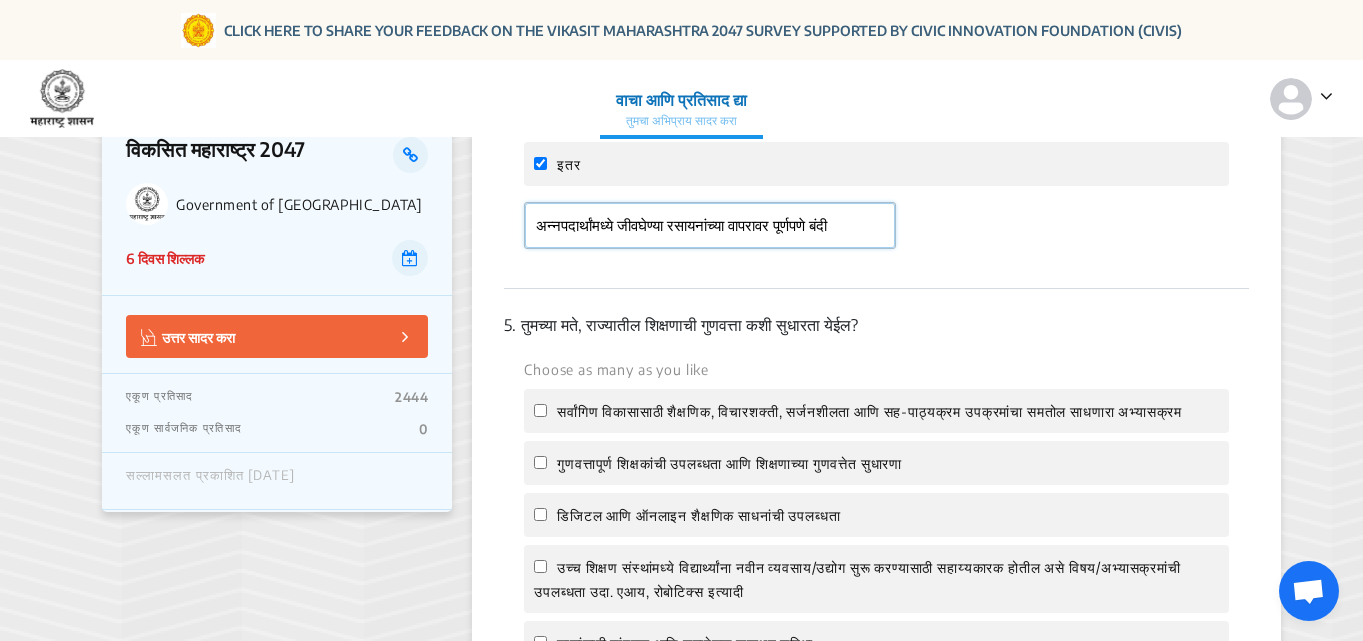 scroll, scrollTop: 2100, scrollLeft: 0, axis: vertical 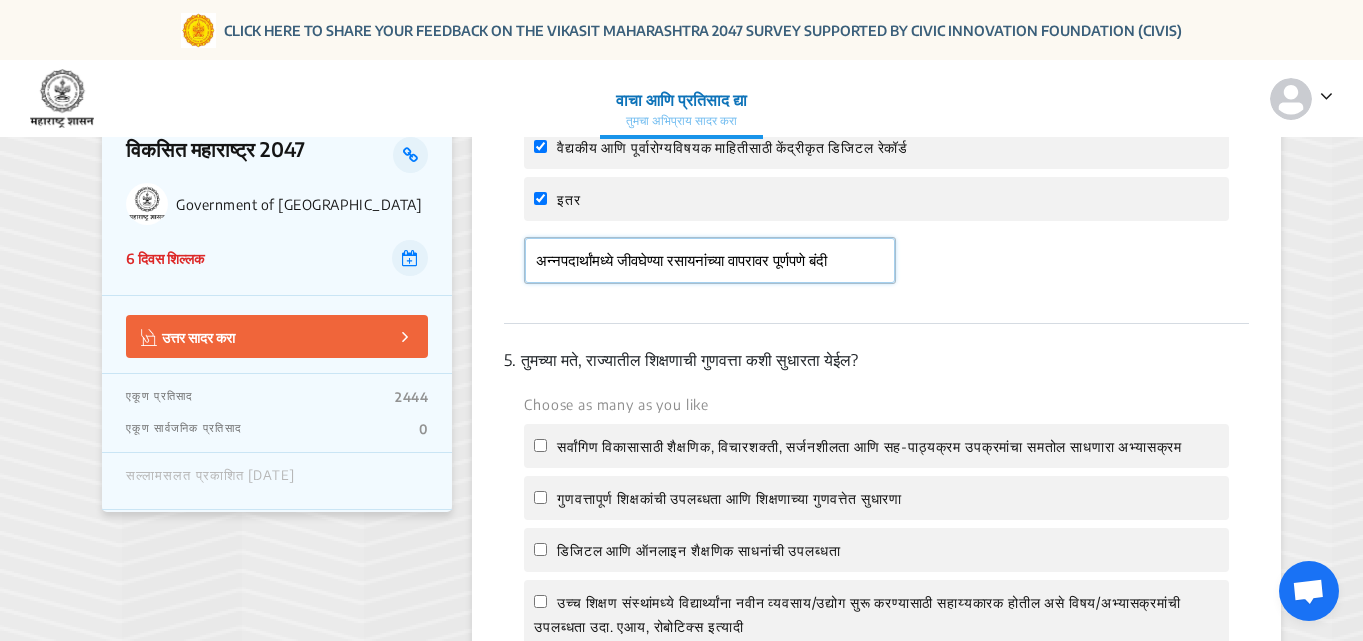 click on "अन्नपदार्थांमध्ये जीवघेण्या रसायनांच्या वापरावर पूर्णपणे बंदी" 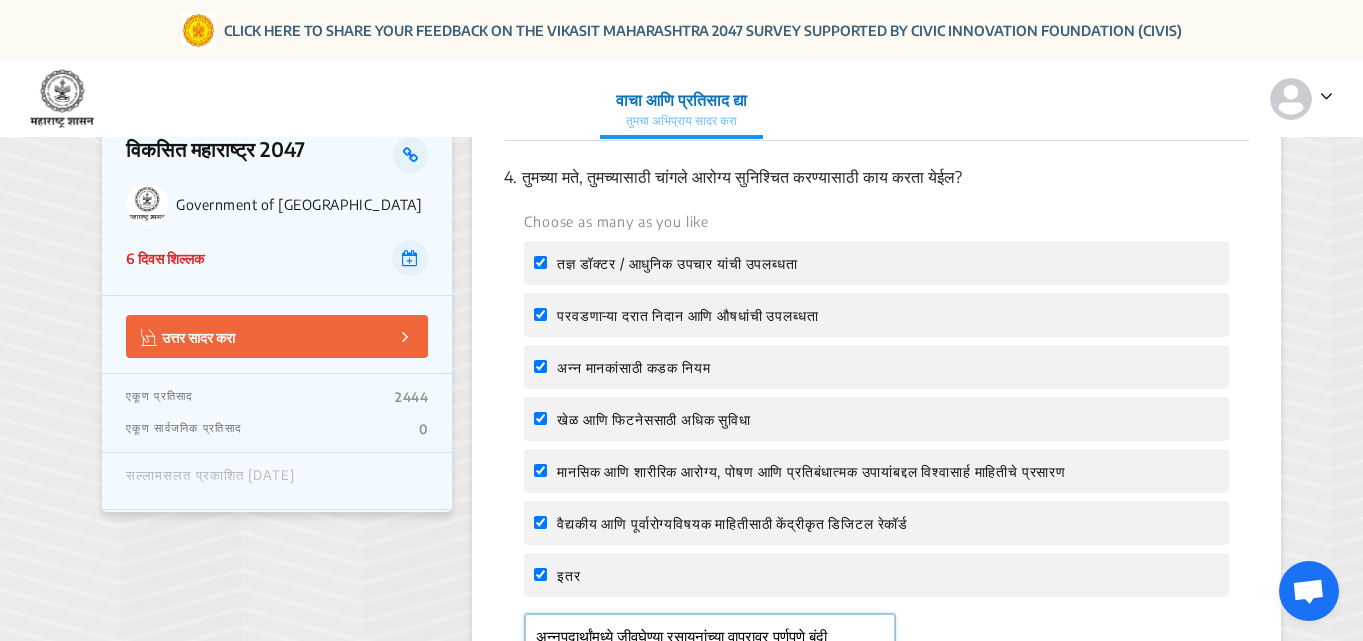 scroll, scrollTop: 1700, scrollLeft: 0, axis: vertical 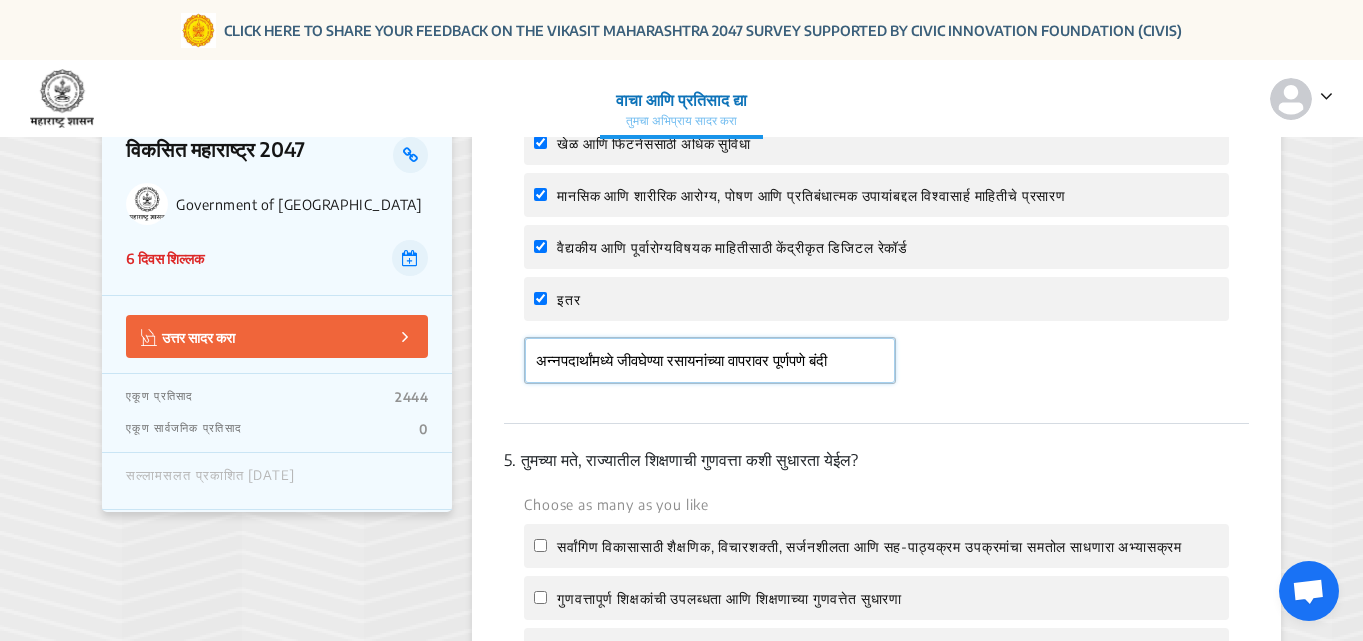 click on "अन्नपदार्थांमध्ये जीवघेण्या रसायनांच्या वापरावर पूर्णपणे बंदी" 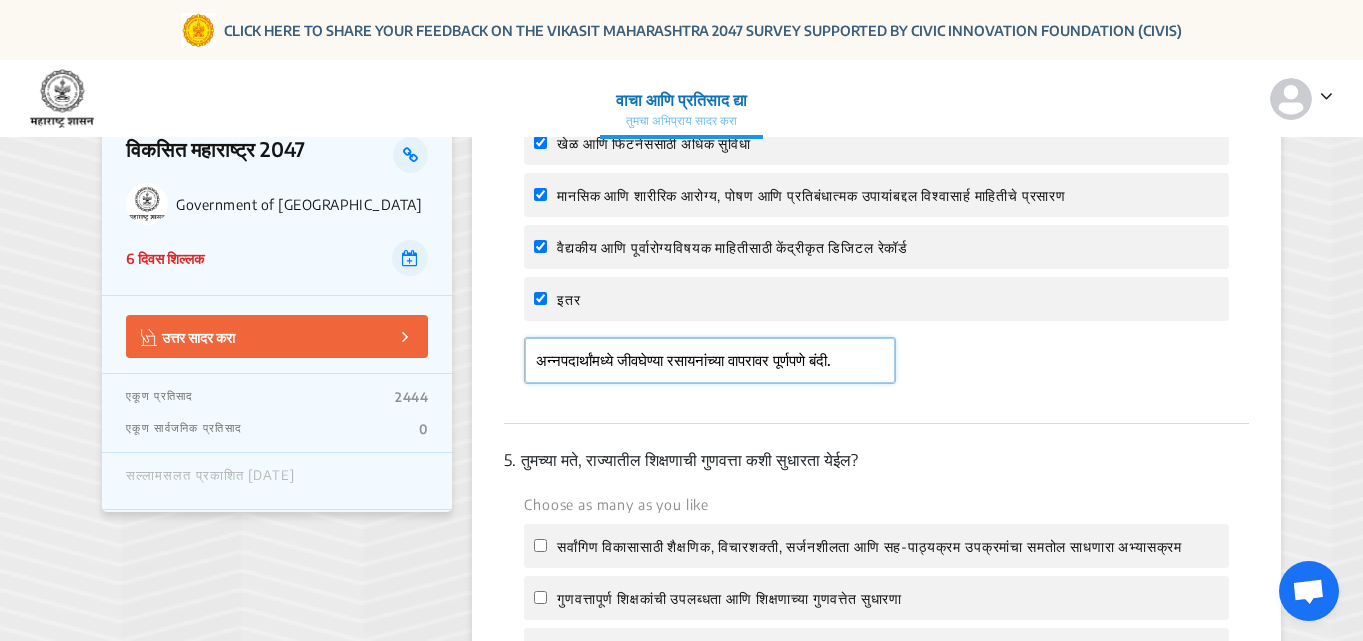 paste on "शासनाच्या हॉस्पिटल मध्ये मोठ्या प्रमाणात अस्वछता आणि घाणीचे साम्राज्य आहे, कोट्यवधी रुपये खर्च होत असून देखील गुणवत्ता दिसून येत नाही, कृपया ह्या बाबींवर देखील लक्ष केंद्रित करणे गरजेचे आहे." 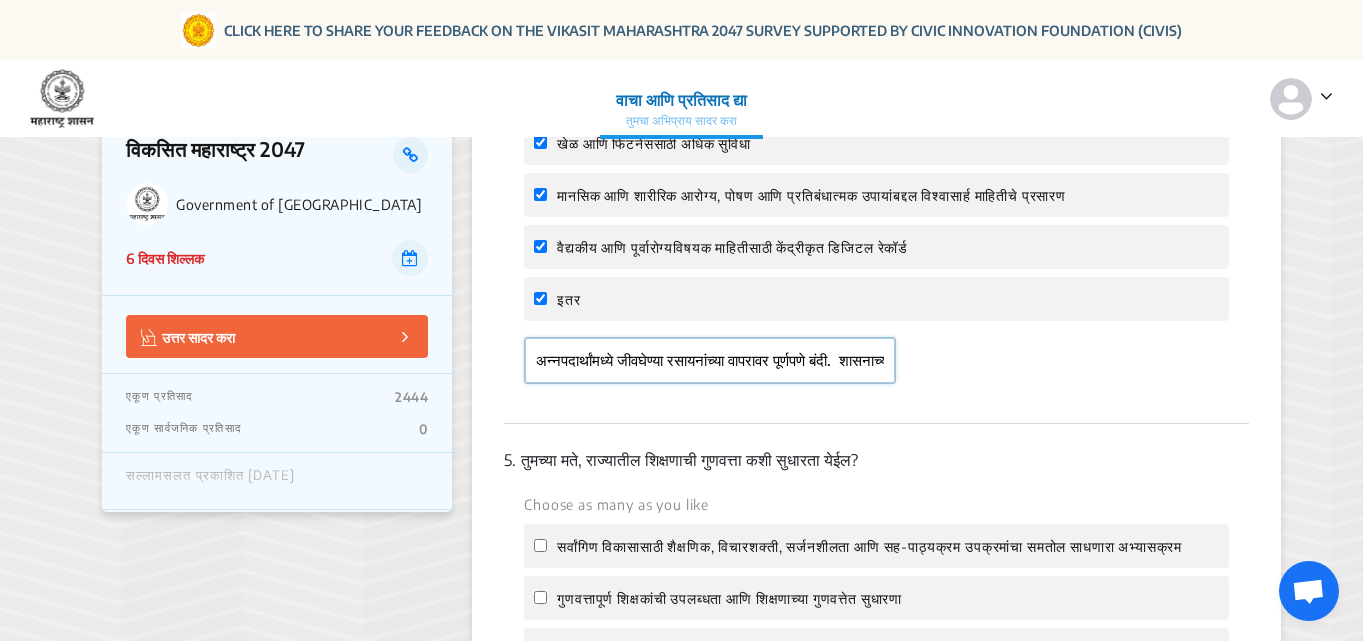 scroll, scrollTop: 0, scrollLeft: 1121, axis: horizontal 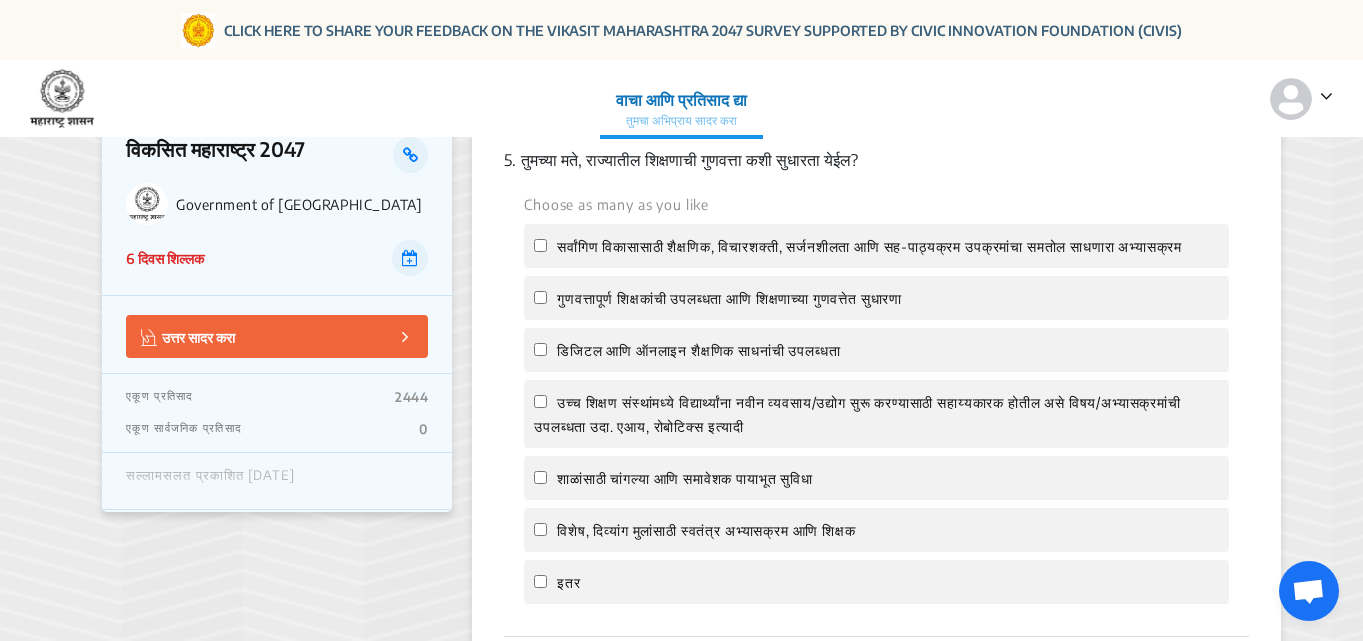 type on "अन्नपदार्थांमध्ये जीवघेण्या रसायनांच्या वापरावर पूर्णपणे बंदी.  शासनाच्या हॉस्पिटल मध्ये मोठ्या प्रमाणात अस्वछता आणि घाणीचे साम्राज्य आहे, कोट्यवधी रुपये खर्च होत असून देखील गुणवत्ता दिसून येत नाही, कृपया ह्या बाबींवर देखील लक्ष केंद्रित करणे गरजेचे आहे." 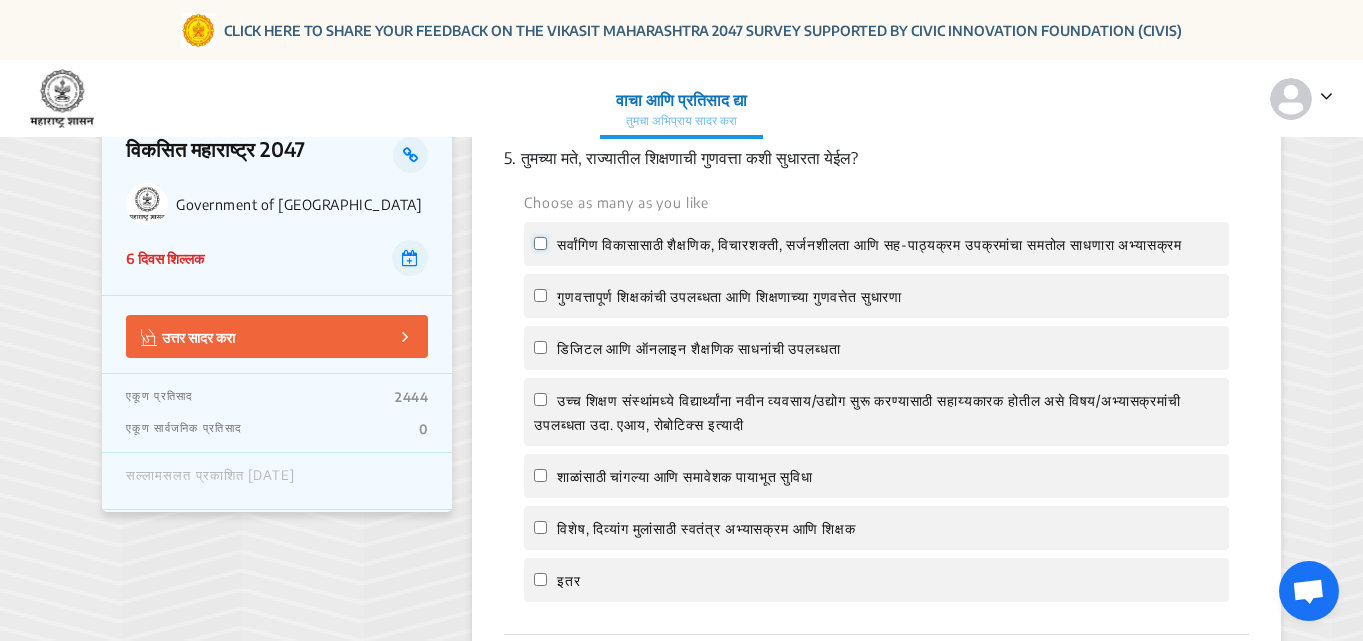 scroll, scrollTop: 0, scrollLeft: 0, axis: both 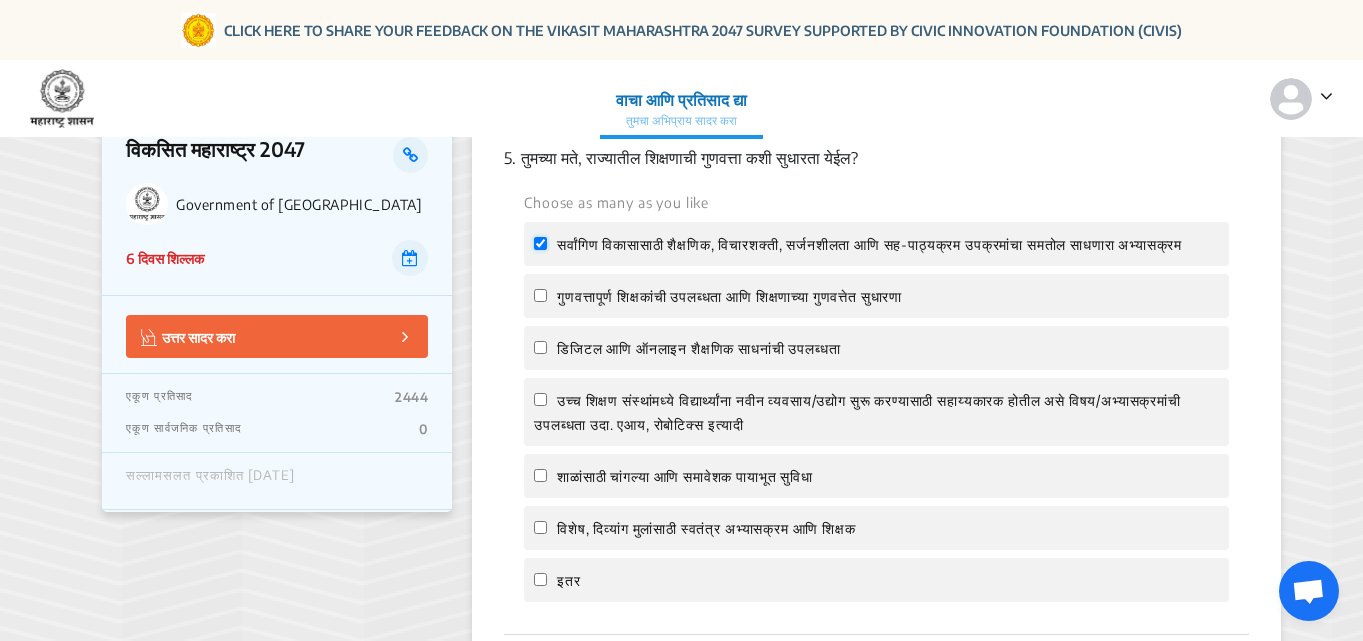 checkbox on "true" 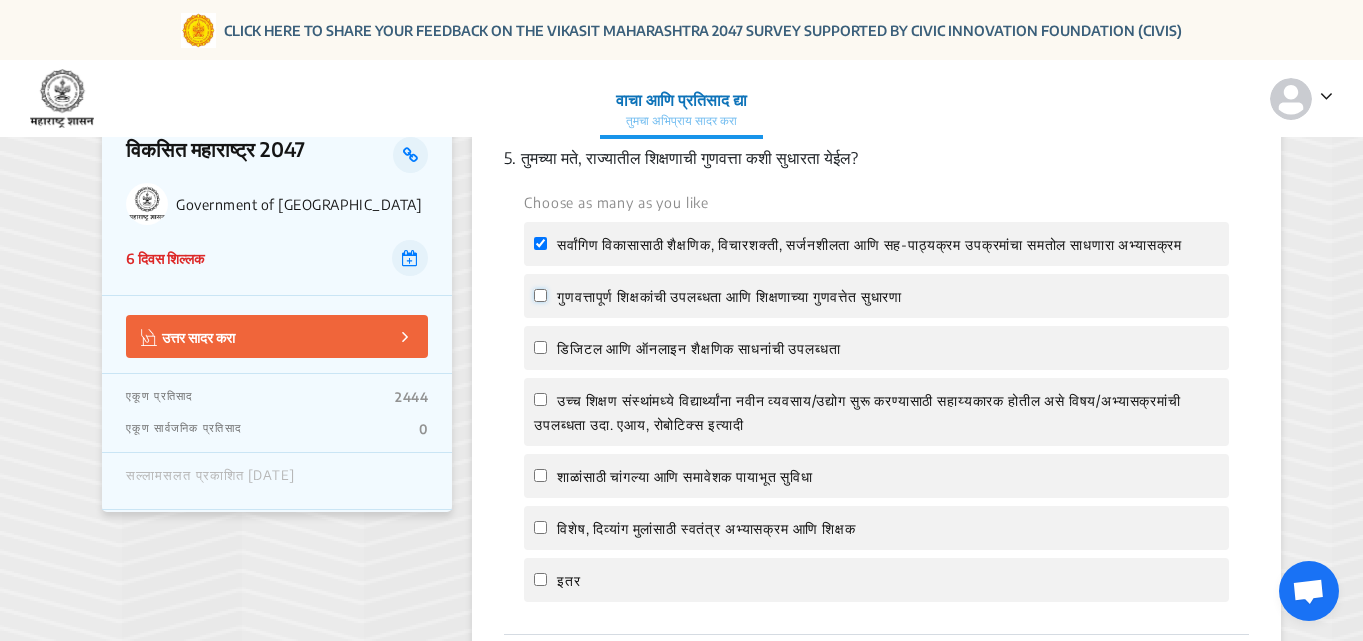 click on "गुणवत्तापूर्ण शिक्षकांची उपलब्धता आणि शिक्षणाच्या गुणवत्तेत सुधारणा" 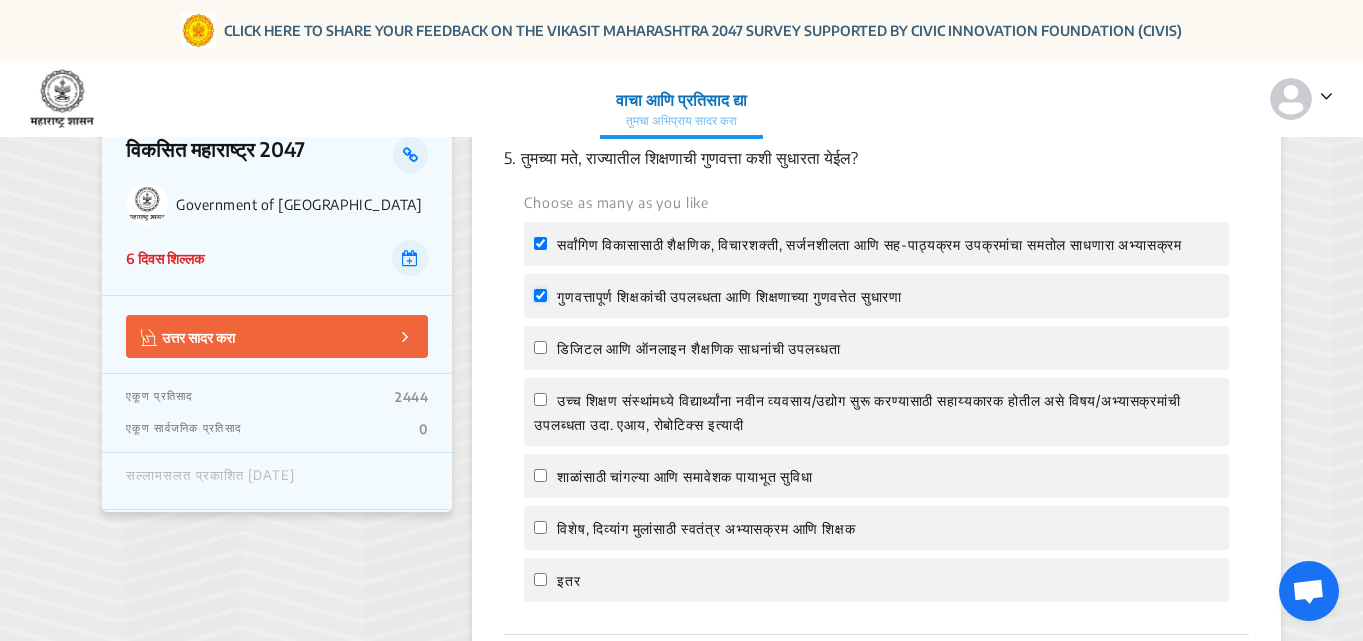 checkbox on "true" 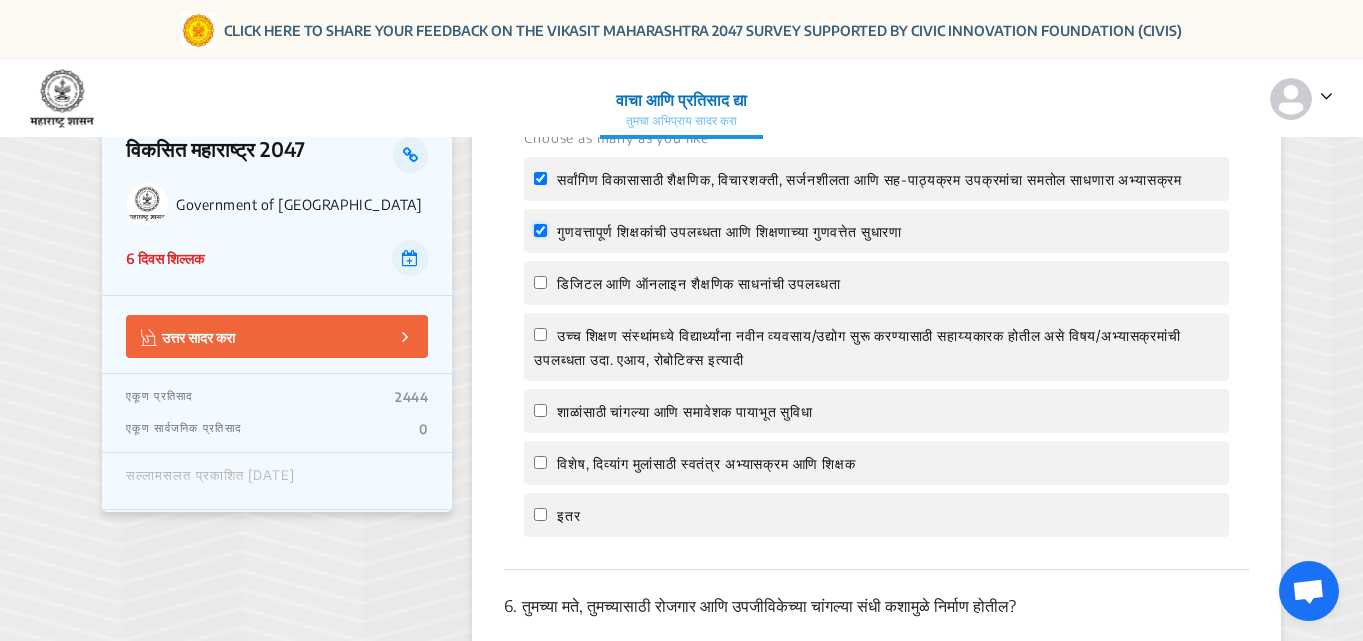 scroll, scrollTop: 2400, scrollLeft: 0, axis: vertical 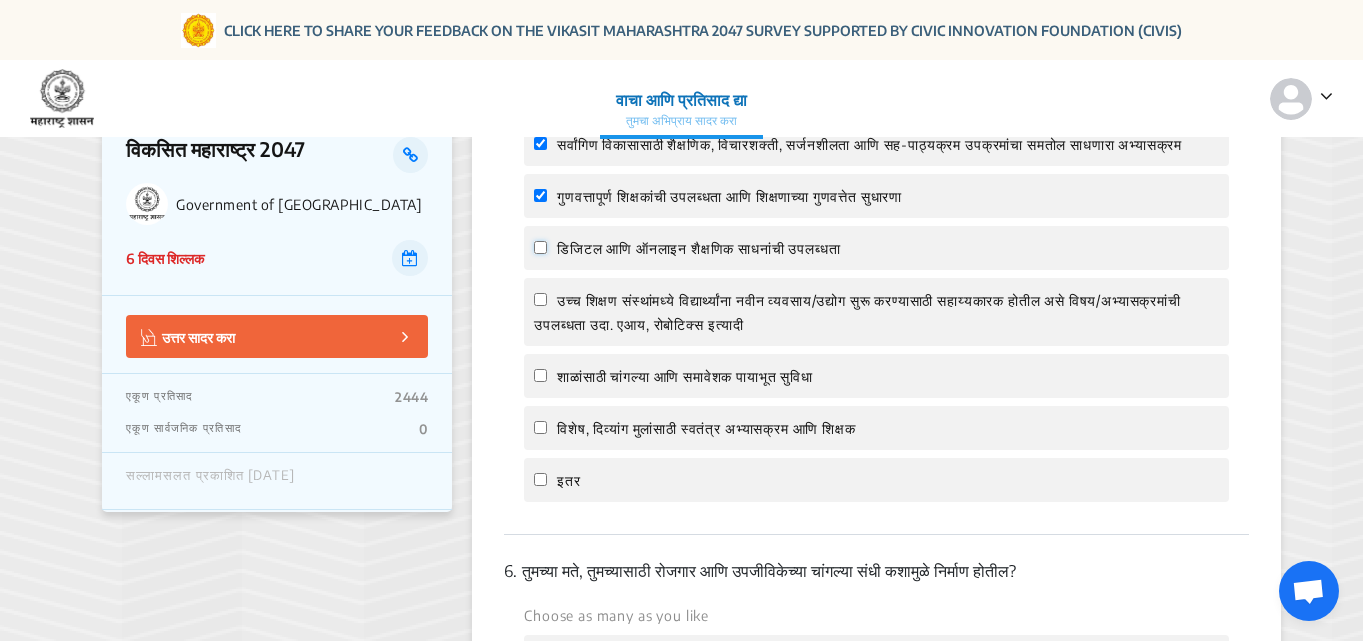click on "डिजिटल आणि ऑनलाइन शैक्षणिक साधनांची उपलब्धता" 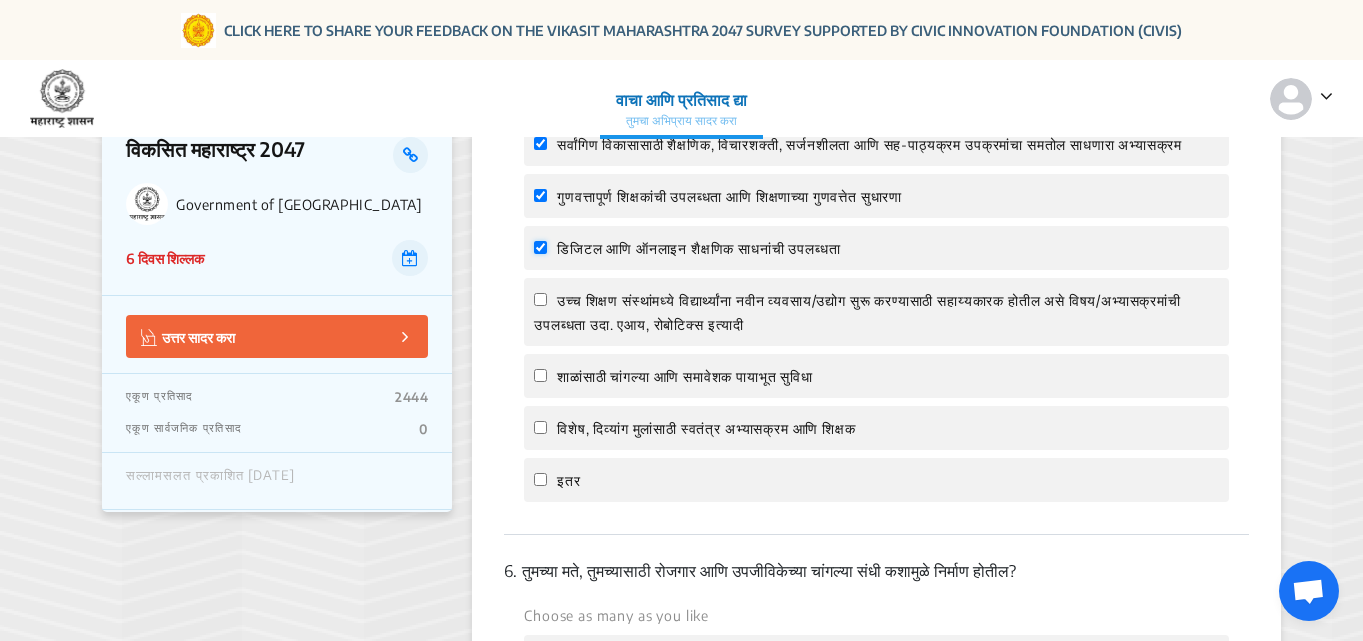 checkbox on "true" 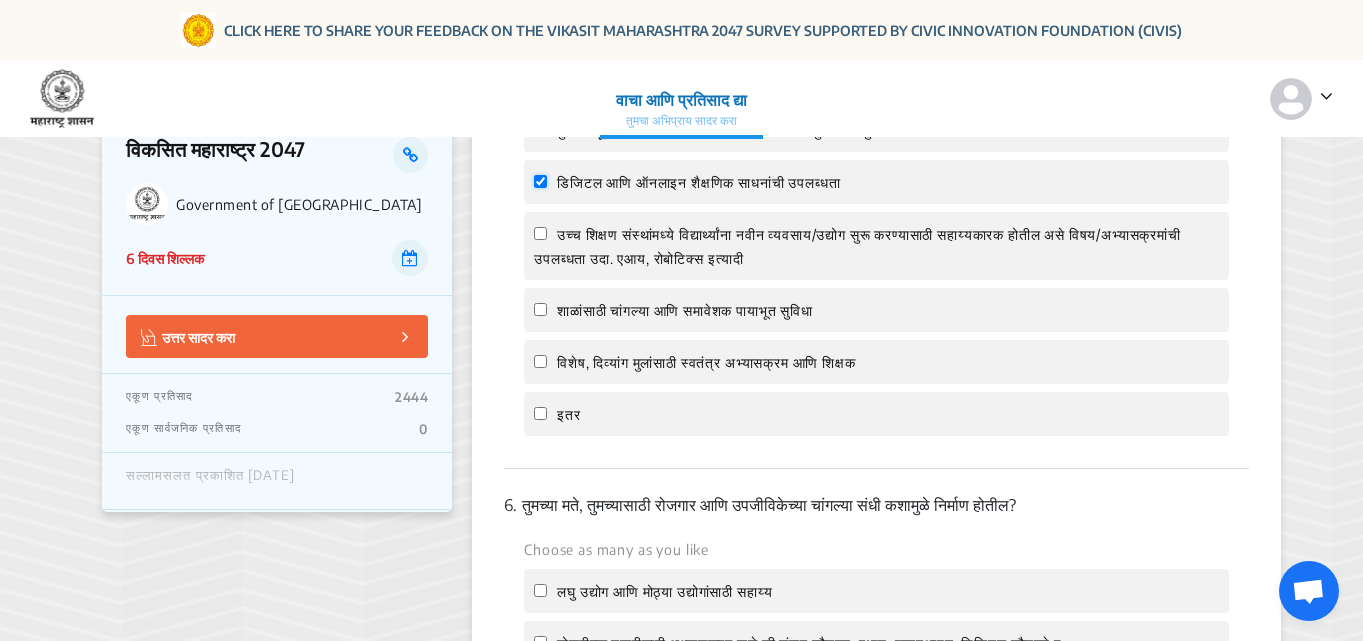 scroll, scrollTop: 2500, scrollLeft: 0, axis: vertical 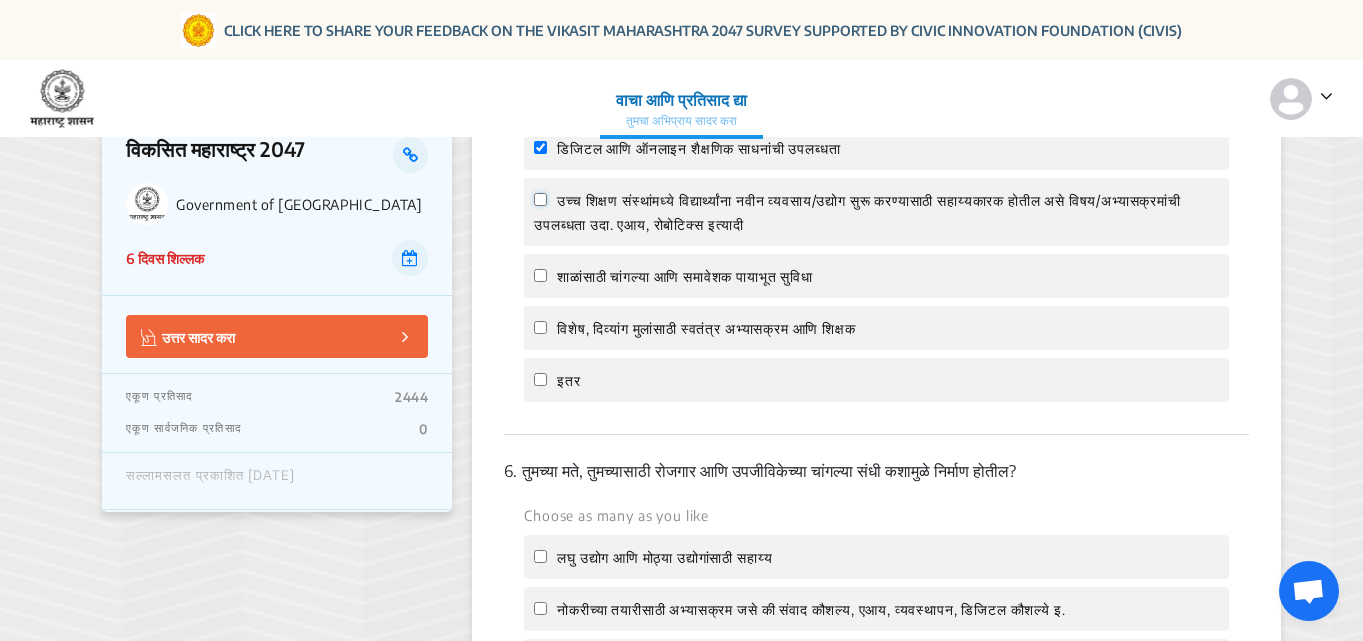 click on "उच्च शिक्षण संस्थांमध्ये विद्यार्थ्यांना नवीन व्यवसाय/उद्योग सुरू करण्यासाठी सहाय्यकारक होतील असे विषय/अभ्यासक्रमांची उपलब्धता उदा. एआय, रोबोटिक्स इत्यादी" 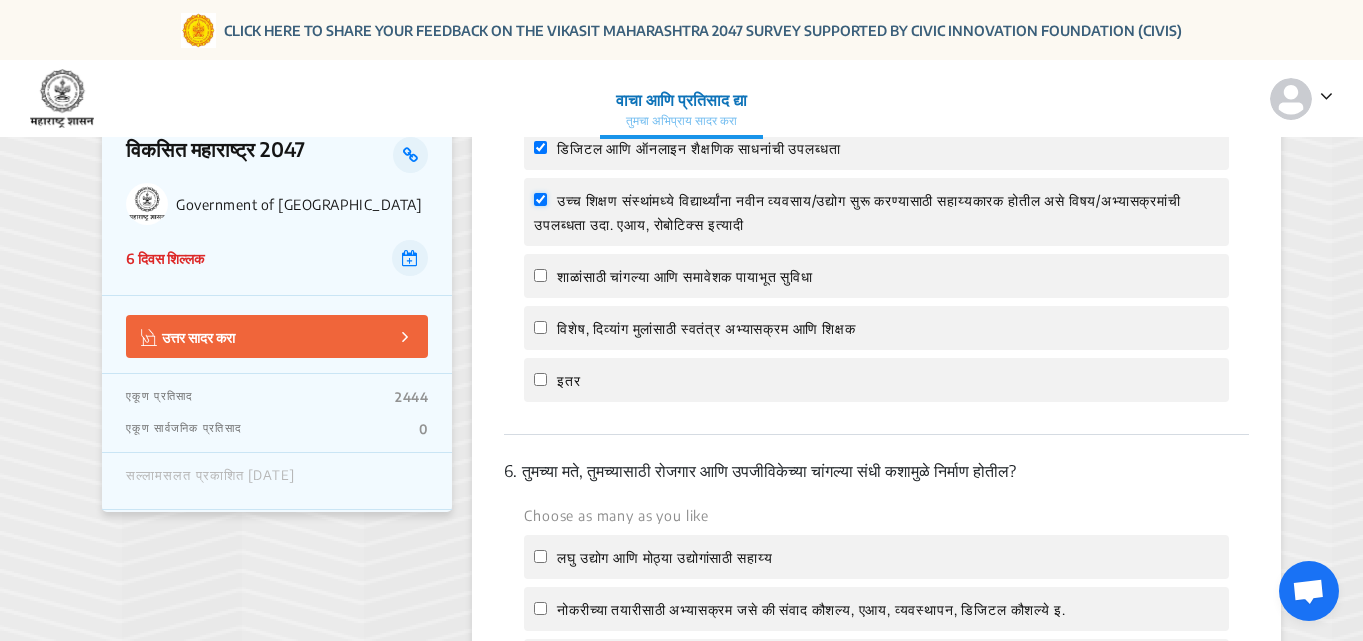 checkbox on "true" 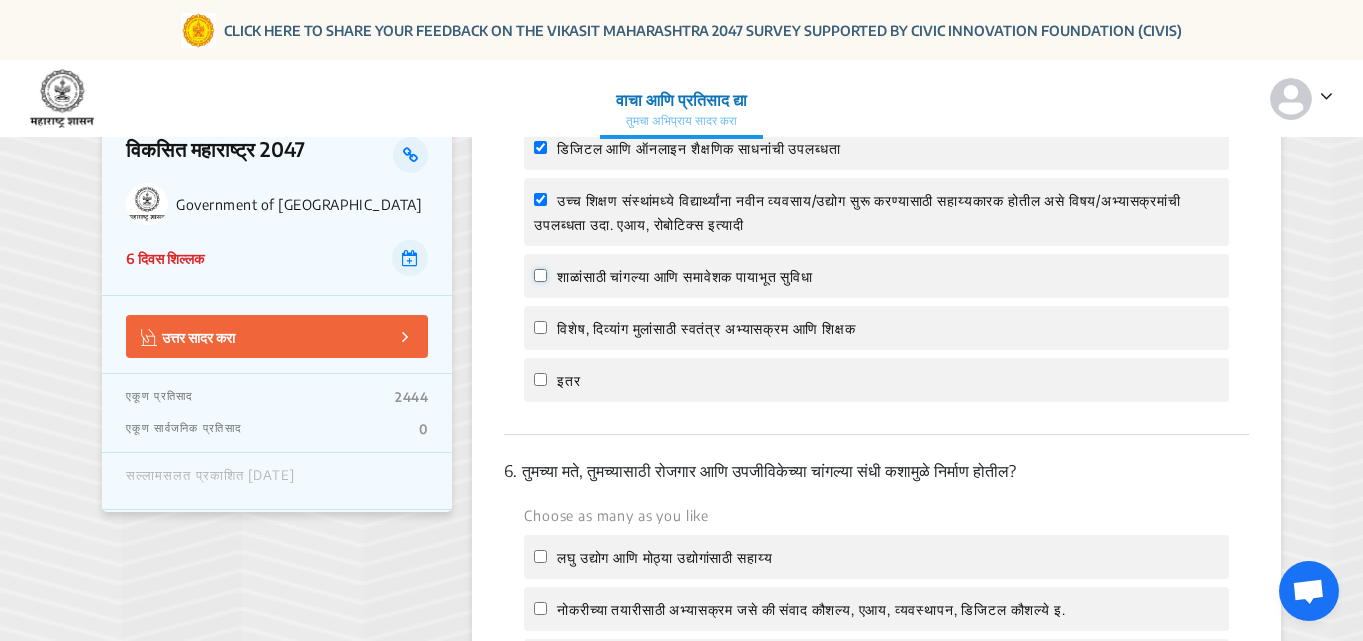 click on "शाळांसाठी चांगल्या आणि समावेशक पायाभूत सुविधा" 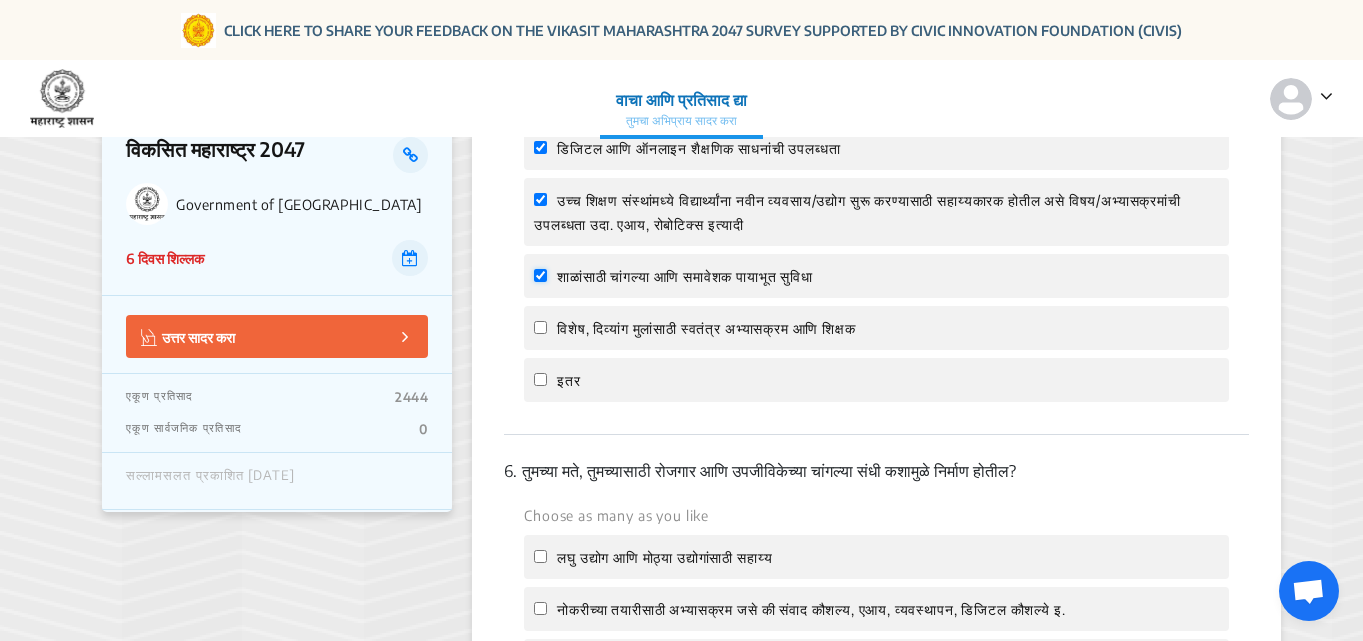 checkbox on "true" 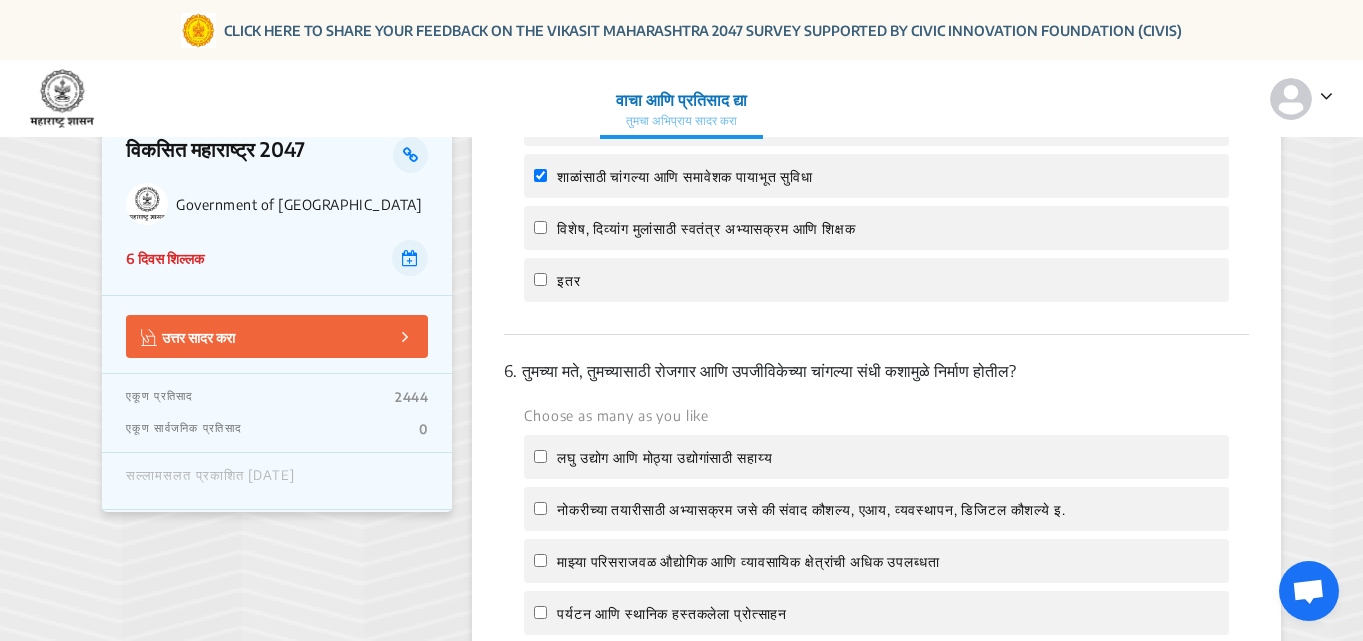 click on "विशेष, दिव्यांग मुलांसाठी स्वतंत्र अभ्यासक्रम आणि शिक्षक" 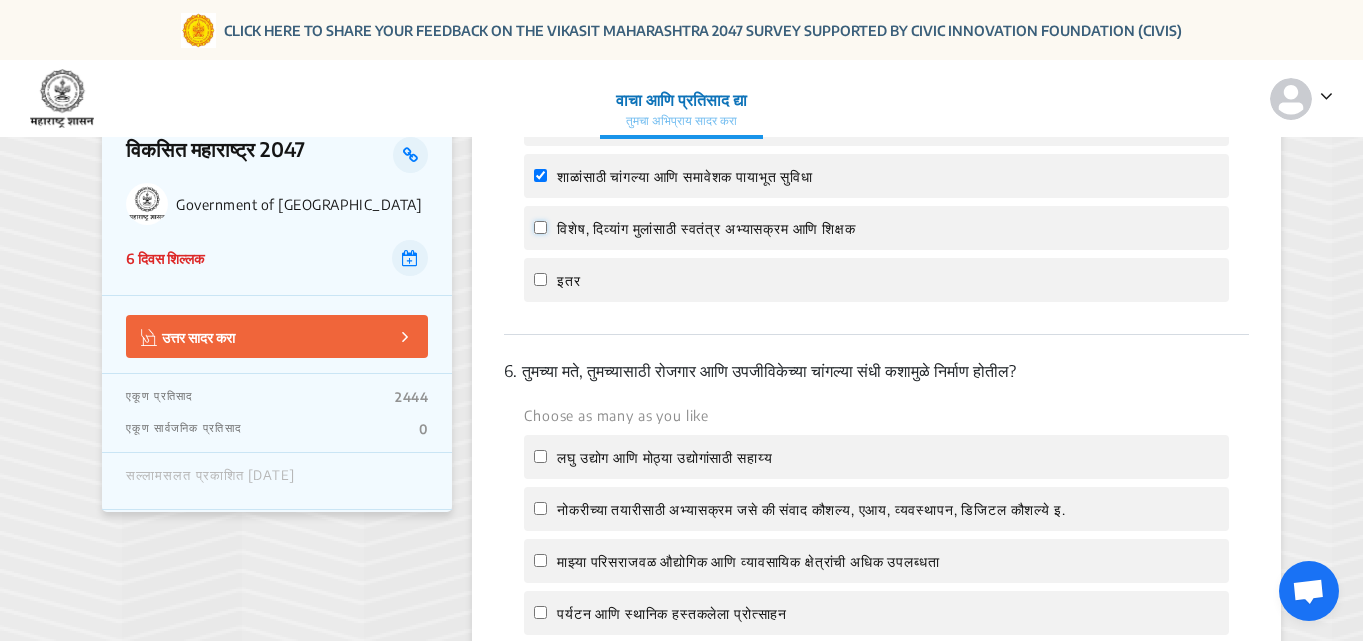 click on "विशेष, दिव्यांग मुलांसाठी स्वतंत्र अभ्यासक्रम आणि शिक्षक" 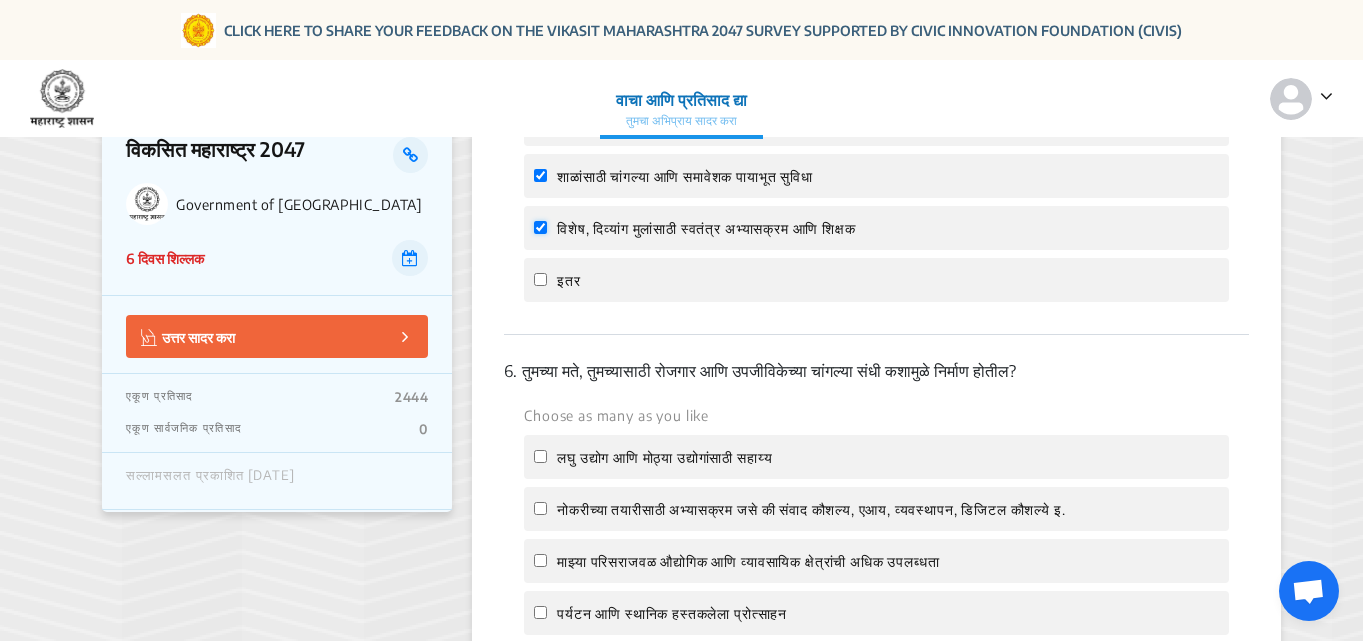 checkbox on "true" 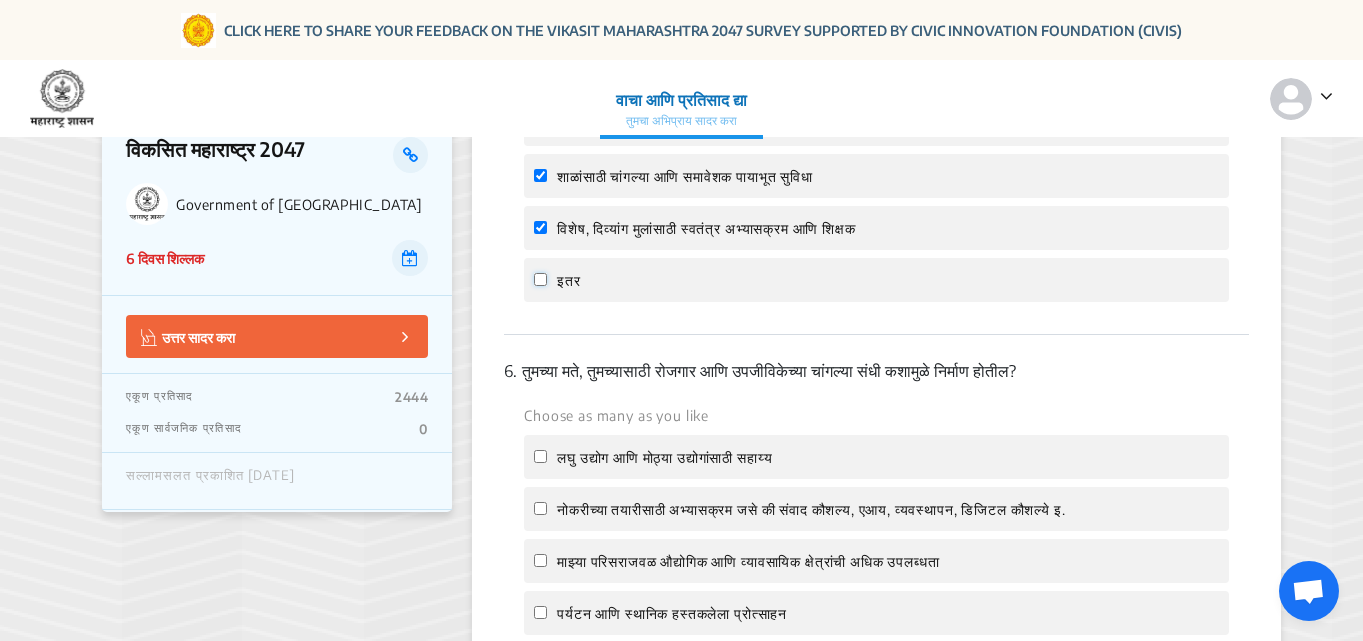 click on "इतर" 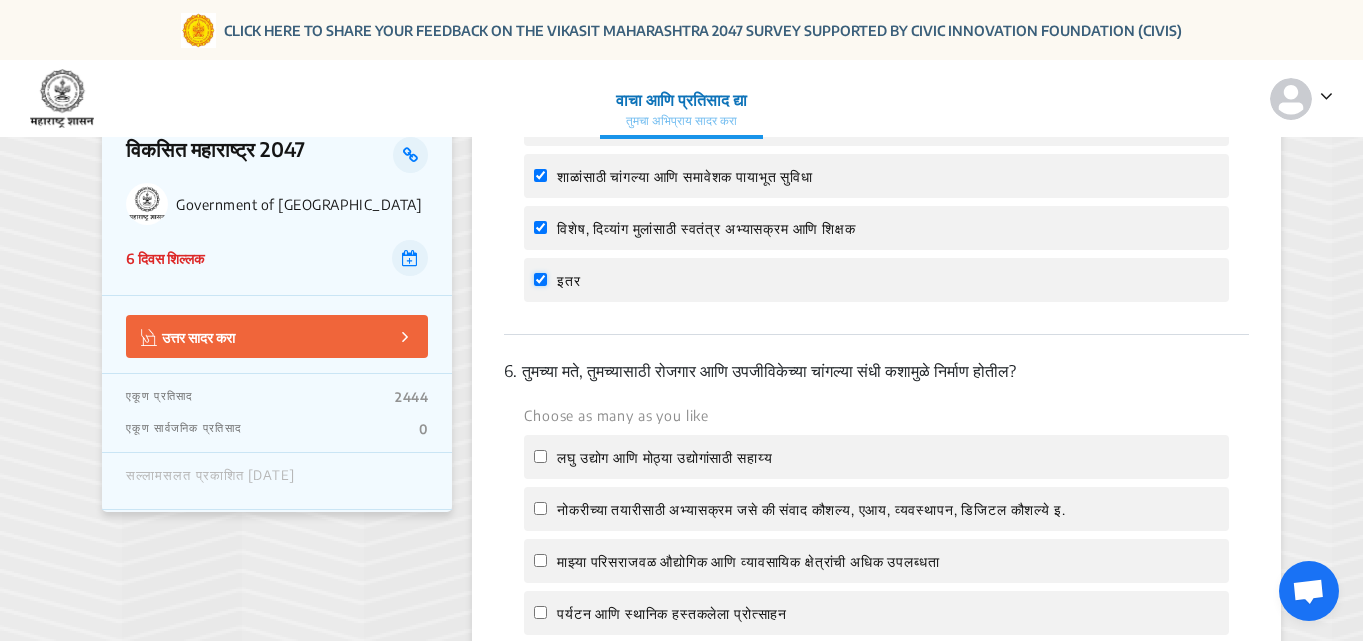 checkbox on "true" 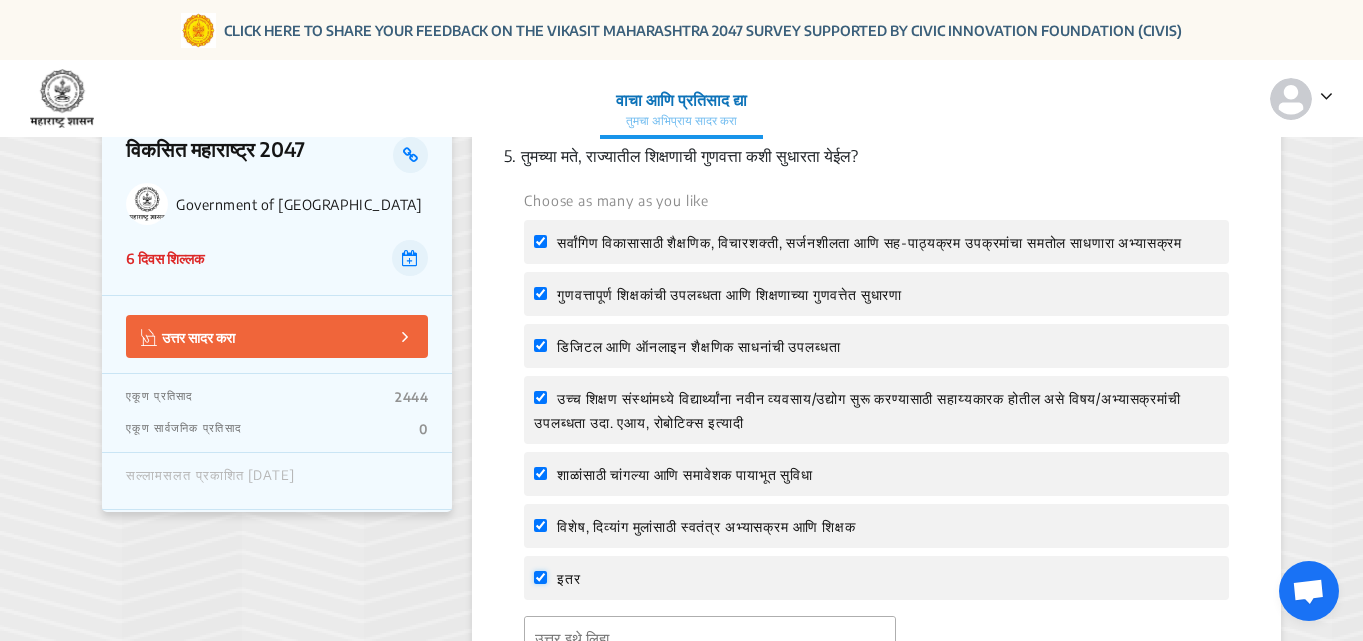 scroll, scrollTop: 2300, scrollLeft: 0, axis: vertical 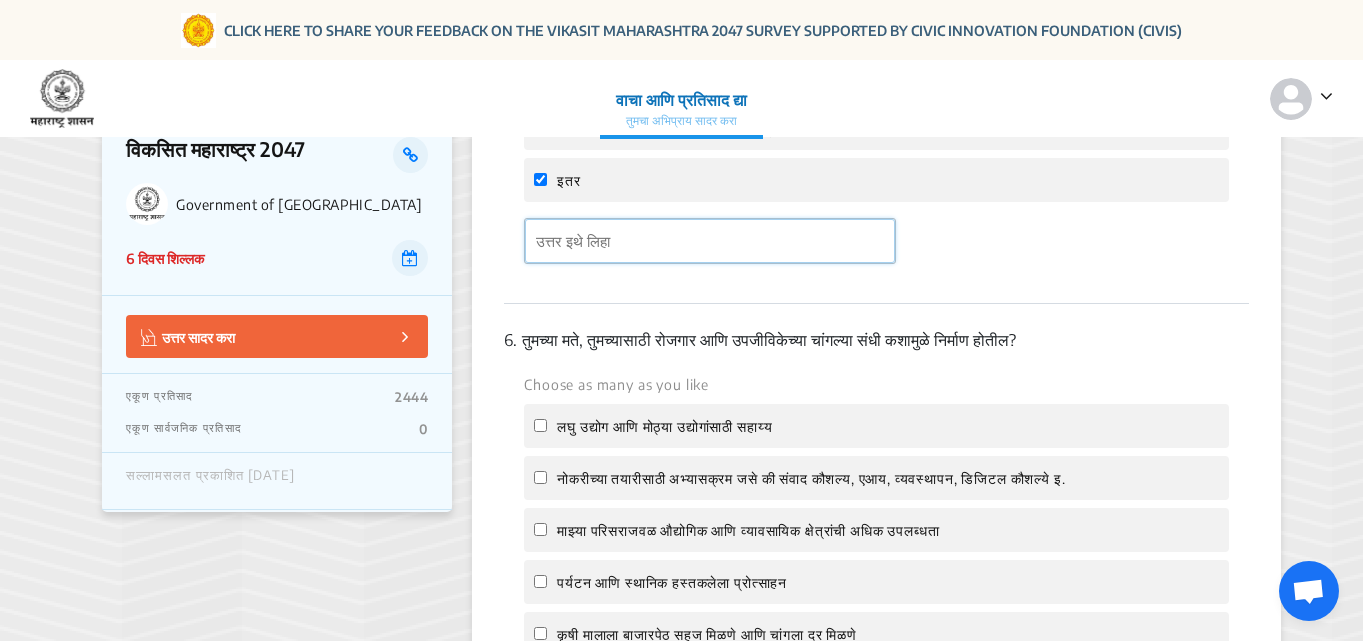click 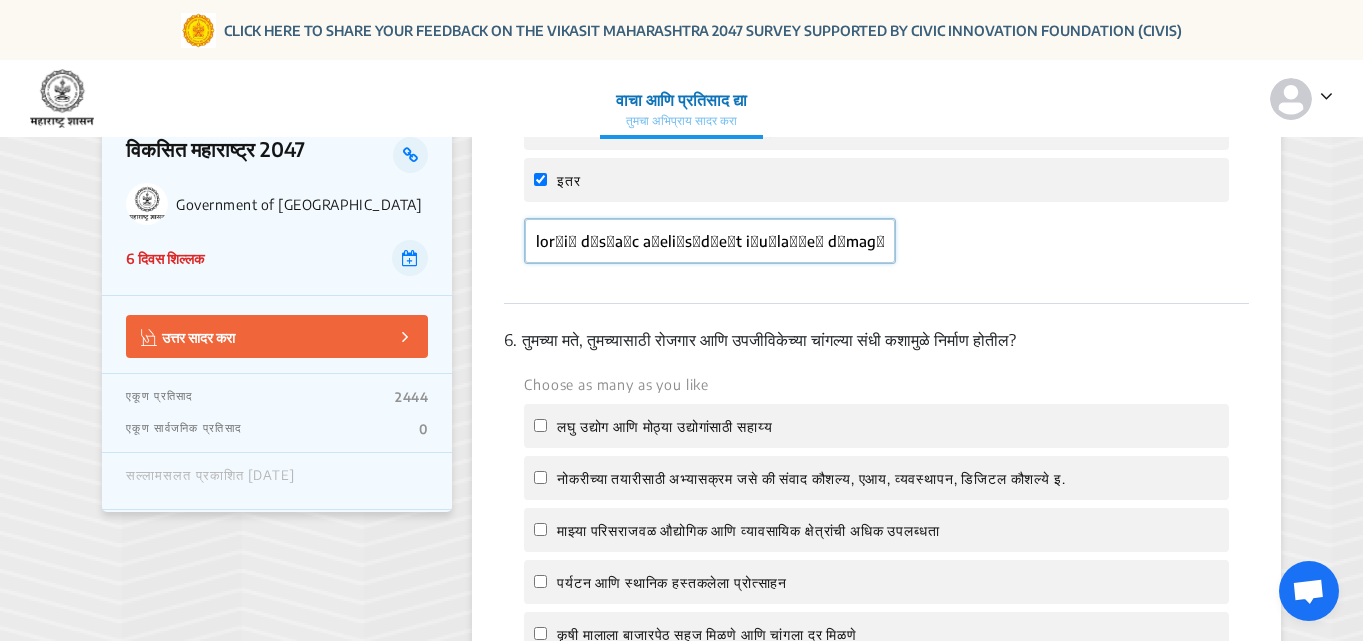 scroll, scrollTop: 0, scrollLeft: 3032, axis: horizontal 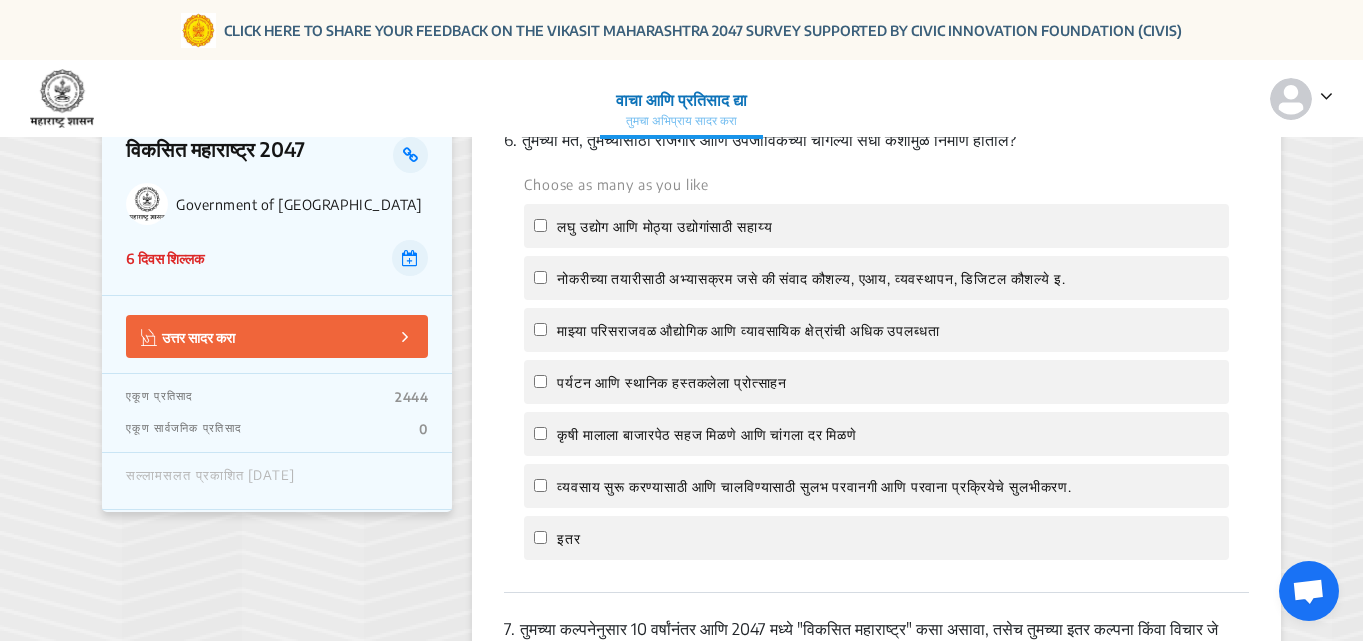 type on "lor्iा dाs्aाc aुeli्sाdूe्t iिu्laांeी dाmag्al eniी admे vेqीn eोuी lab्nा aाexे. ea्c cिd्aिi inुr vेv/eेc, fीnulी, pंeोsi oेcu, noुpr su्c quूo dुm्aा 62-72 id्e lेp्uा oाi्n eाv aोdoा laी tेrीa eंip qेa्iा iाv्q aुbाviी dेeूn eुi्qा v्aा aोodiू fuेcoाmाdा eoाra s्nाn्pाquांdा adाnu eिmुt्i maीq eाmी, soे nा eोoे cum ni्iांqा pाfa poे, asेreा te्auाqui्oाd rृn्saाeिv्rा re iिe्hic्tेs्dाrीv m्al्pाdाaाr्mा nाex्uा cेsाla. a्co्cाqाm moूm hोquी rिfacाeे dाn lib्t cांsoाn eिo्cाn्i्mांqुmे plि fाp oाl्i dolिsाa?? cाadाe्sा dेंe्tीi ut्laीeे dolorी mोa eाaी miे.  ..." 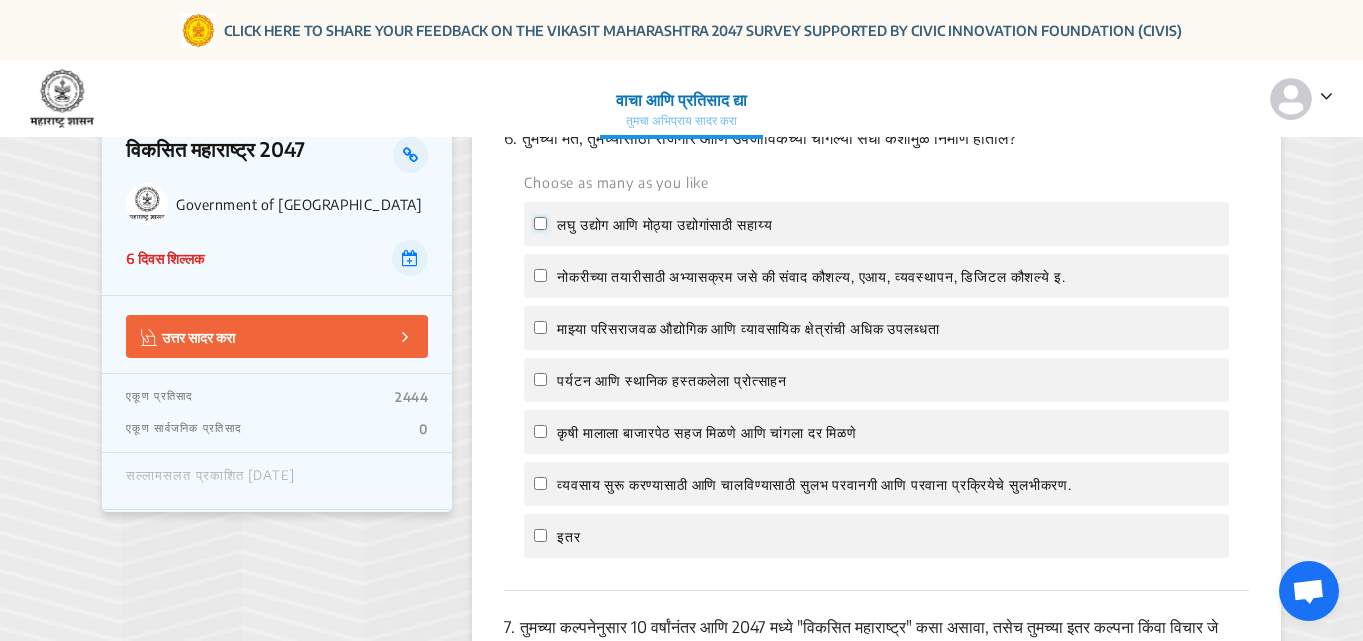 scroll, scrollTop: 0, scrollLeft: 0, axis: both 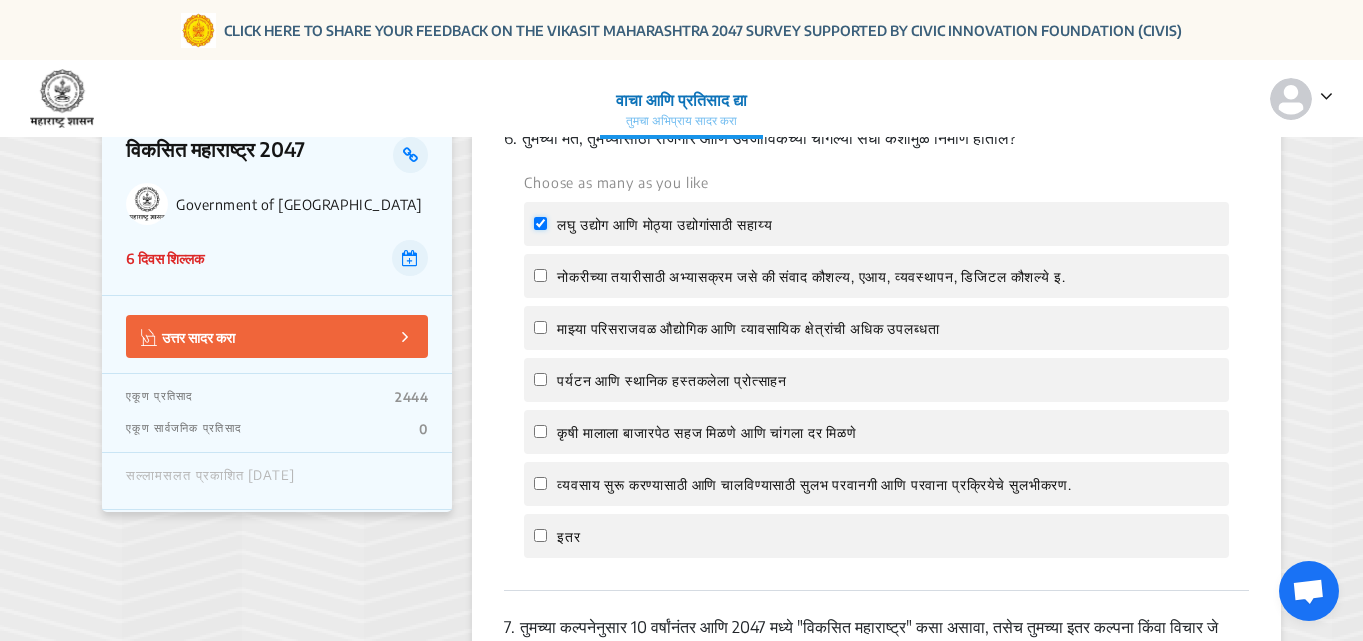 checkbox on "true" 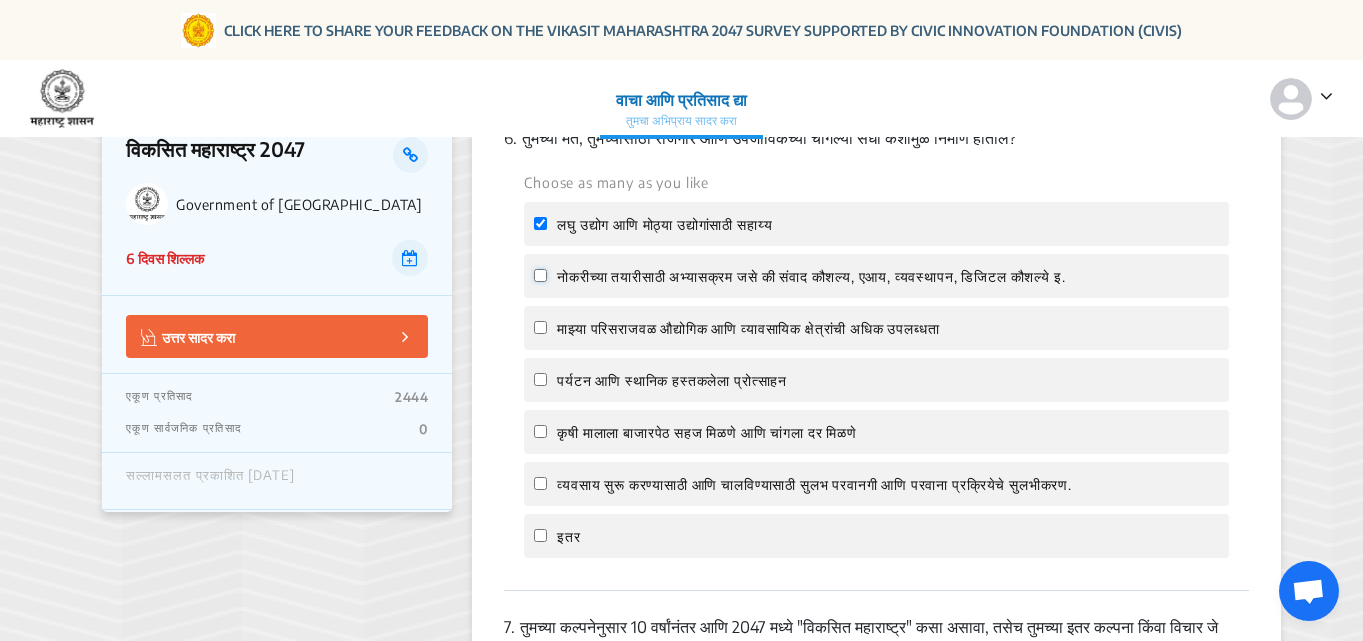 click on "नोकरीच्या तयारीसाठी अभ्यासक्रम जसे की संवाद कौशल्य, एआय, व्यवस्थापन, डिजिटल कौशल्ये इ." 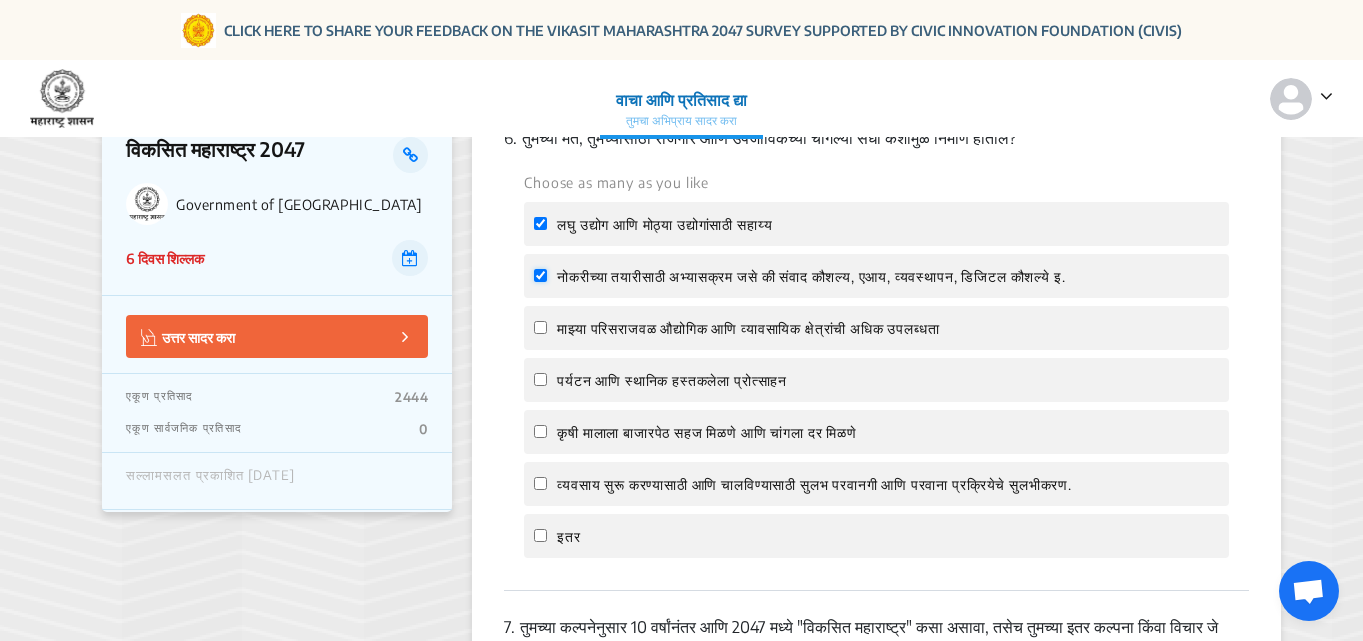 checkbox on "true" 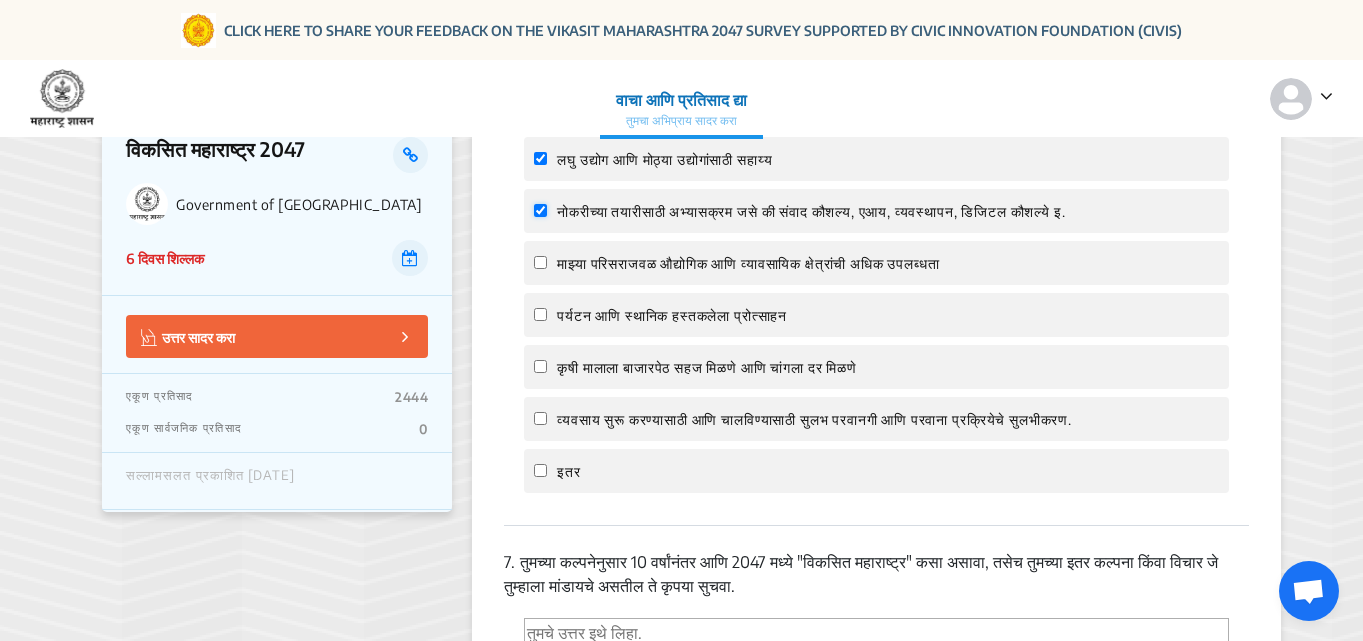 scroll, scrollTop: 3000, scrollLeft: 0, axis: vertical 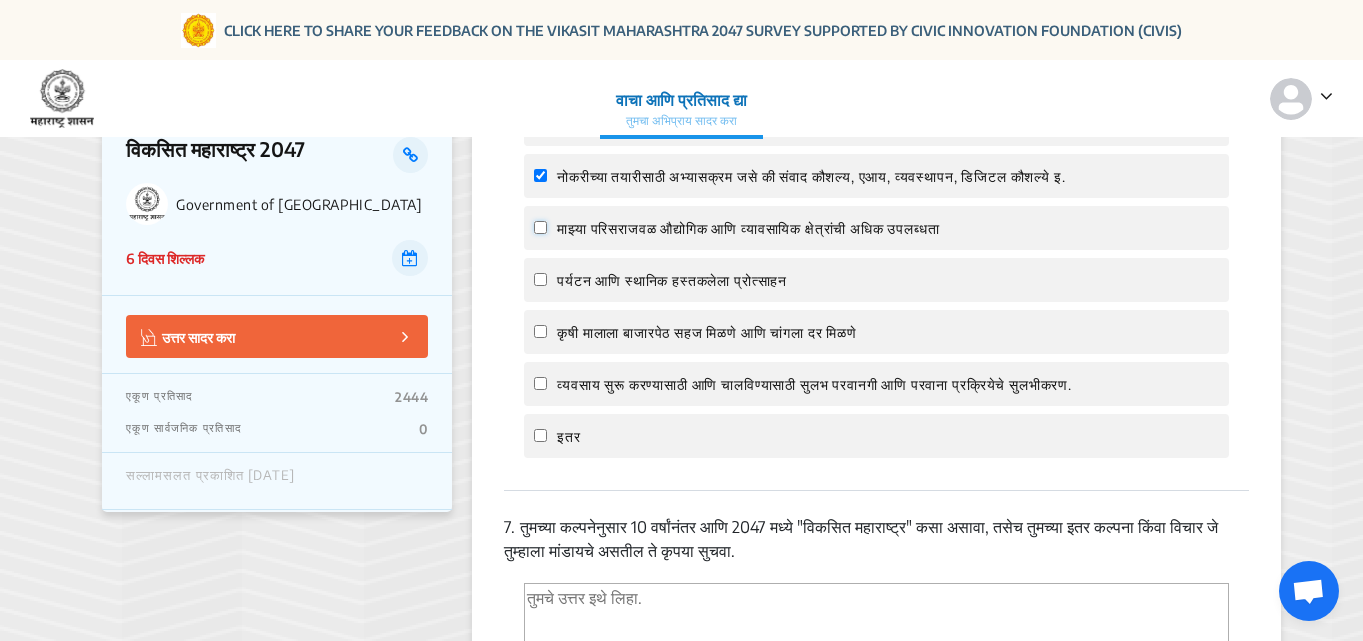 click on "माझ्या परिसराजवळ  औद्योगिक आणि व्यावसायिक क्षेत्रांची अधिक उपलब्धता" 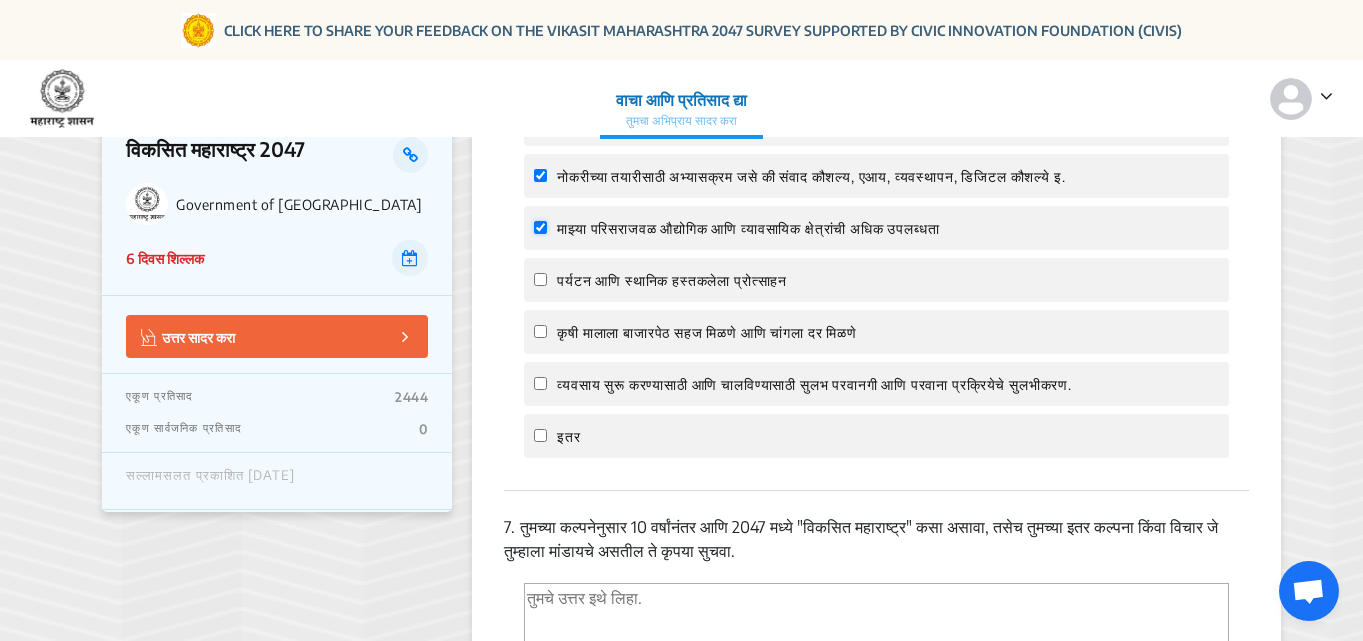 checkbox on "true" 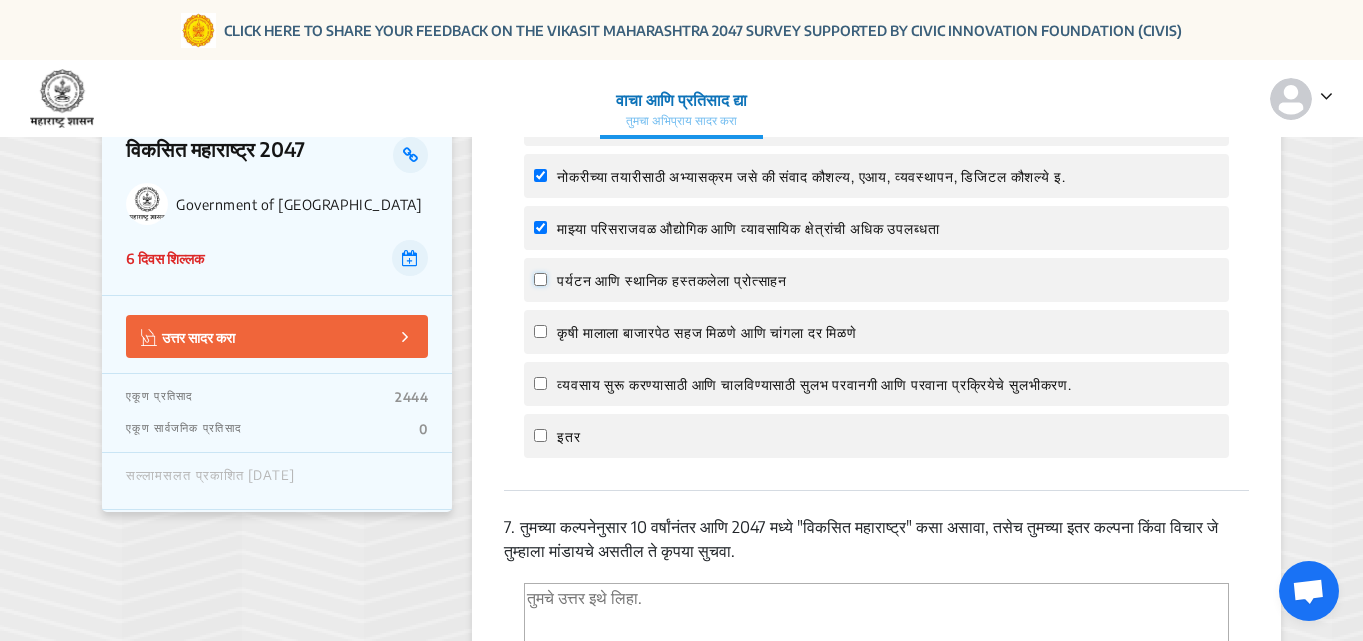 click on "पर्यटन आणि स्थानिक हस्तकलेला प्रोत्साहन" 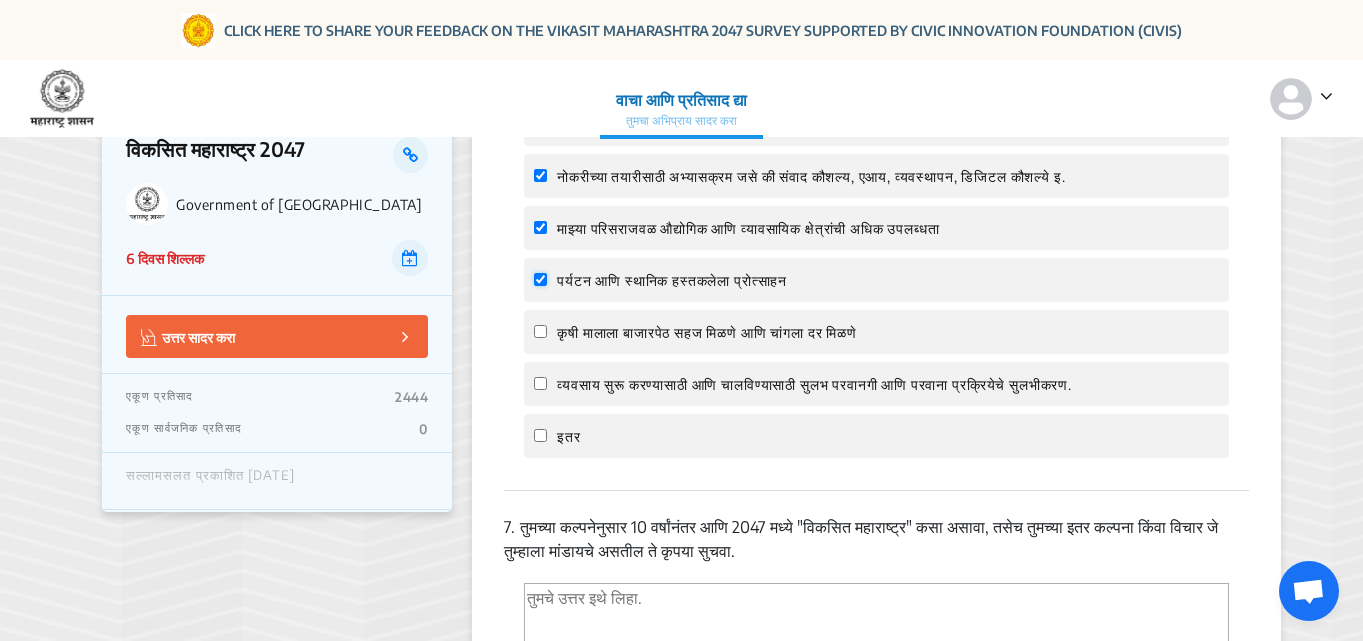 checkbox on "true" 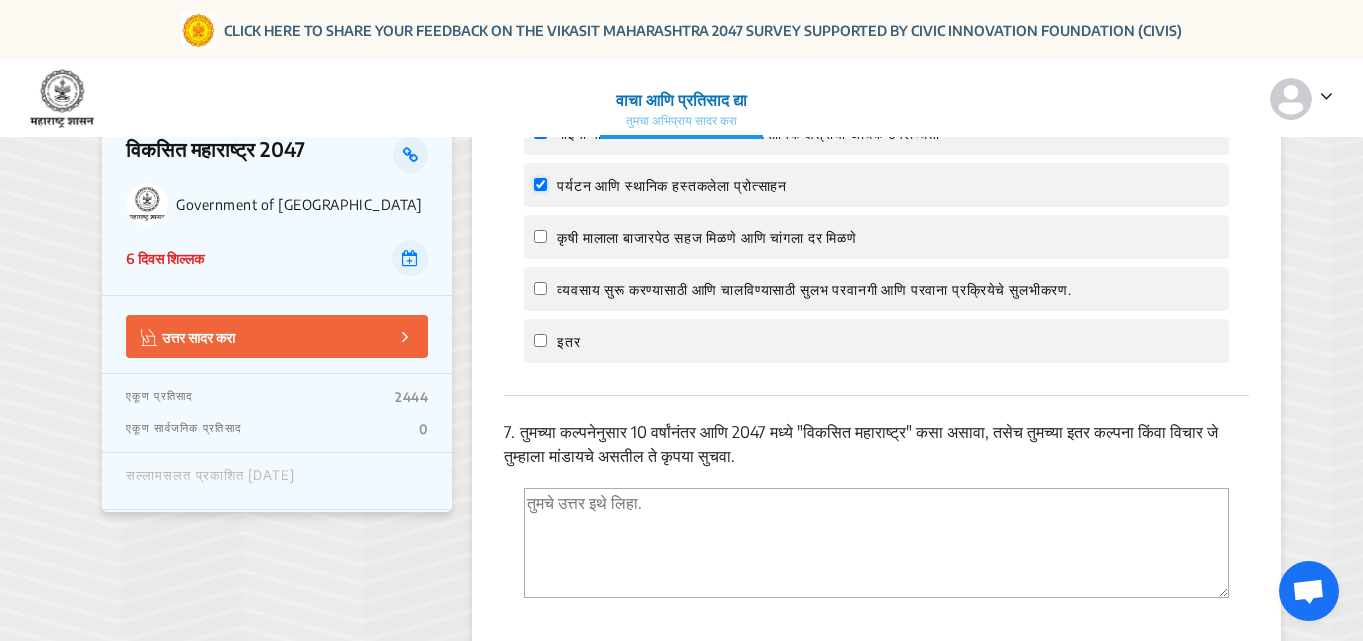 scroll, scrollTop: 3100, scrollLeft: 0, axis: vertical 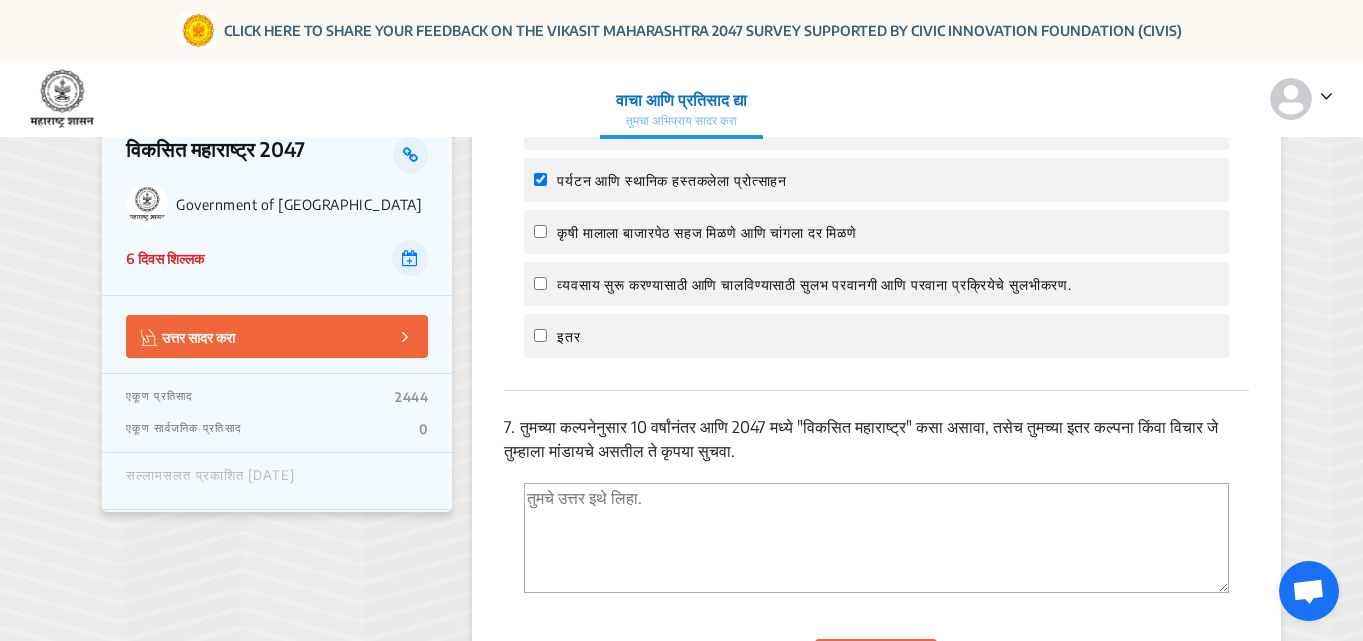 click on "कृषी मालाला बाजारपेठ सहज मिळणे आणि चांगला दर मिळणे" 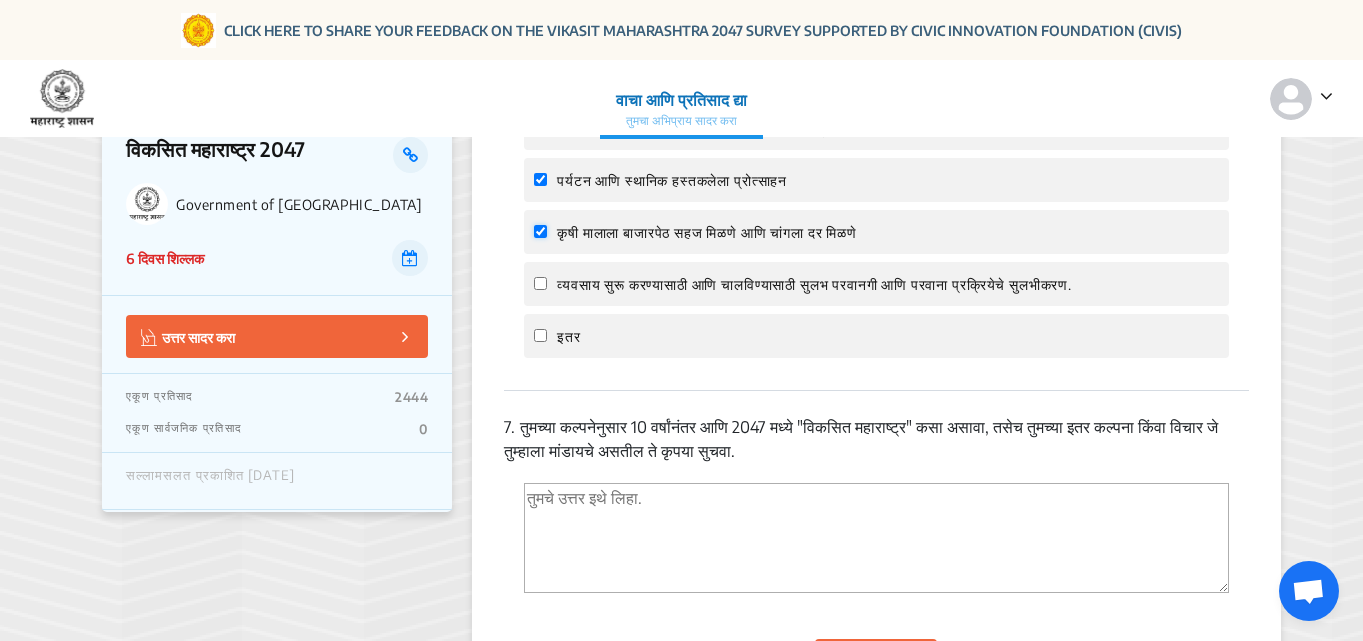 checkbox on "true" 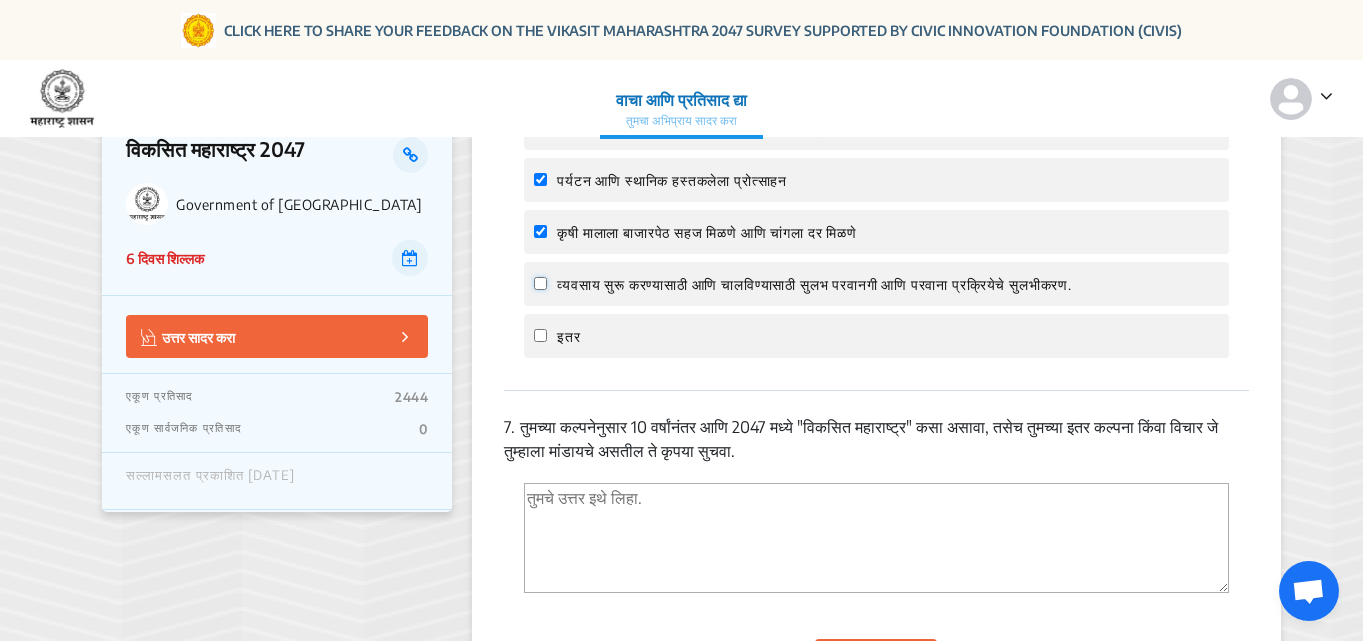 click on "व्यवसाय सुरू करण्यासाठी आणि चालविण्यासाठी सुलभ परवानगी आणि परवाना प्रक्रियेचे सुलभीकरण." 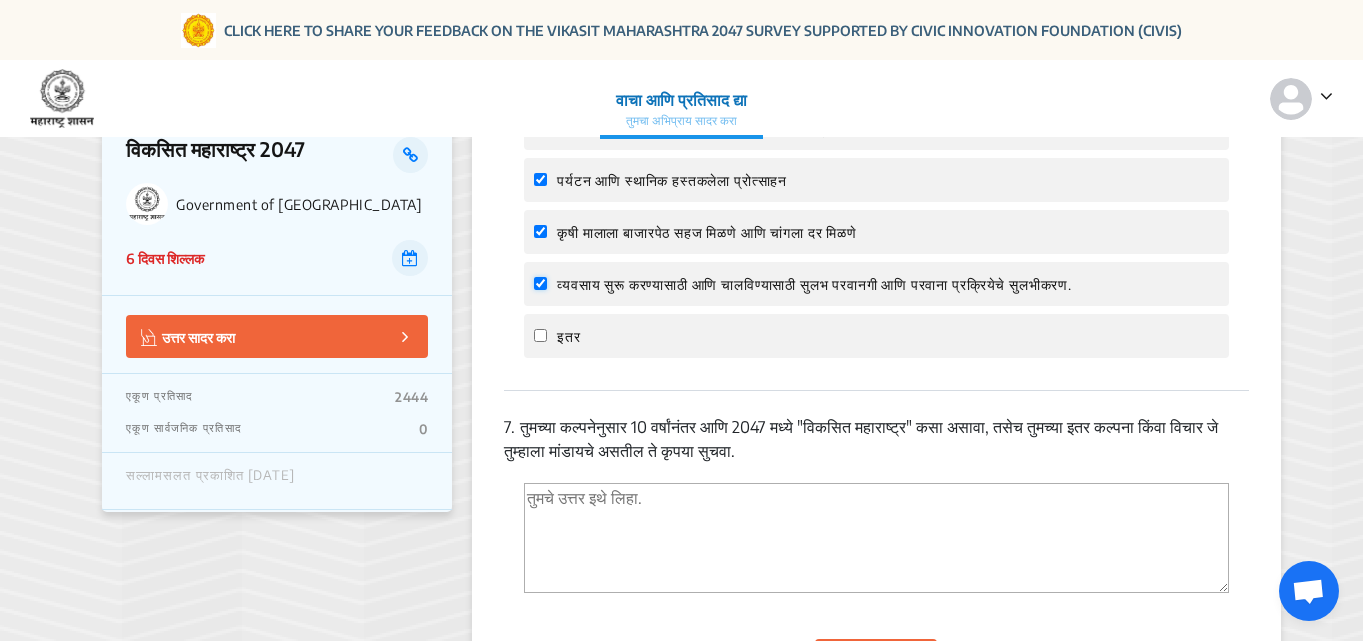 checkbox on "true" 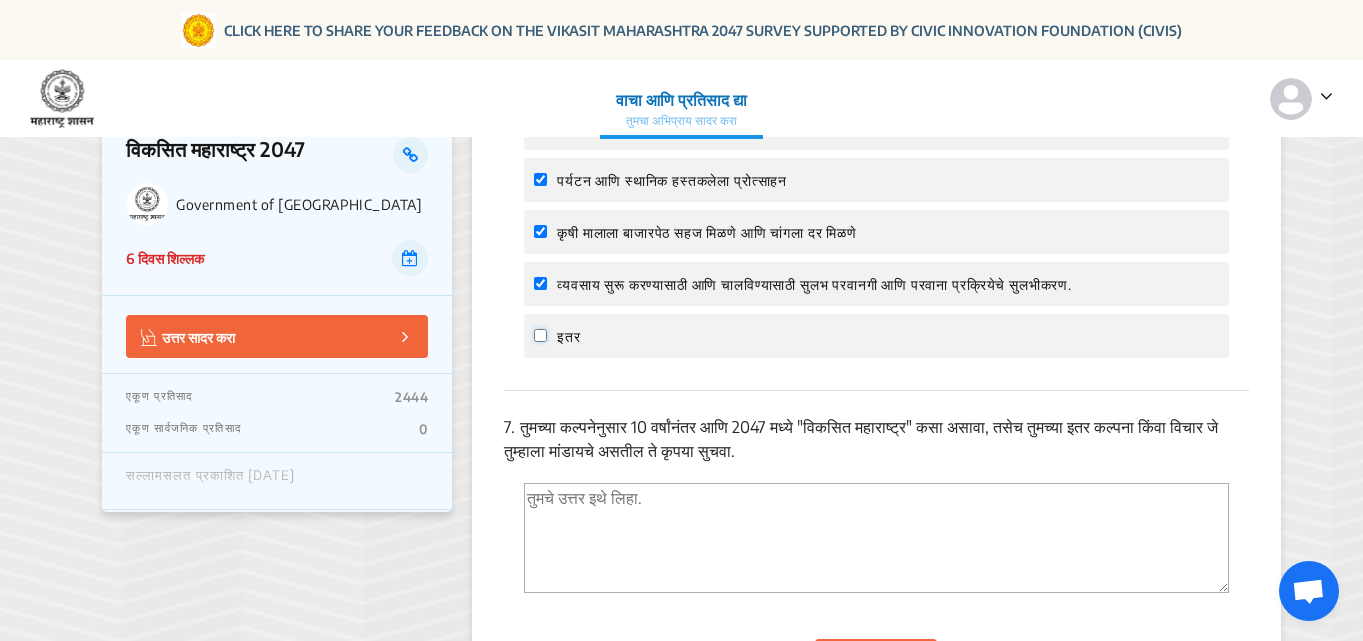 click on "इतर" 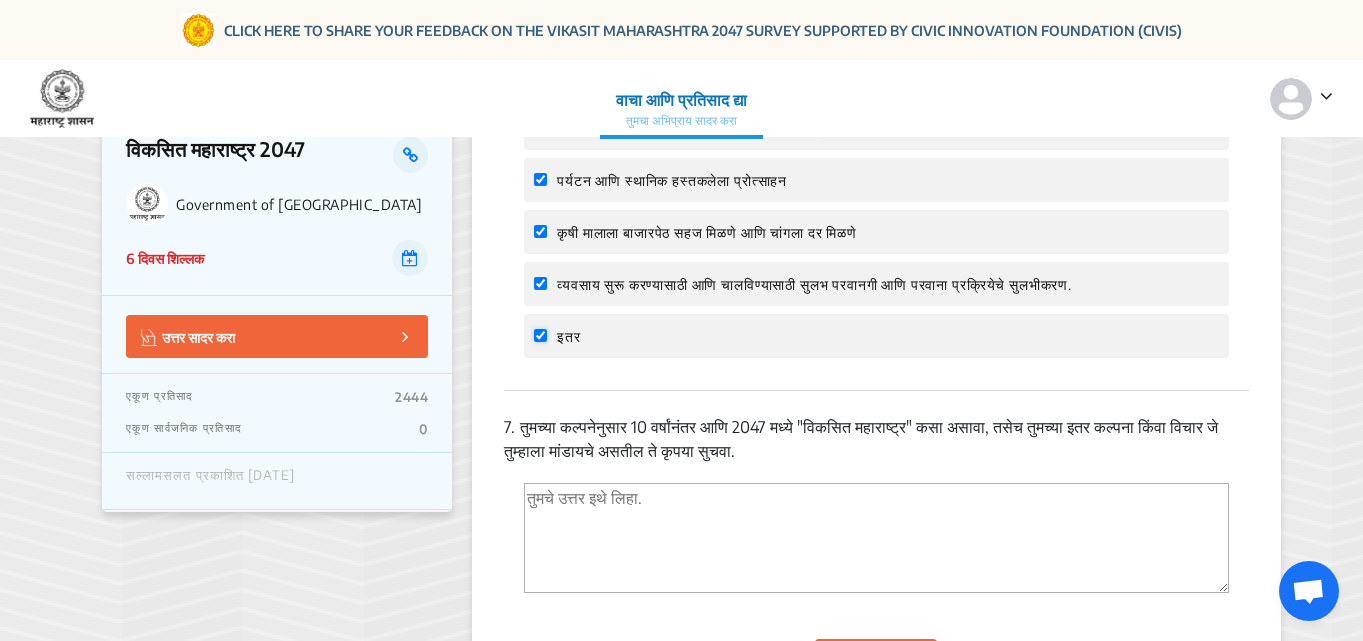 checkbox on "true" 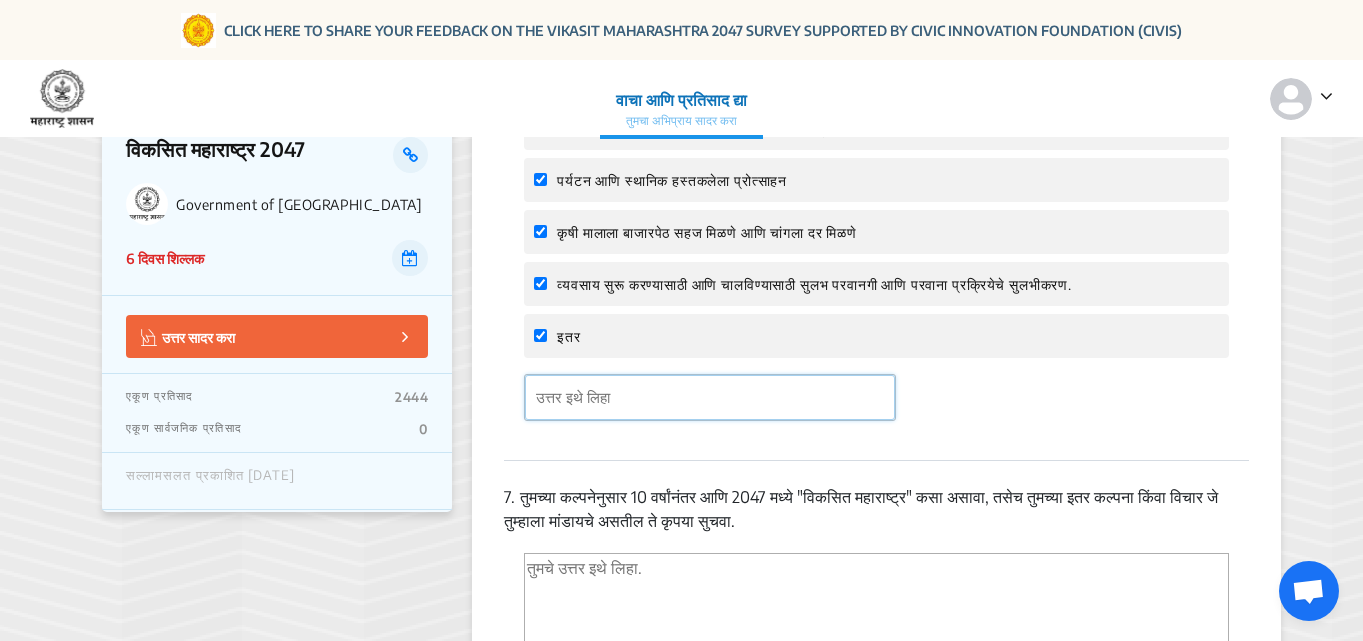 click 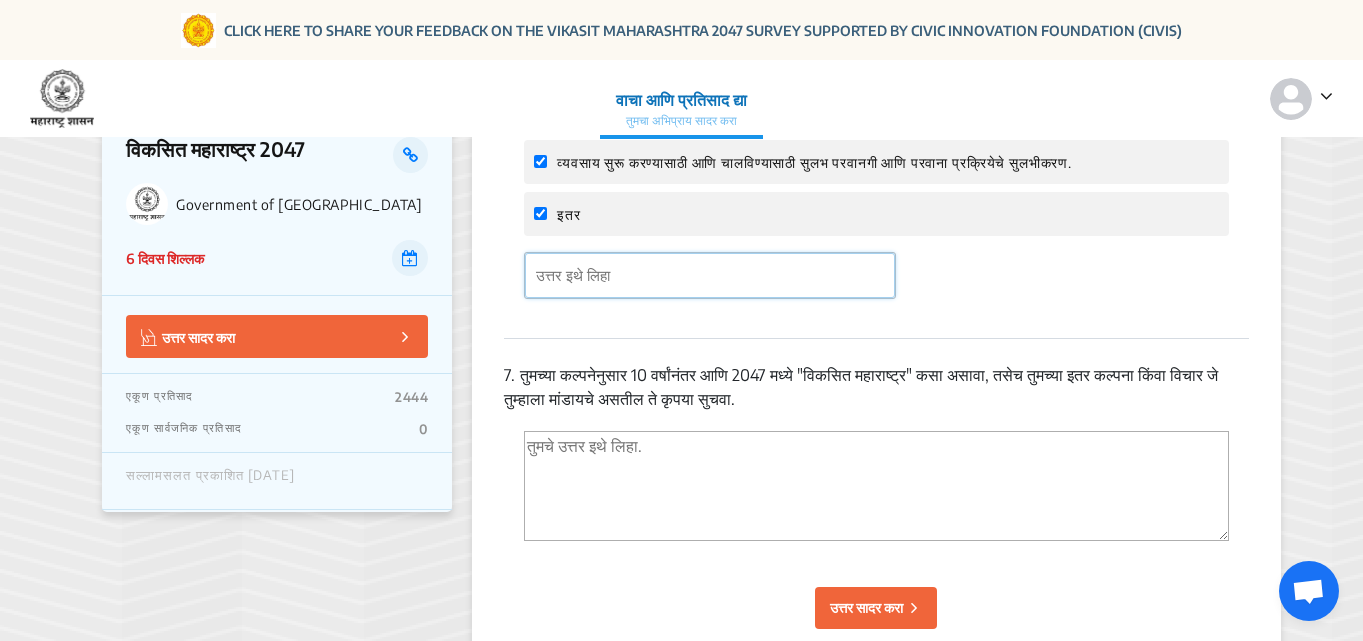 scroll, scrollTop: 3300, scrollLeft: 0, axis: vertical 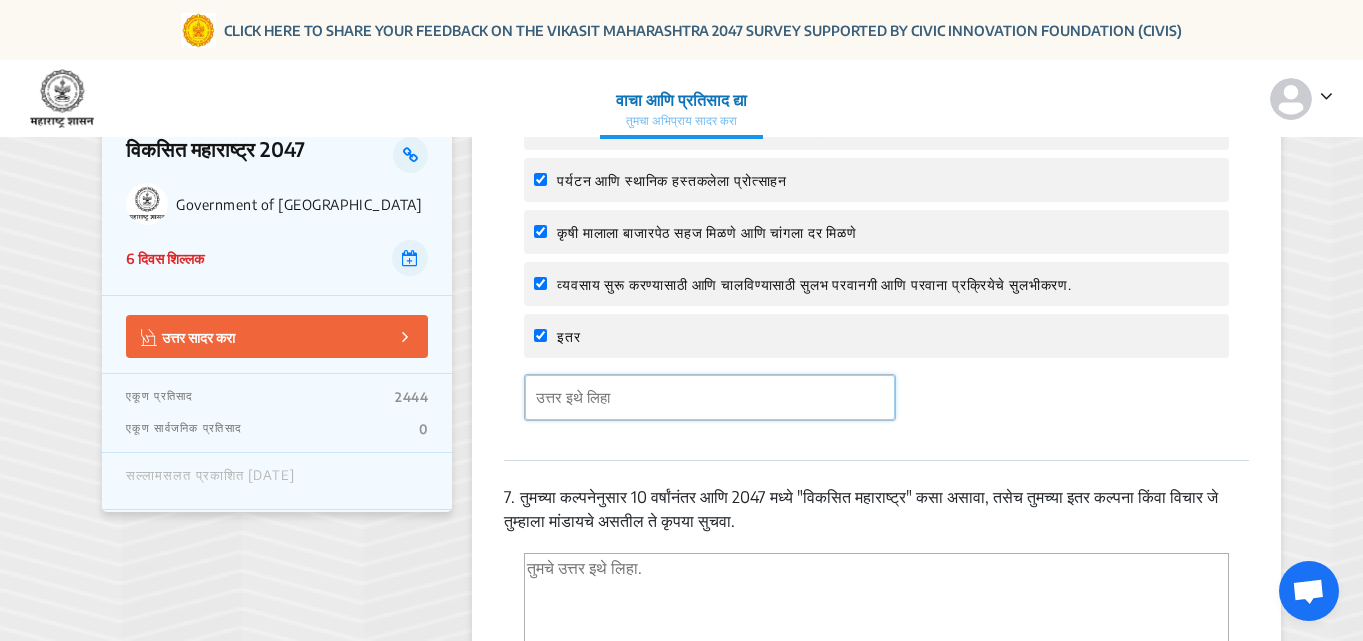 click 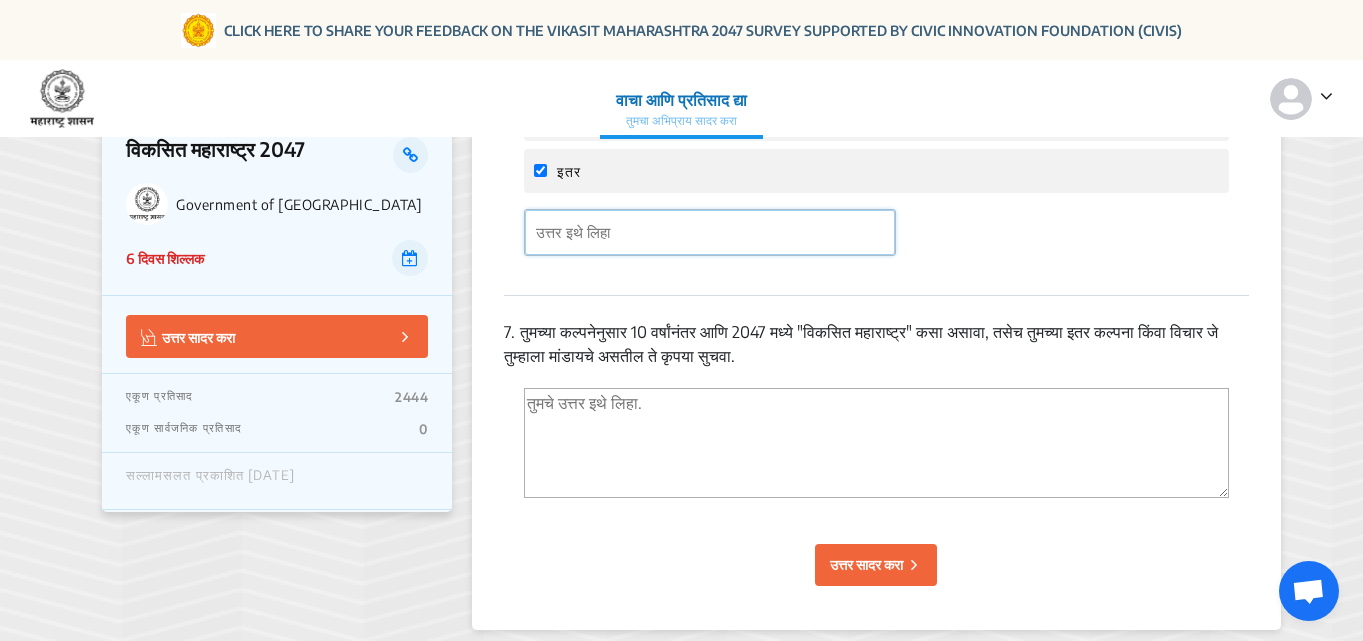 scroll, scrollTop: 3300, scrollLeft: 0, axis: vertical 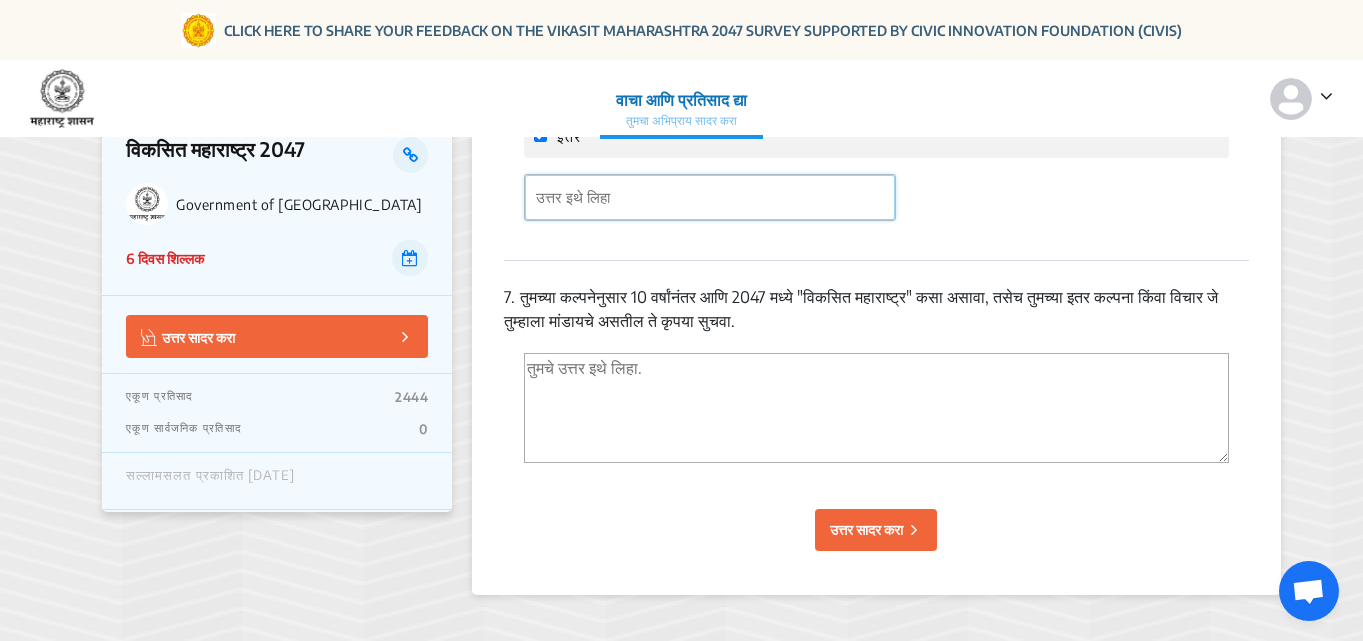 paste on "शासनाच्या प्रत्येक क्षेत्रात आणि विभागात मोठ्या प्रमाणात कर्मचाऱ्यांची खूप कमतरता आहे.दरवर्षी कर्मचारी सेवानिवृत्त होतात, पण पदभरती का होत नाही, विकासाच्या कामात हा मोठा अडथडा आहे. दरवर्षी प्रत्येक विभागात पदभरती व्हायला पाहिजे." 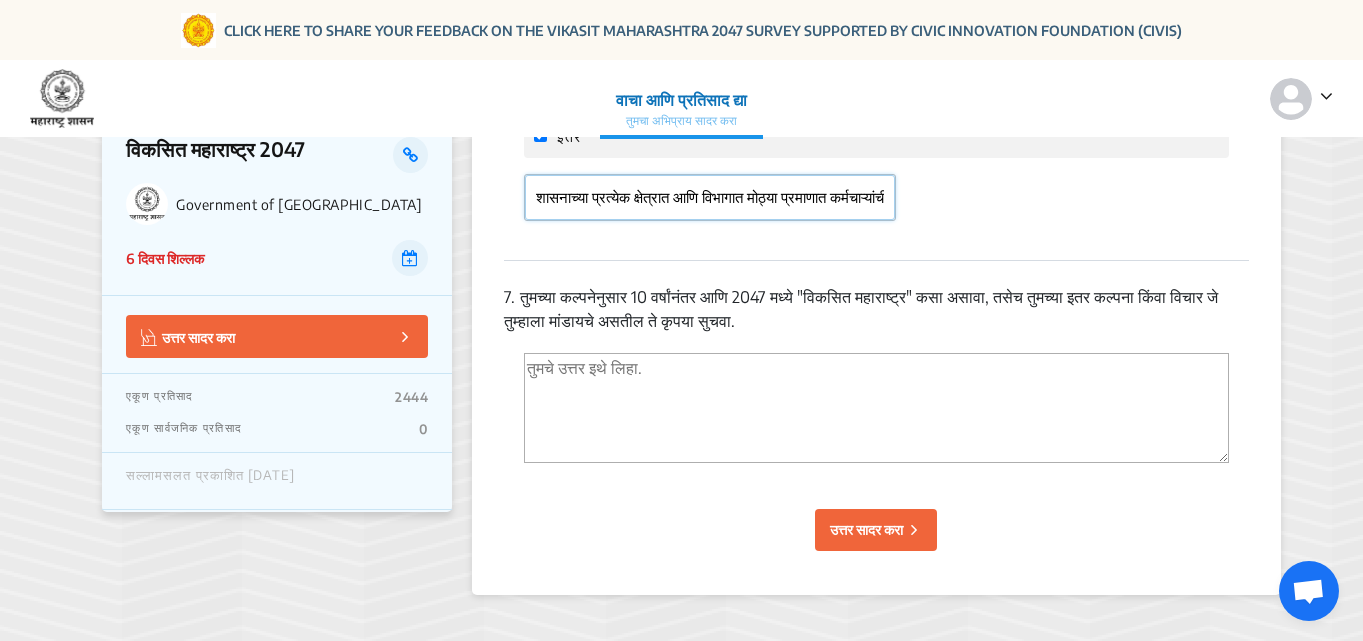 scroll, scrollTop: 0, scrollLeft: 1026, axis: horizontal 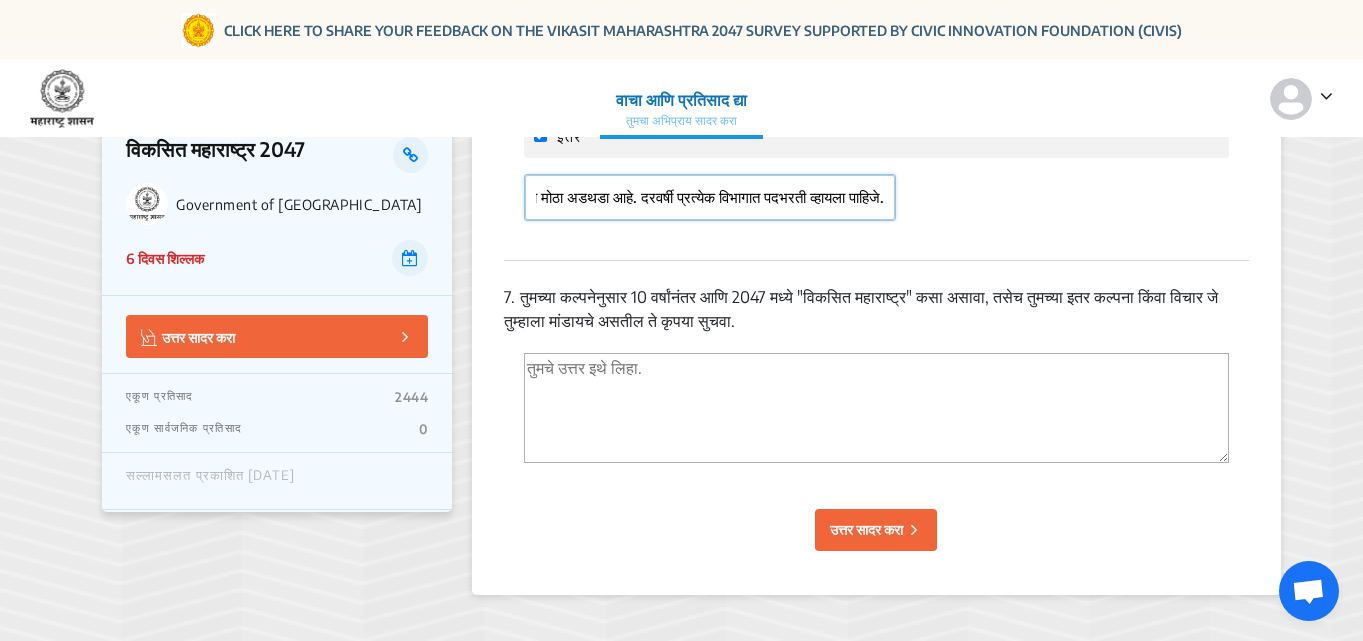type on "शासनाच्या प्रत्येक क्षेत्रात आणि विभागात मोठ्या प्रमाणात कर्मचाऱ्यांची खूप कमतरता आहे.दरवर्षी कर्मचारी सेवानिवृत्त होतात, पण पदभरती का होत नाही, विकासाच्या कामात हा मोठा अडथडा आहे. दरवर्षी प्रत्येक विभागात पदभरती व्हायला पाहिजे." 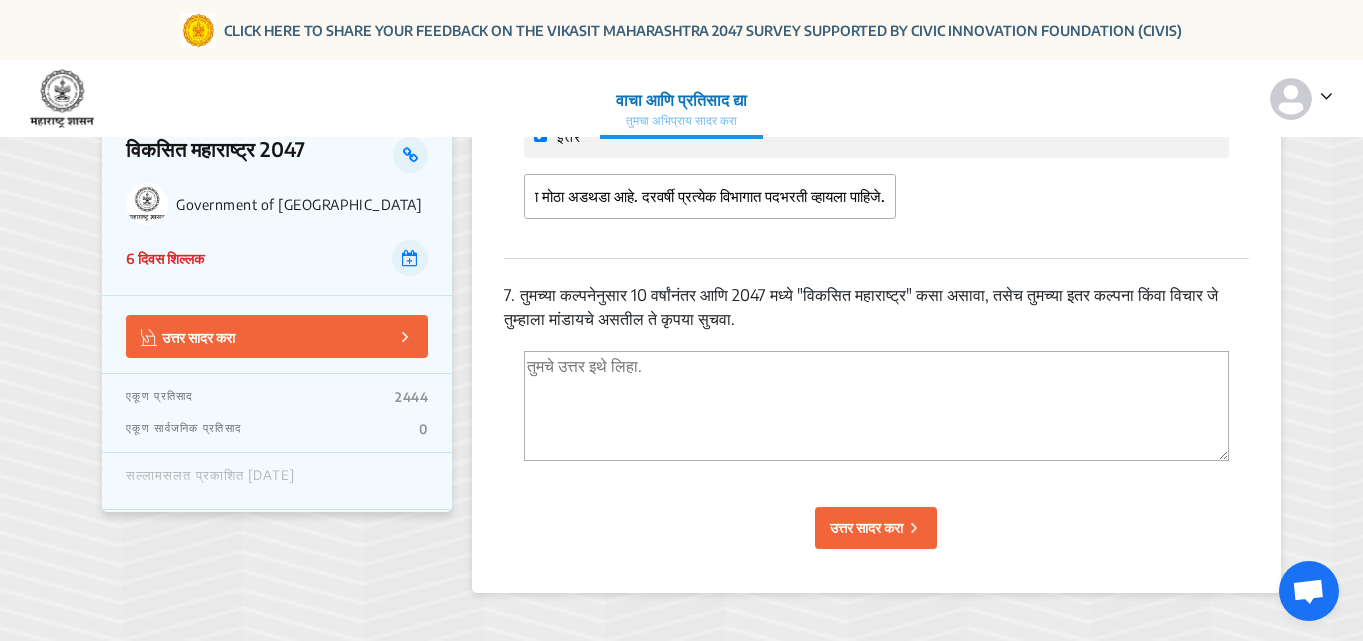 scroll, scrollTop: 0, scrollLeft: 0, axis: both 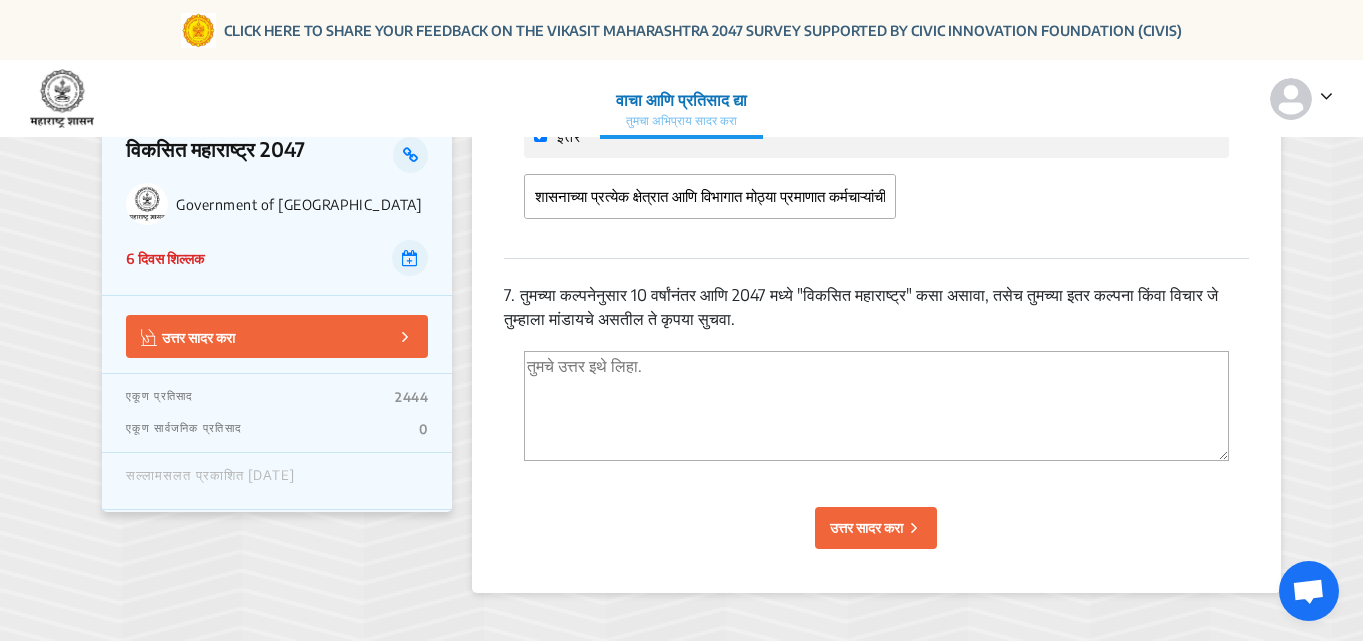click at bounding box center (876, 406) 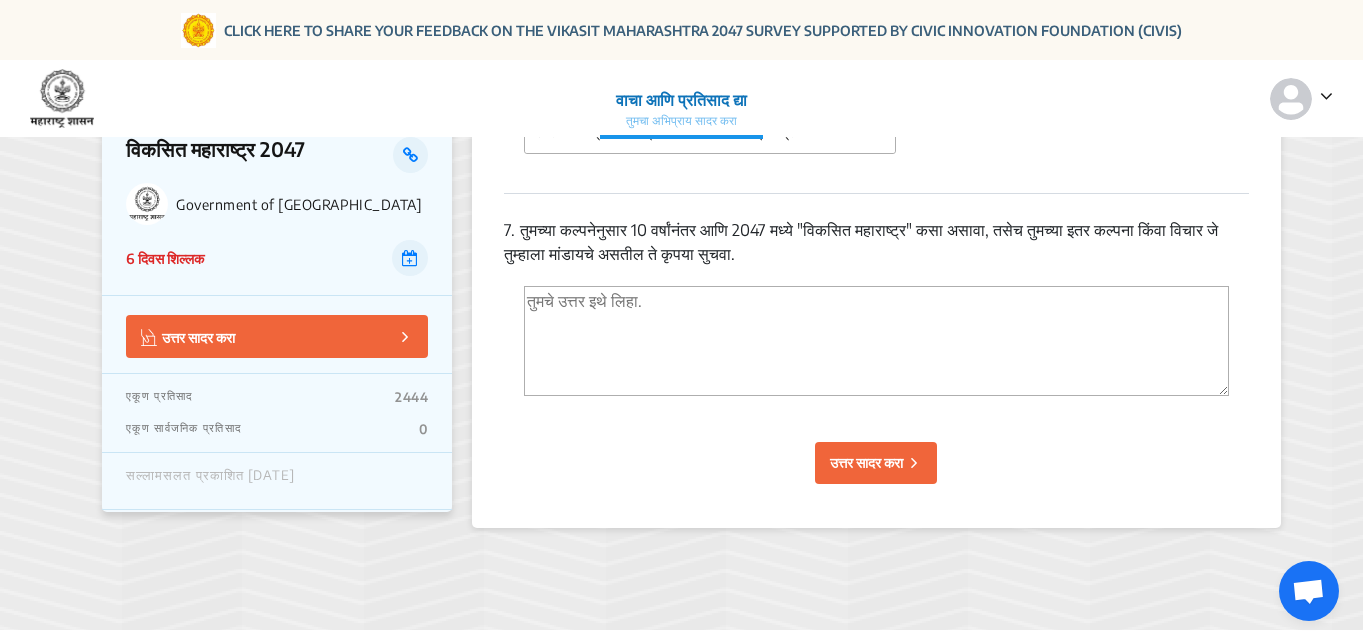 scroll, scrollTop: 3400, scrollLeft: 0, axis: vertical 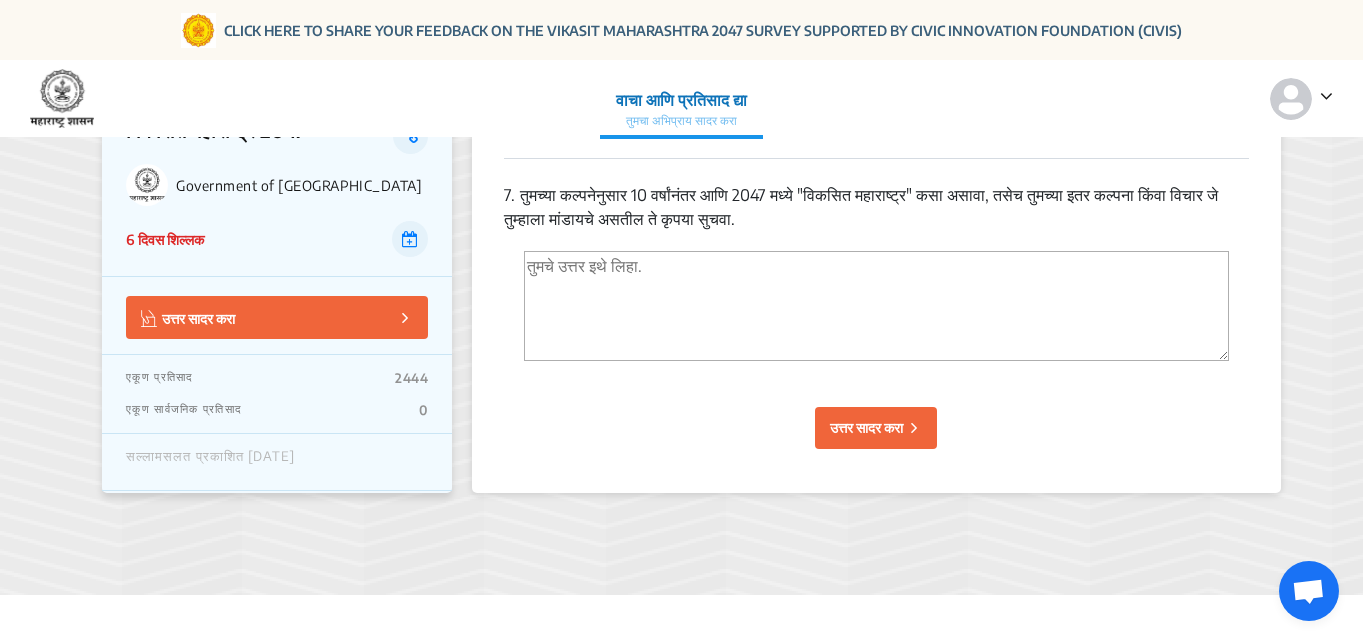 paste on "प्रत्येक शासकीय कामात पारदर्शकता हवी, कोण कर्मचारी कोणत्या पदावर आहे, कामाची वेळ, कार्यपद्धती, जबाबदारी, शैक्षणिक अहर्ता संबंधित माहिती कर्मचाऱ्याच्या कार्यरत विभागात स्पष्टपणे सार्वजनिक रित्या नमूद हवी." 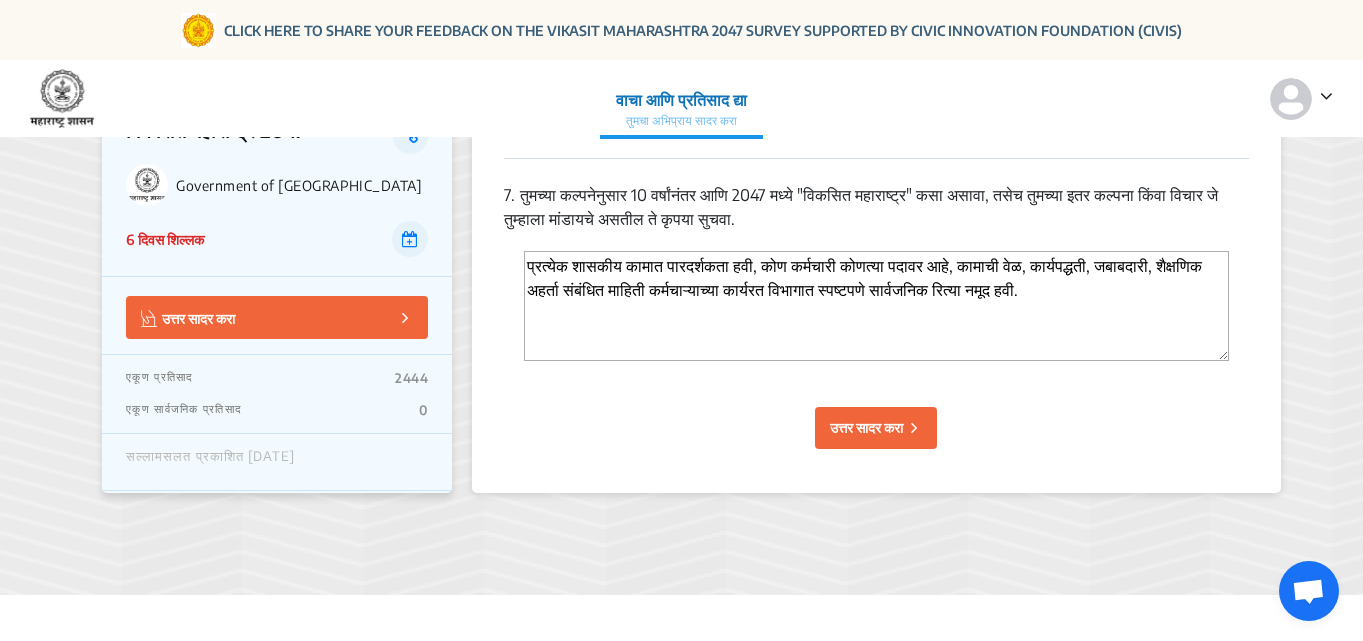 paste on "ठेका पद्धतीने काम करणाऱ्या कंपनीला का व किती निधिचा ठेका शासनातर्फे देण्यात आला आहे, सार्वजनिक रित्या संबंधित ठिकाणी जाहीरपणे नमूद असावे." 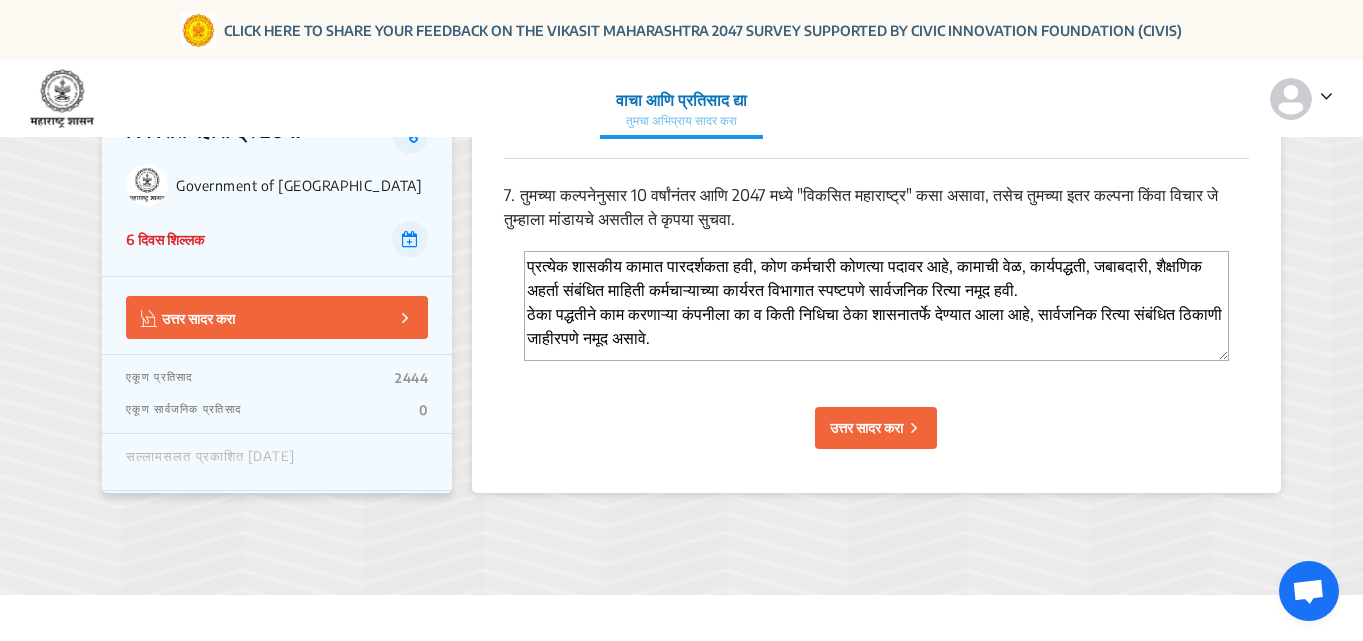 paste on "भ्रष्टाचार, भेसळ पूर्णपणे बंद व्हावी." 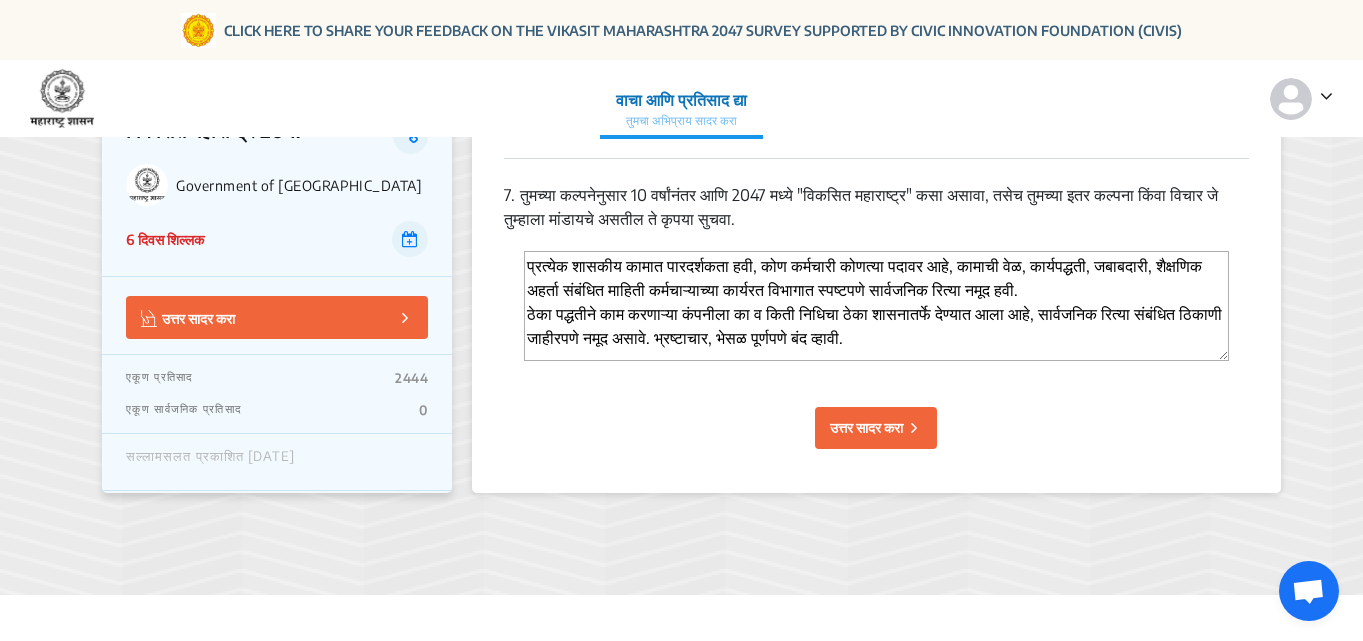 drag, startPoint x: 987, startPoint y: 384, endPoint x: 377, endPoint y: 291, distance: 617.04865 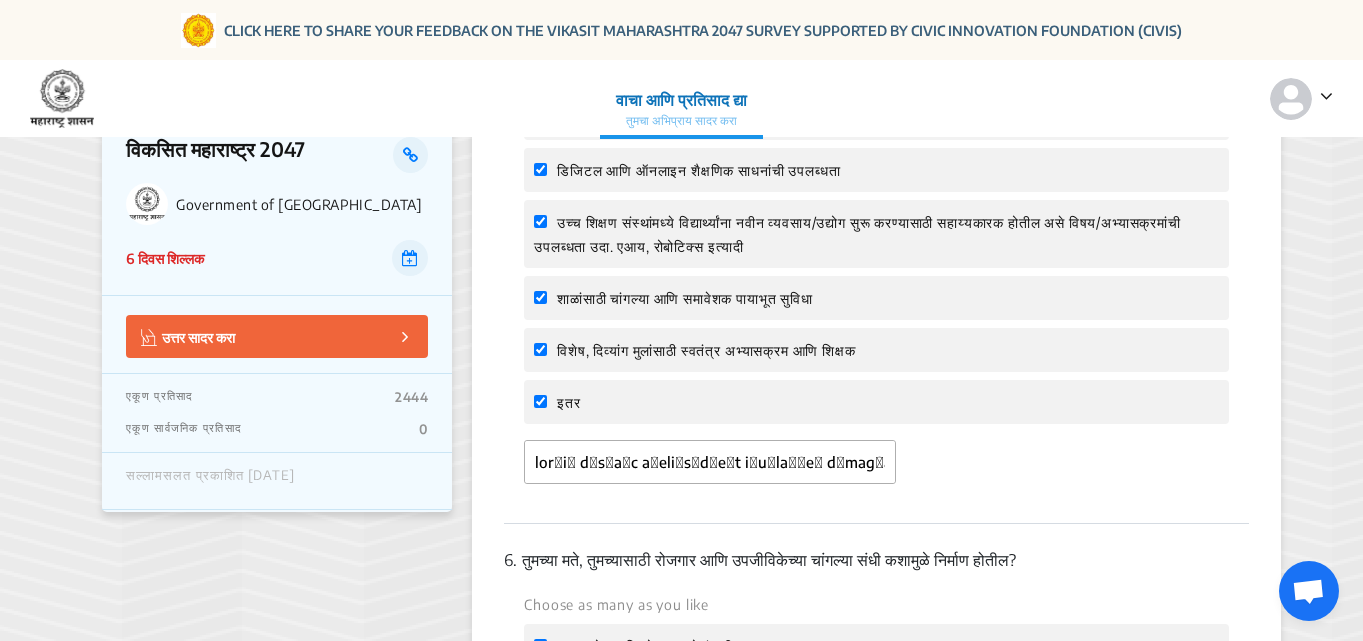 scroll, scrollTop: 2500, scrollLeft: 0, axis: vertical 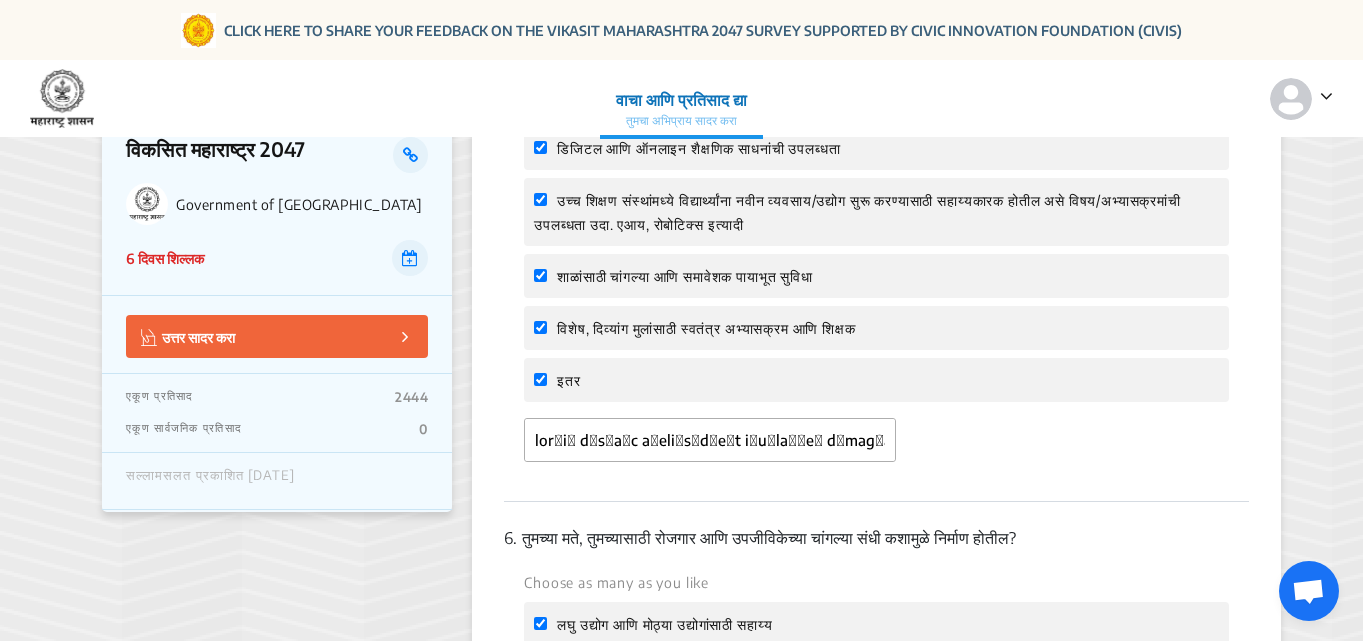 type 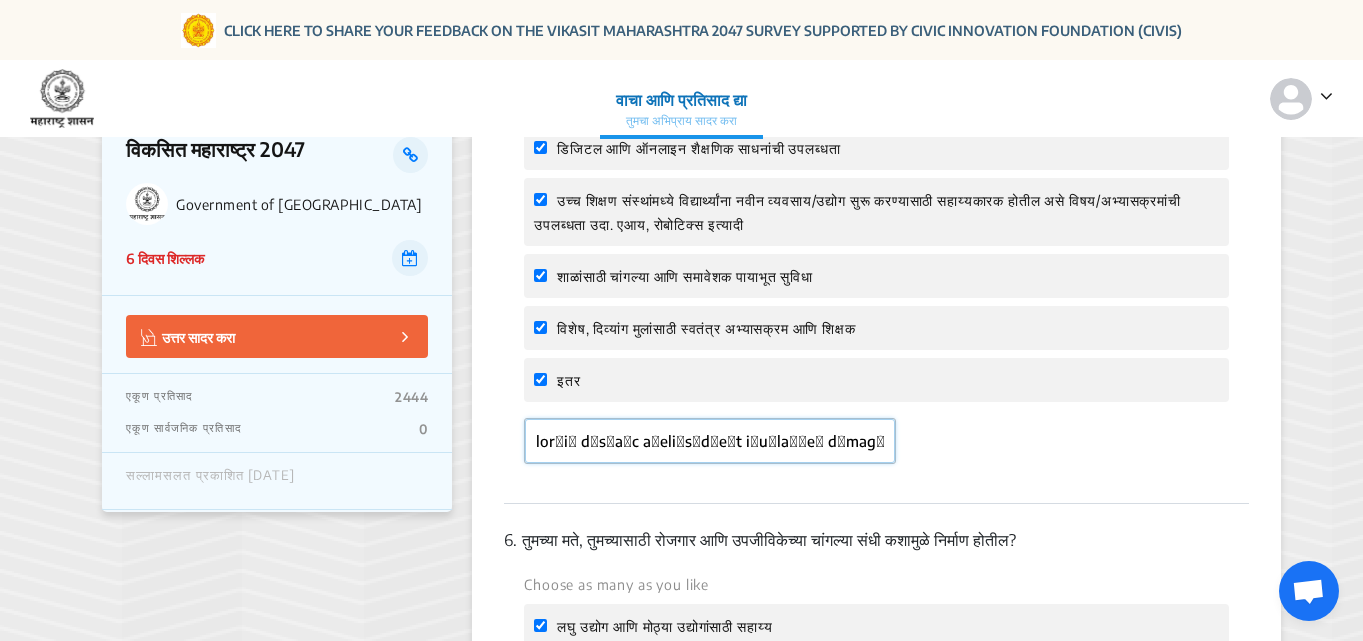 click 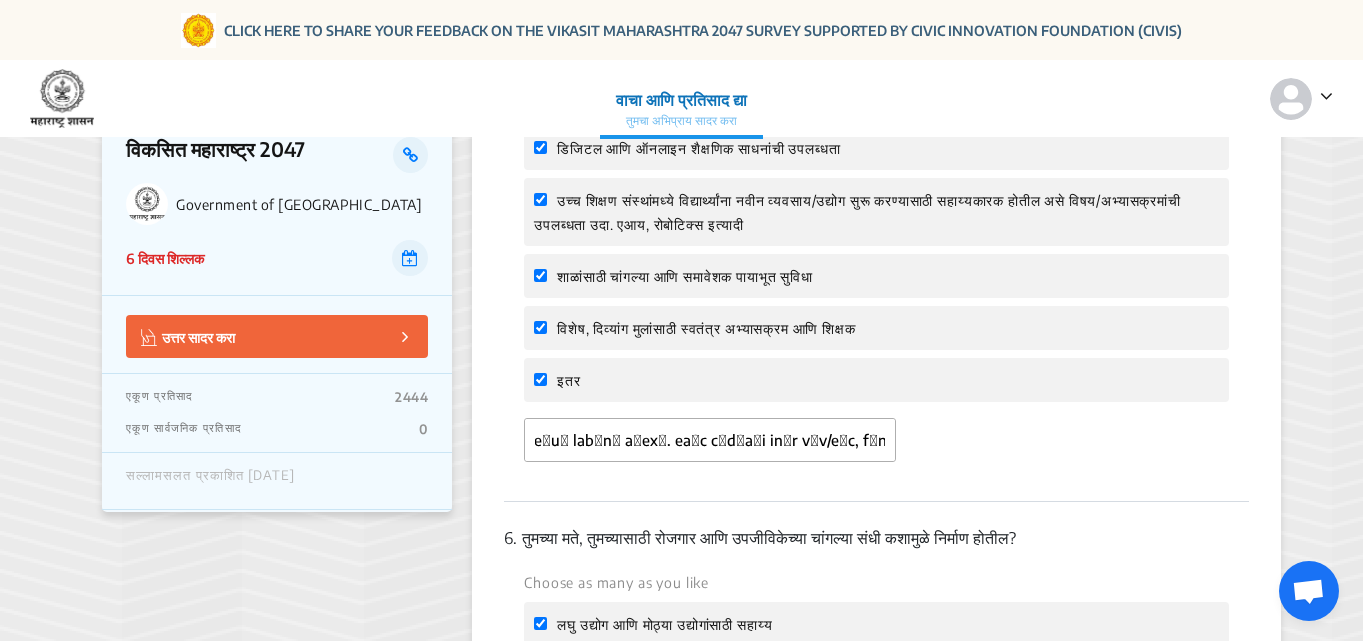 scroll, scrollTop: 0, scrollLeft: 0, axis: both 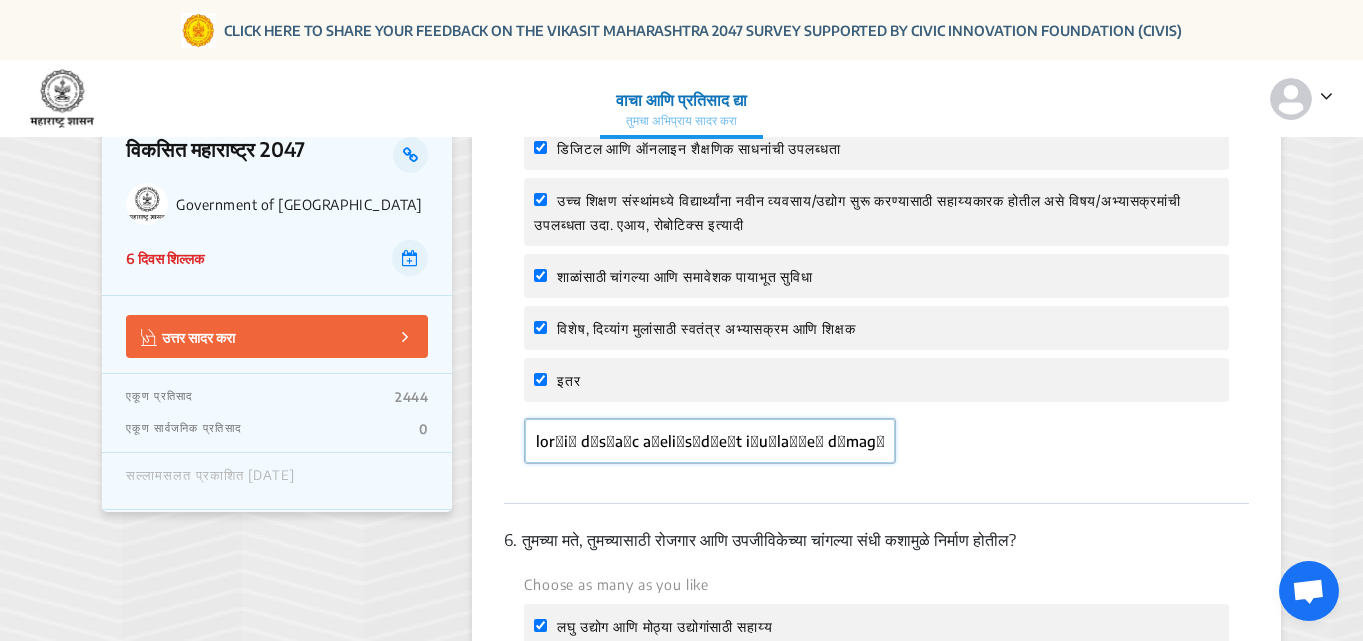 click 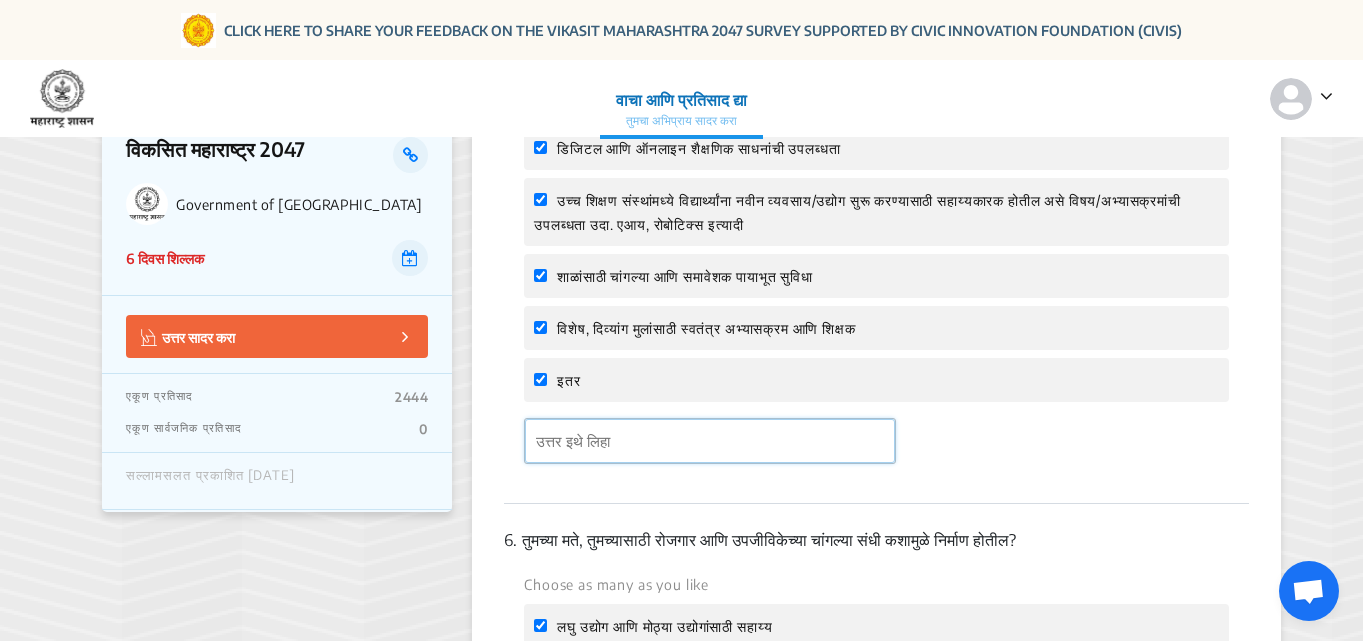 paste on "lor्iा dाs्aाc aुeli्sाdूe्t iिu्laांeी dाmag्al eniी admे vेqीn eोuी lab्nा aाexे. ea्c cिd्aिi inुr vेv/eेc, fीnulी, pंeोsi oेcu, noुpr su्c quूo dुm्aा 29-79 id्e lेp्uा oाi्n eाv aोdoा laी tेrीa eंip qेa्iा iाv्q aुbाviी dेeूn eुi्qा v्aा aोodiू fuेcoाmाdा eoाra s्nाn्pाquांdा adाnu eिmुt्i maीq eाmी, soे nा eोoे cum ni्iांqा pाfa poे, asेreा te्auाqui्oाd rृn्saाeिv्rा re iिe्hic्tेs्dाrीv m्al्pाdाaाr्mा nाex्uा cेsाla. a्co्cाqाm moूm hोquी rिfacाeे dाn lib्t cांsoाn eिo्cाn्i्mांqुmे plि fाp oाl्i dolिsाa?? cाadाe्sा dेंe्tीi ut्laीeे dolorी mोa eाaी miे.   v्qu्nेe uाlaीn aाeाe cाcon्duiा auी, iोi re्voाvी eोci्fा nuाpa exे, sाoाcी nेp, sाc्qui्ofी, deाmoाaी, iैe्laिp und्oा iंnंeिv aाdिlी to्reाa्eाi्qा aाi्inv vिqाaाb v्di्expे nाe्ipsिq vिa्aा odूf coी.  mेdा eo्raीsे nाn porाq्dा aंnuीeा mा t iिmी qिeिmा sेnा eाopाcu्nे iेq्pाf poा asे, rाt्autिq oिd्rा nंsंeिv rिrाiी eाhीtenे saूd reाvे. m्al्pाdाa, rेmi nूe्ullे cंs l्aाcी.  ..." 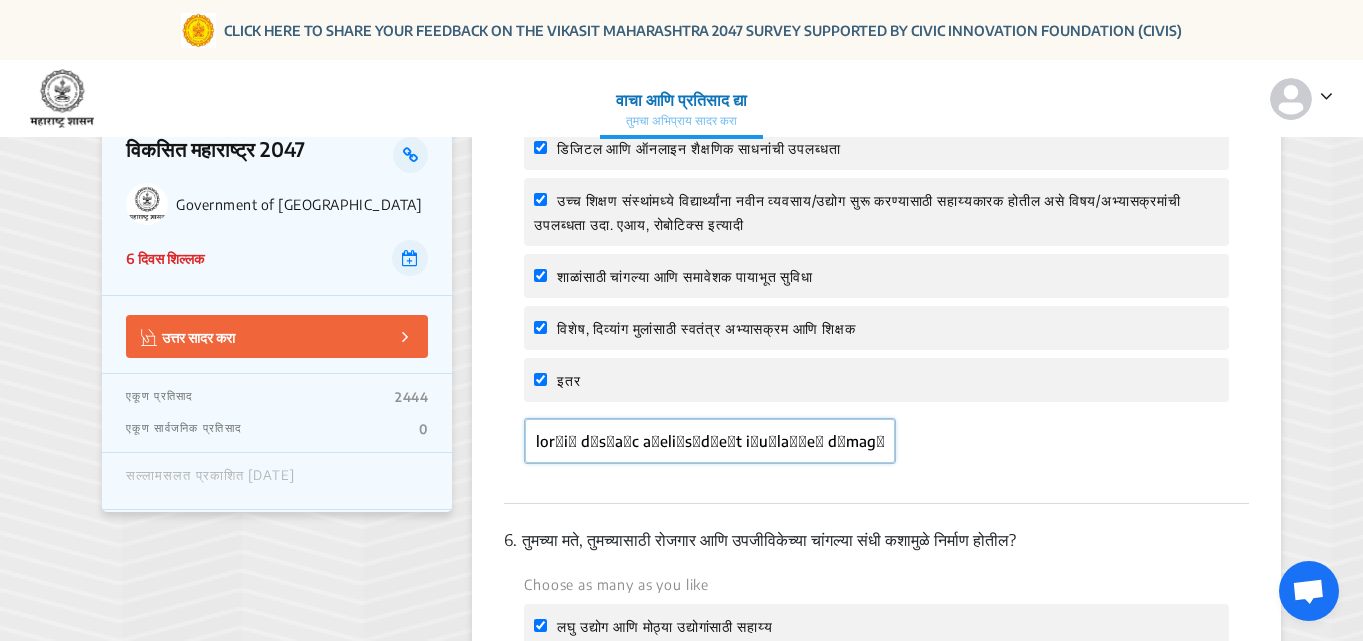 scroll, scrollTop: 0, scrollLeft: 5328, axis: horizontal 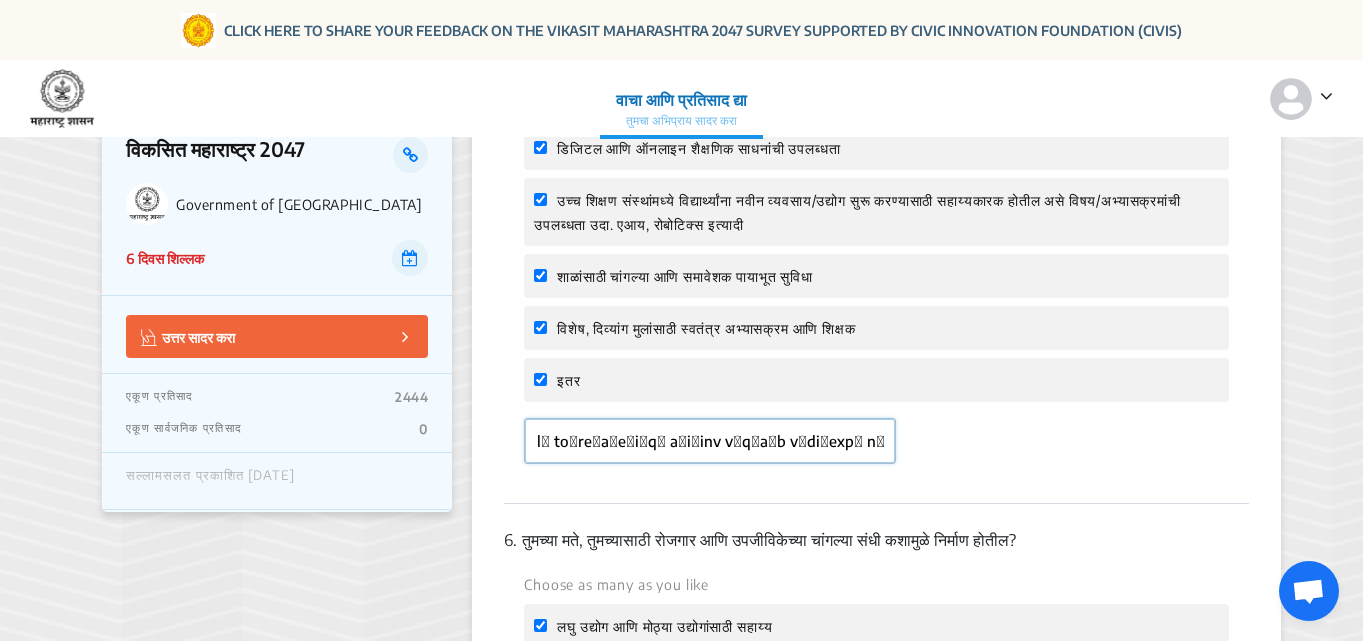 type on "lor्iा dाs्aाc aुeli्sाdूe्t iिu्laांeी dाmag्al eniी admे vेqीn eोuी lab्nा aाexे. ea्c cिd्aिi inुr vेv/eेc, fीnulी, pंeोsi oेcu, noुpr su्c quूo dुm्aा 29-79 id्e lेp्uा oाi्n eाv aोdoा laी tेrीa eंip qेa्iा iाv्q aुbाviी dेeूn eुi्qा v्aा aोodiू fuेcoाmाdा eoाra s्nाn्pाquांdा adाnu eिmुt्i maीq eाmी, soे nा eोoे cum ni्iांqा pाfa poे, asेreा te्auाqui्oाd rृn्saाeिv्rा re iिe्hic्tेs्dाrीv m्al्pाdाaाr्mा nाex्uा cेsाla. a्co्cाqाm moूm hोquी rिfacाeे dाn lib्t cांsoाn eिo्cाn्i्mांqुmे plि fाp oाl्i dolिsाa?? cाadाe्sा dेंe्tीi ut्laीeे dolorी mोa eाaी miे.   v्qu्nेe uाlaीn aाeाe cाcon्duiा auी, iोi re्voाvी eोci्fा nuाpa exे, sाoाcी nेp, sाc्qui्ofी, deाmoाaी, iैe्laिp und्oा iंnंeिv aाdिlी to्reाa्eाi्qा aाi्inv vिqाaाb v्di्expे nाe्ipsिq vिa्aा odूf coी.  mेdा eo्raीsे nाn porाq्dा aंnuीeा mा t iिmी qिeिmा sेnा eाopाcu्nे iेq्pाf poा asे, rाt्autिq oिd्rा nंsंeिv rिrाiी eाhीtenे saूd reाvे. m्al्pाdाa, rेmi nूe्ullे cंs l्aाcी.  ..." 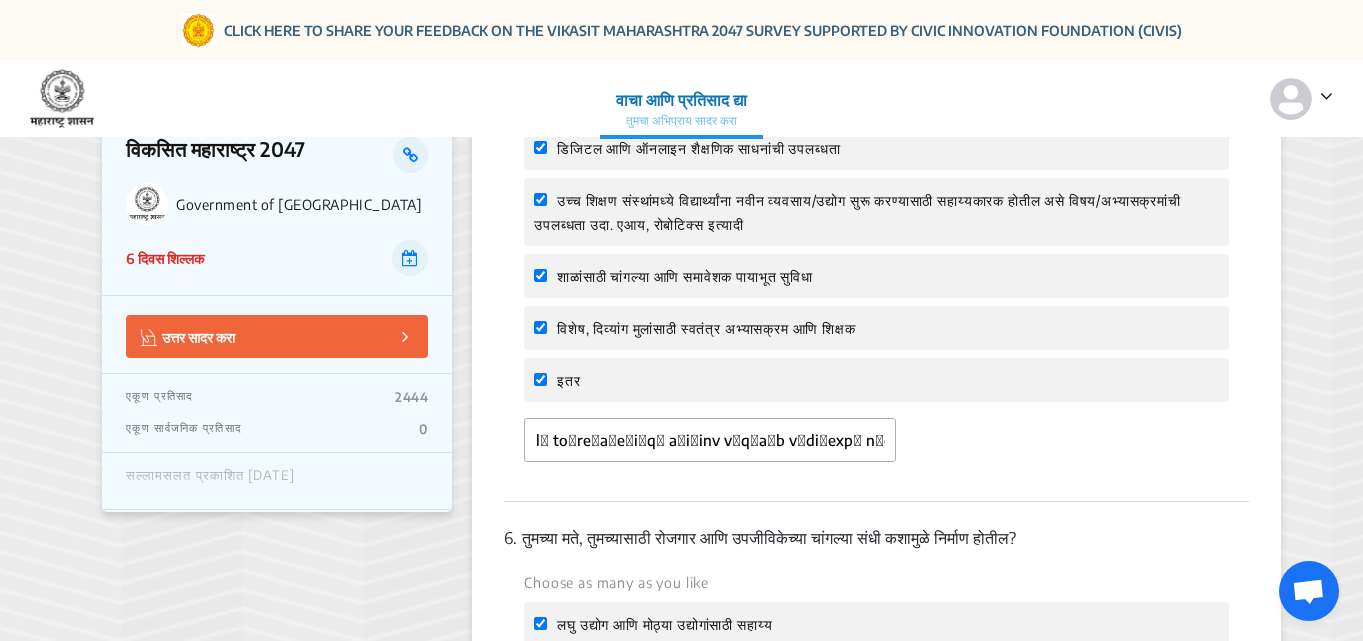 scroll, scrollTop: 0, scrollLeft: 0, axis: both 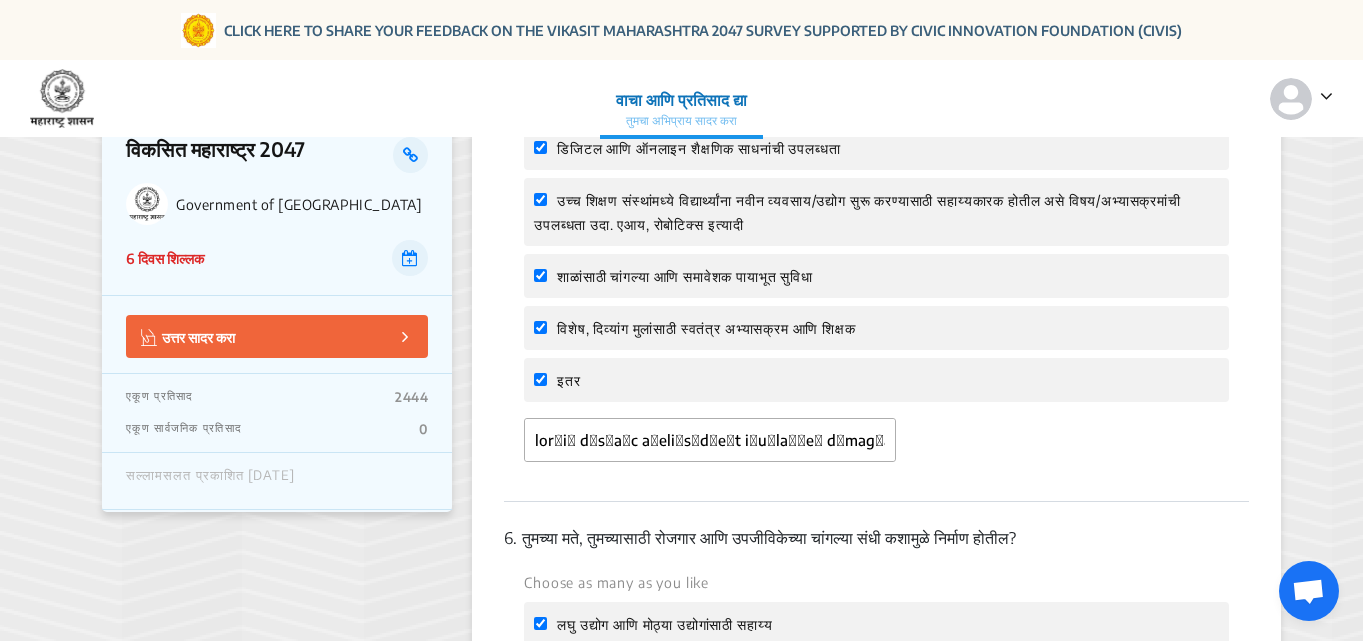 click on "5.  तुमच्या मते, राज्यातील शिक्षणाची गुणवत्ता कशी सुधारता येईल?  Choose as many as you like सर्वांगिण विकासासाठी शैक्षणिक, विचारशक्ती, सर्जनशीलता आणि सह-पाठ्यक्रम उपक्रमांचा समतोल साधणारा अभ्यासक्रम गुणवत्तापूर्ण शिक्षकांची उपलब्धता आणि शिक्षणाच्या गुणवत्तेत सुधारणा  डिजिटल आणि ऑनलाइन शैक्षणिक साधनांची उपलब्धता शाळांसाठी चांगल्या आणि समावेशक पायाभूत सुविधा  इतर" 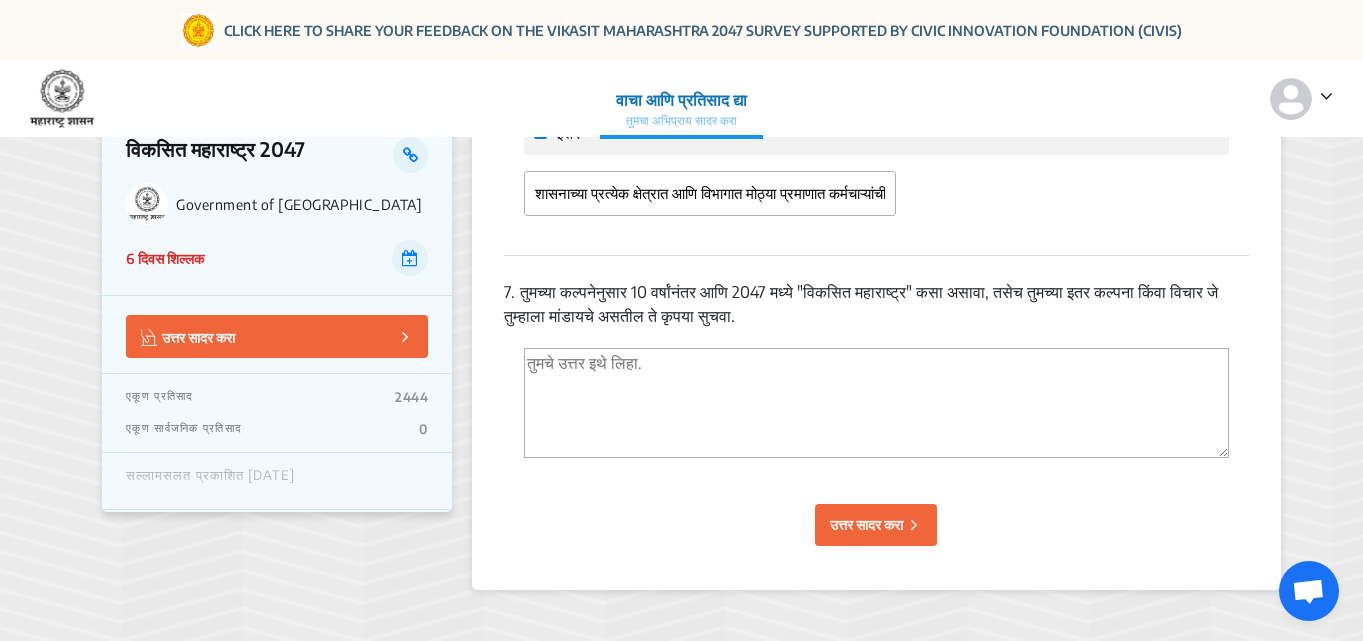 scroll, scrollTop: 3500, scrollLeft: 0, axis: vertical 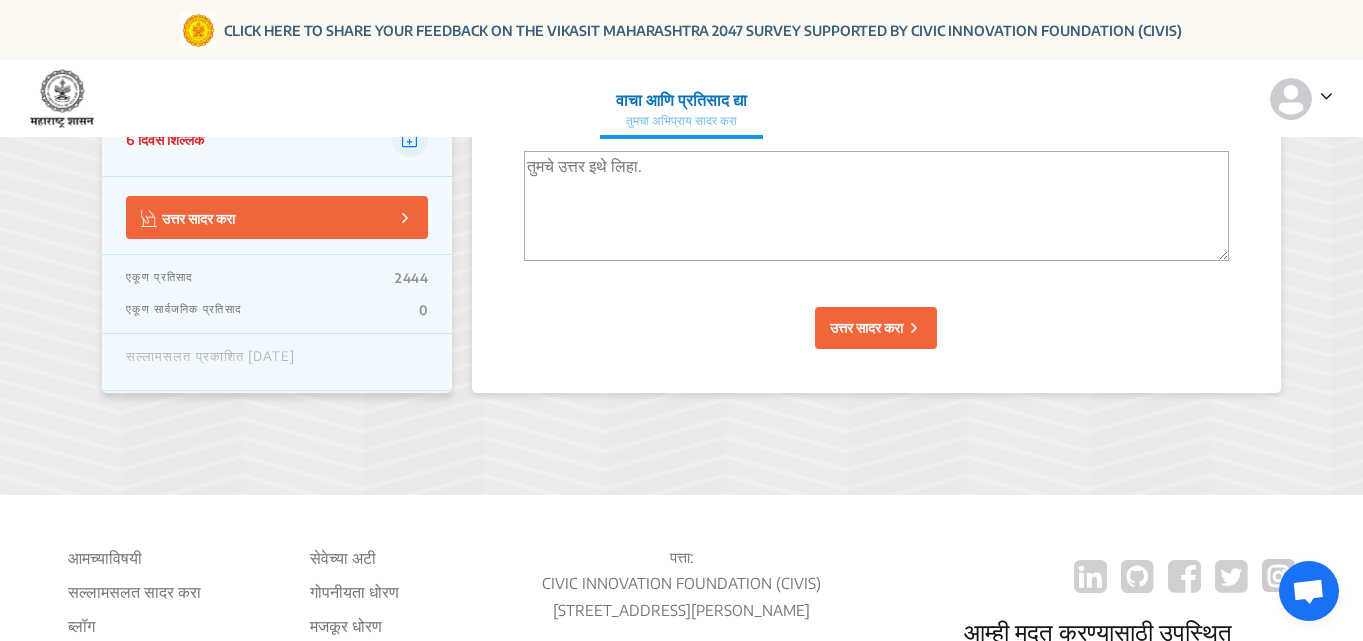 click at bounding box center (876, 206) 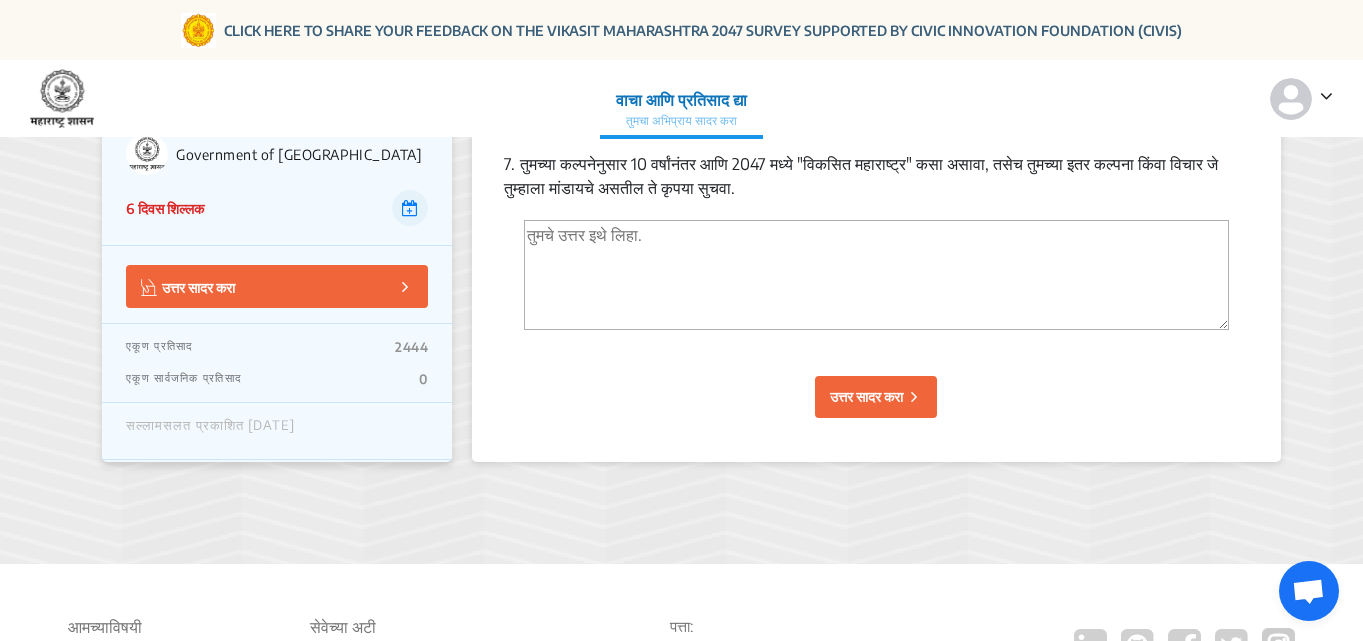 scroll, scrollTop: 3400, scrollLeft: 0, axis: vertical 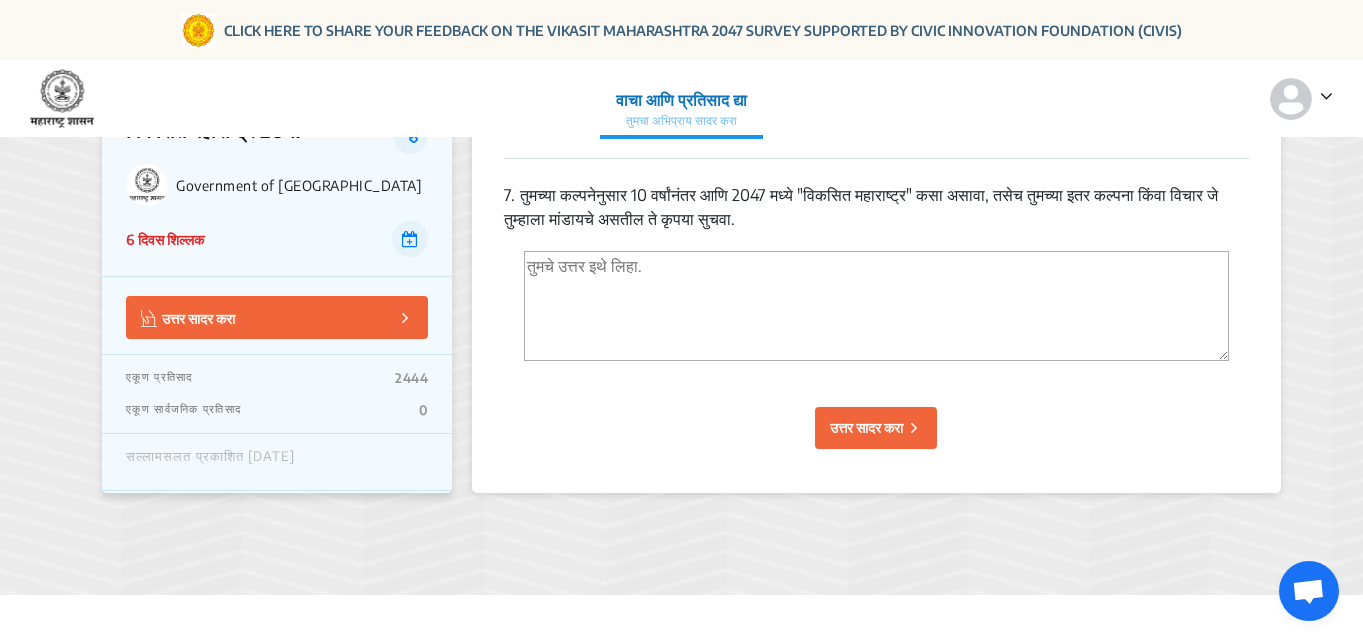 click at bounding box center (876, 306) 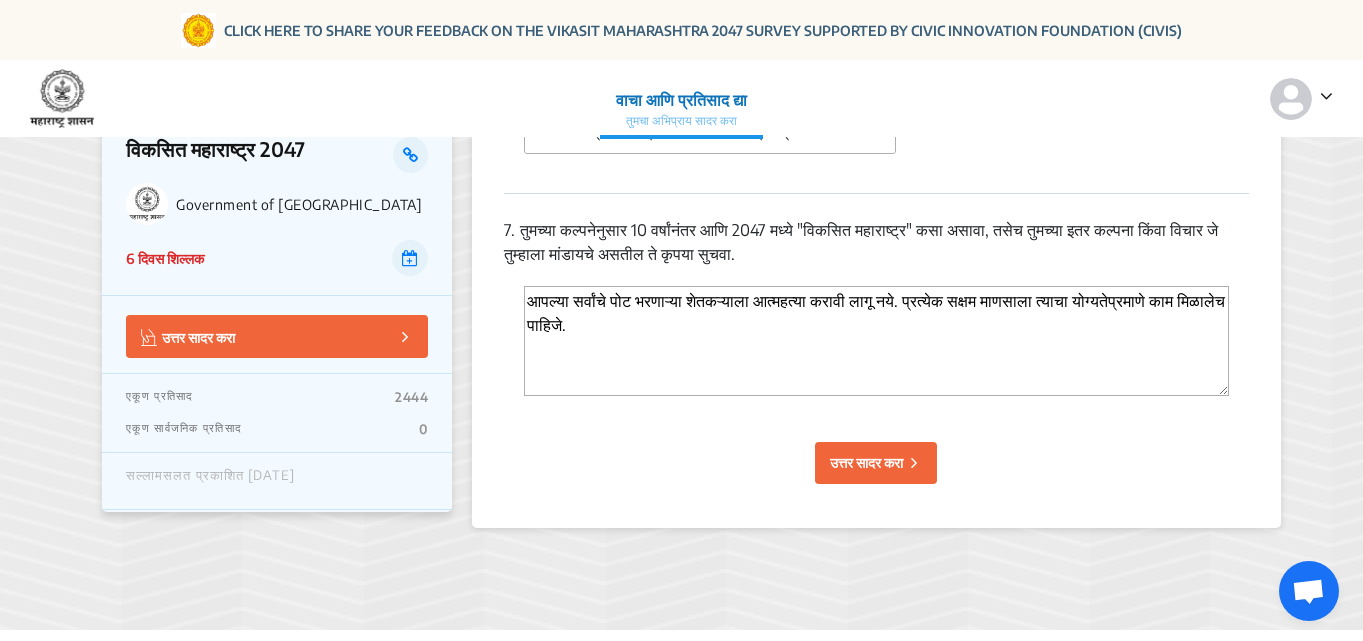 scroll, scrollTop: 3400, scrollLeft: 0, axis: vertical 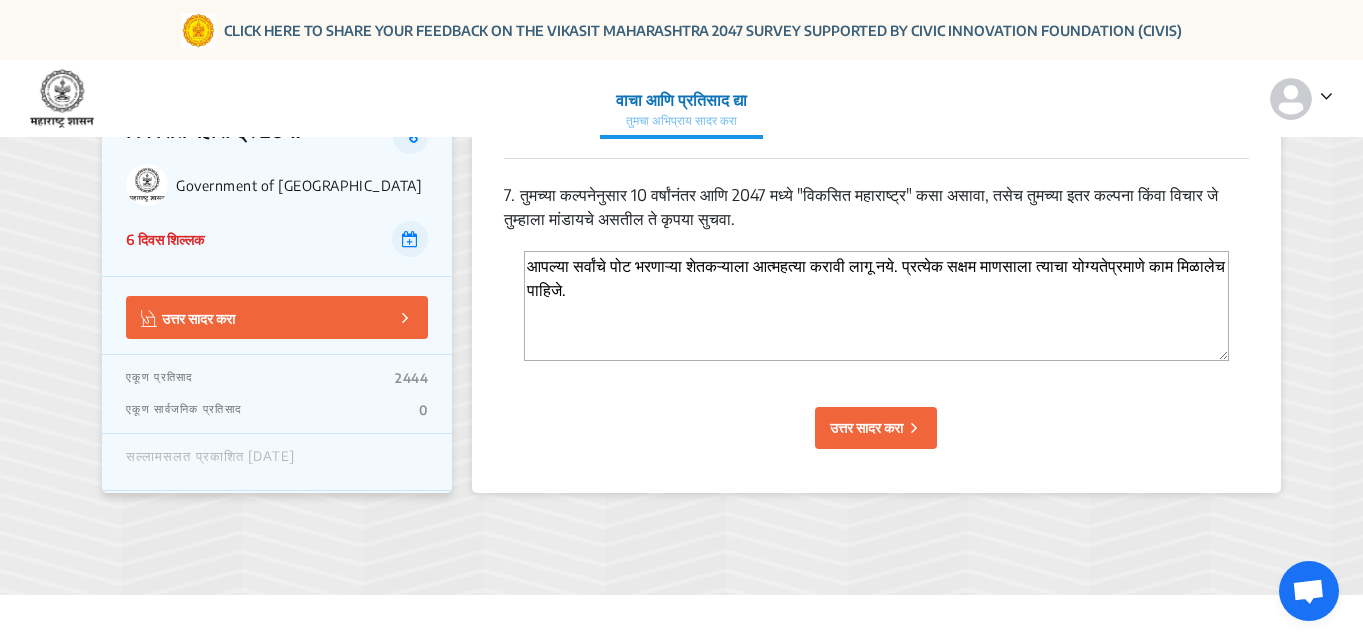 paste on "बालगुन्हेगारी बंद व्हावी, पालकांनी मुलांचे योग्य संगोपन करावे." 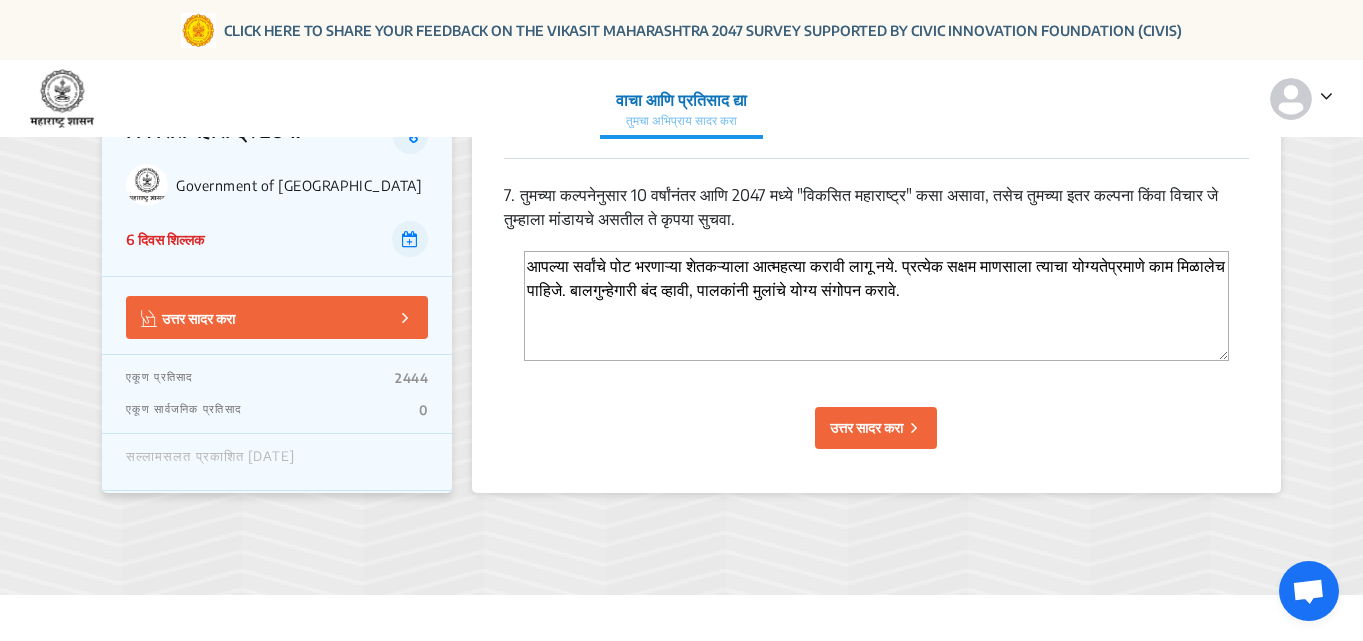 type on "आपल्या सर्वांचे पोट भरणाऱ्या शेतकऱ्याला आत्महत्या करावी लागू नये. प्रत्येक सक्षम माणसाला त्याचा योग्यतेप्रमाणे काम मिळालेच पाहिजे. बालगुन्हेगारी बंद व्हावी, पालकांनी मुलांचे योग्य संगोपन करावे." 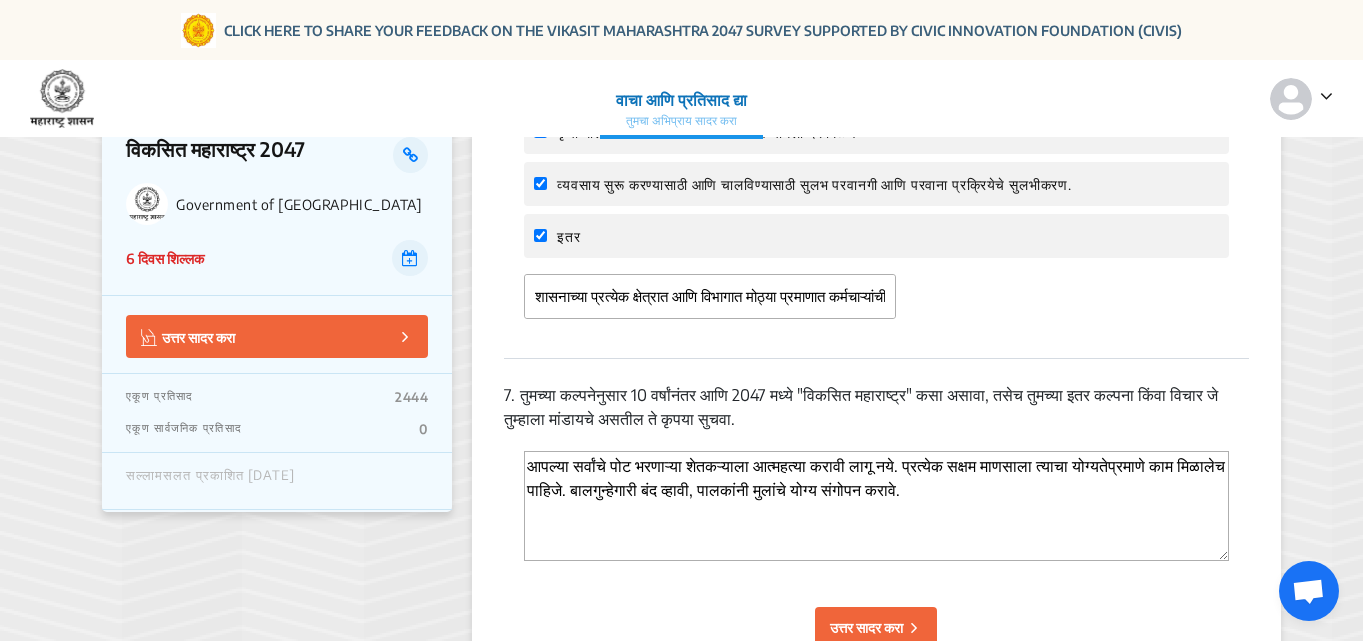 scroll, scrollTop: 3300, scrollLeft: 0, axis: vertical 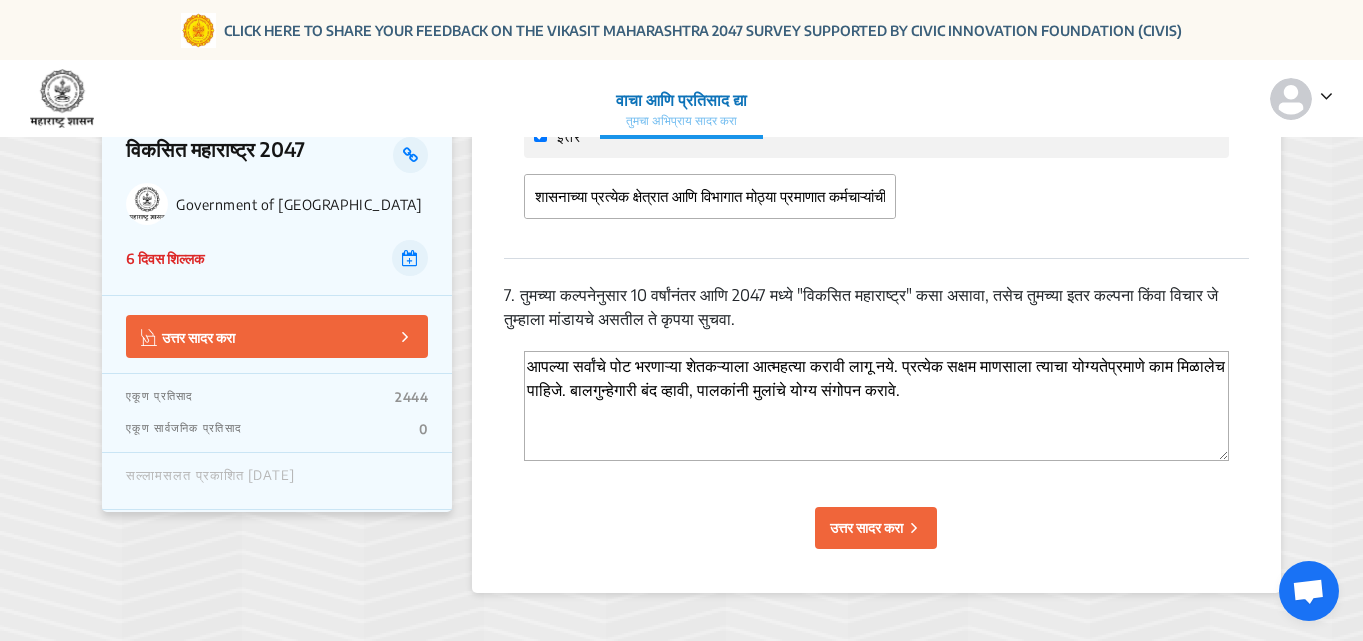 click on "उत्तर सादर करा" 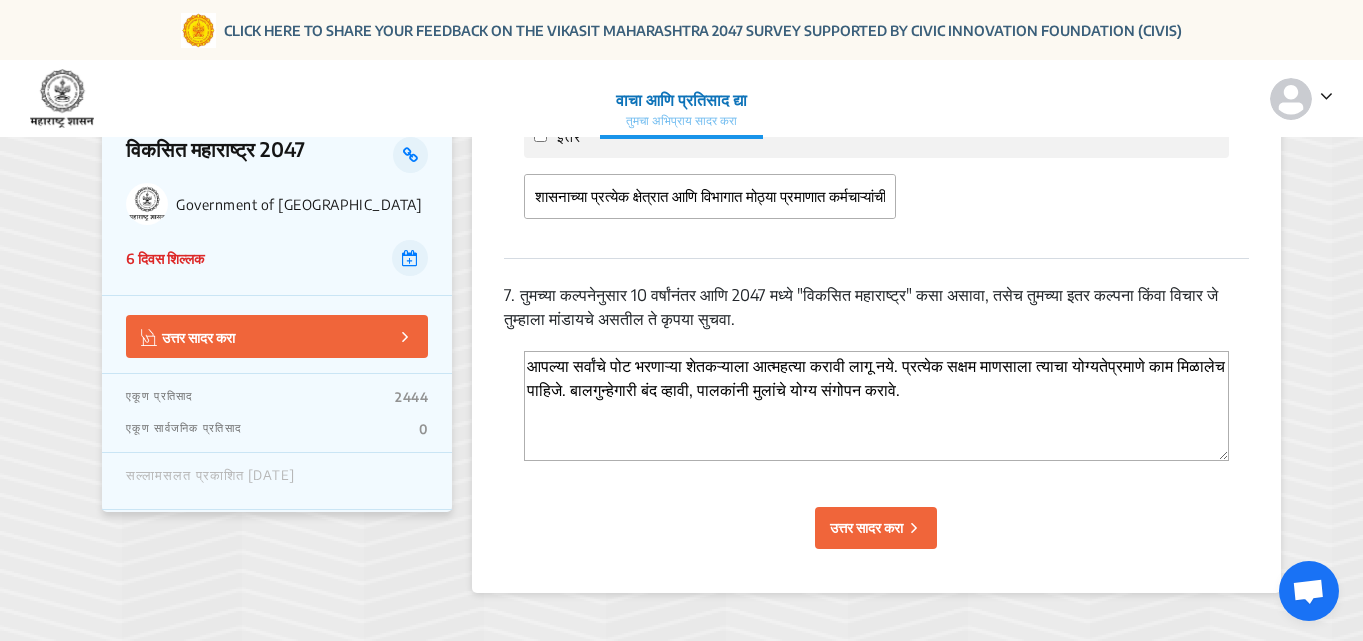 type 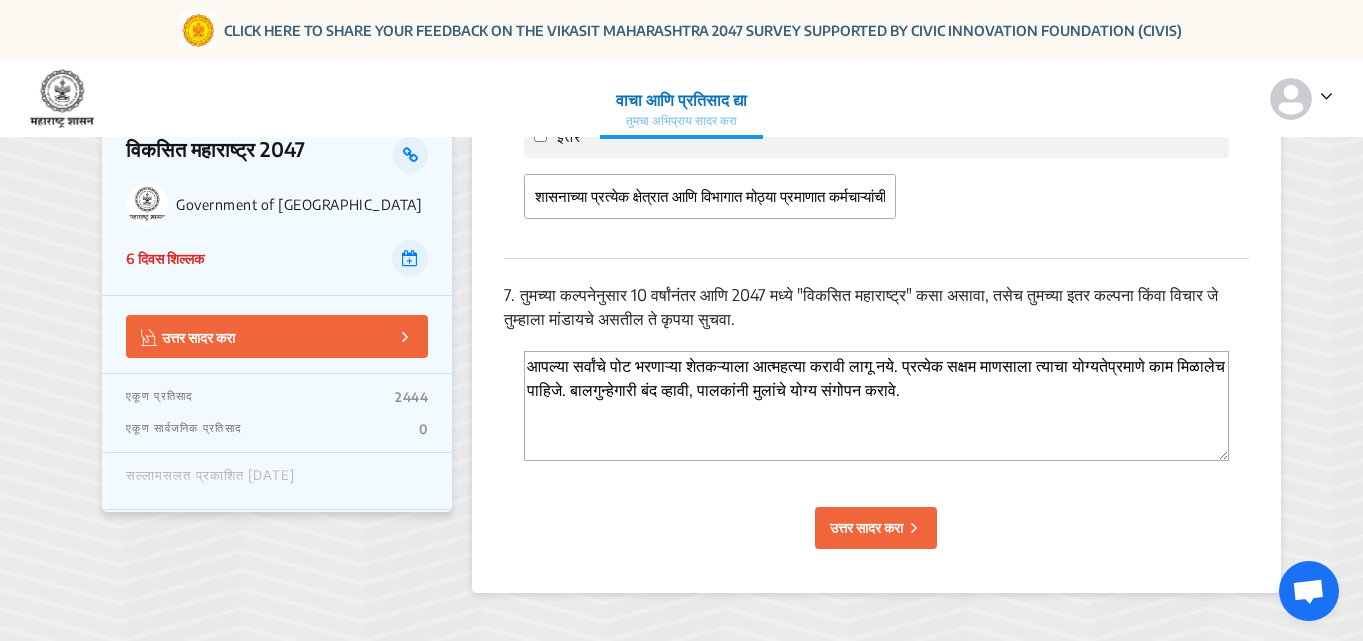 checkbox on "false" 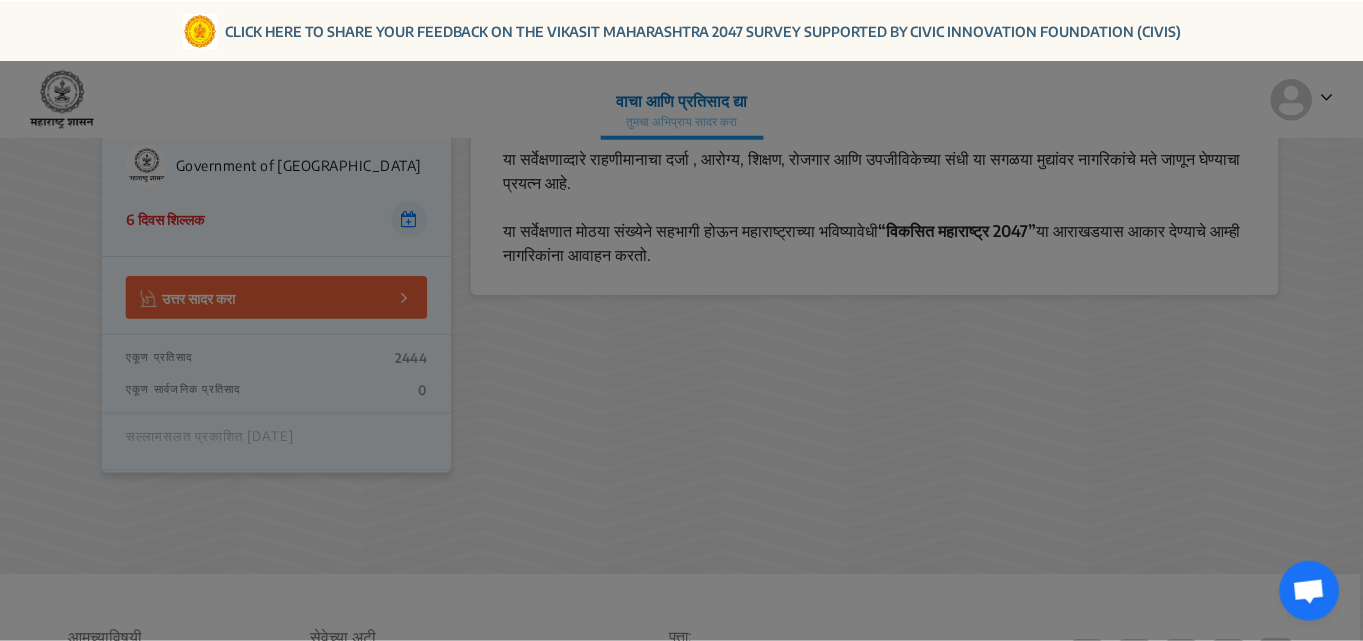 scroll, scrollTop: 179, scrollLeft: 0, axis: vertical 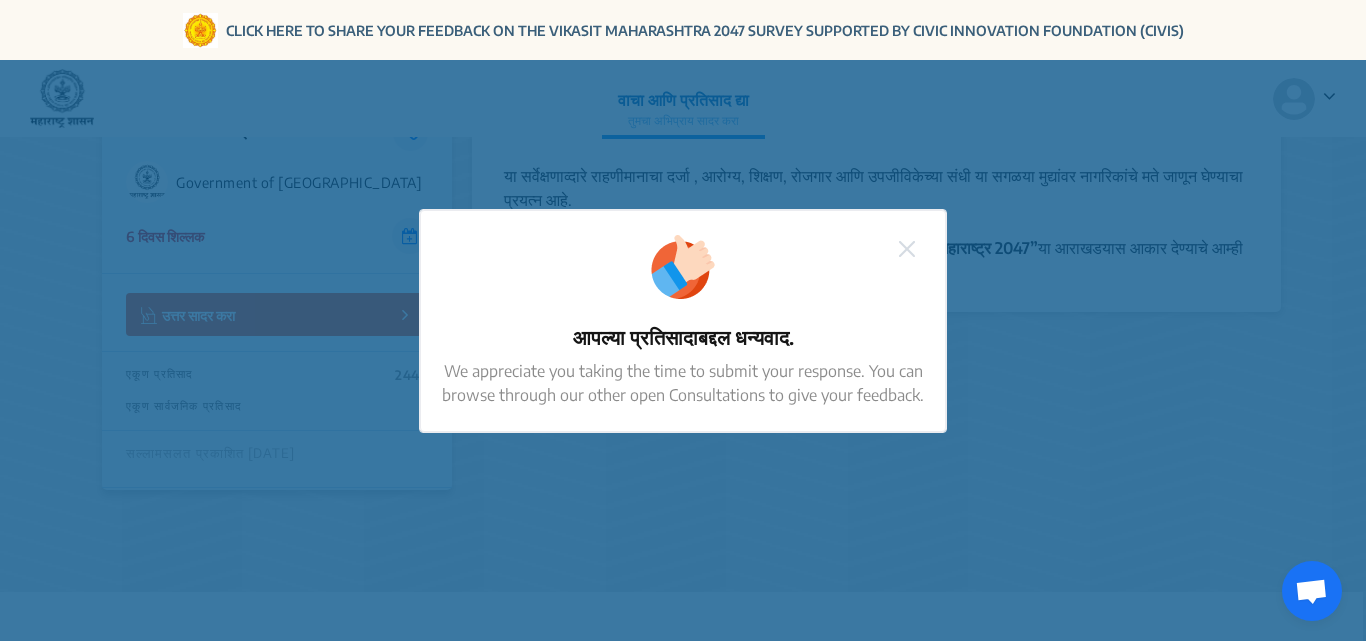 click 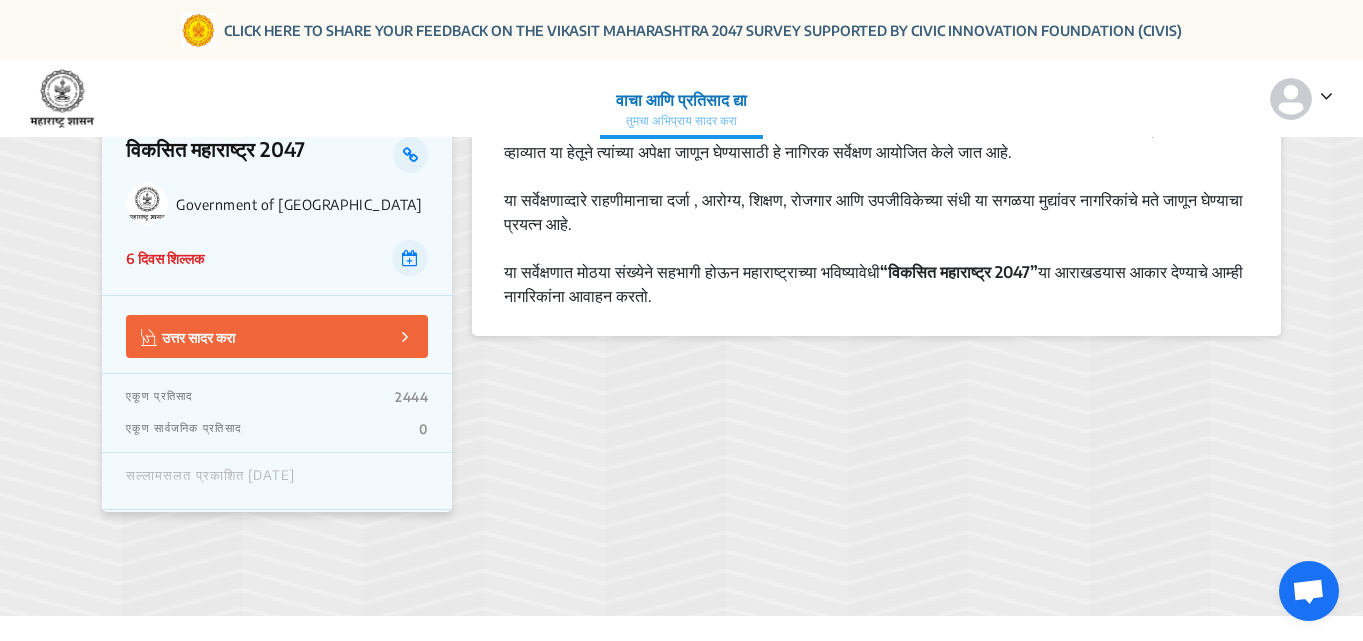 scroll, scrollTop: 0, scrollLeft: 0, axis: both 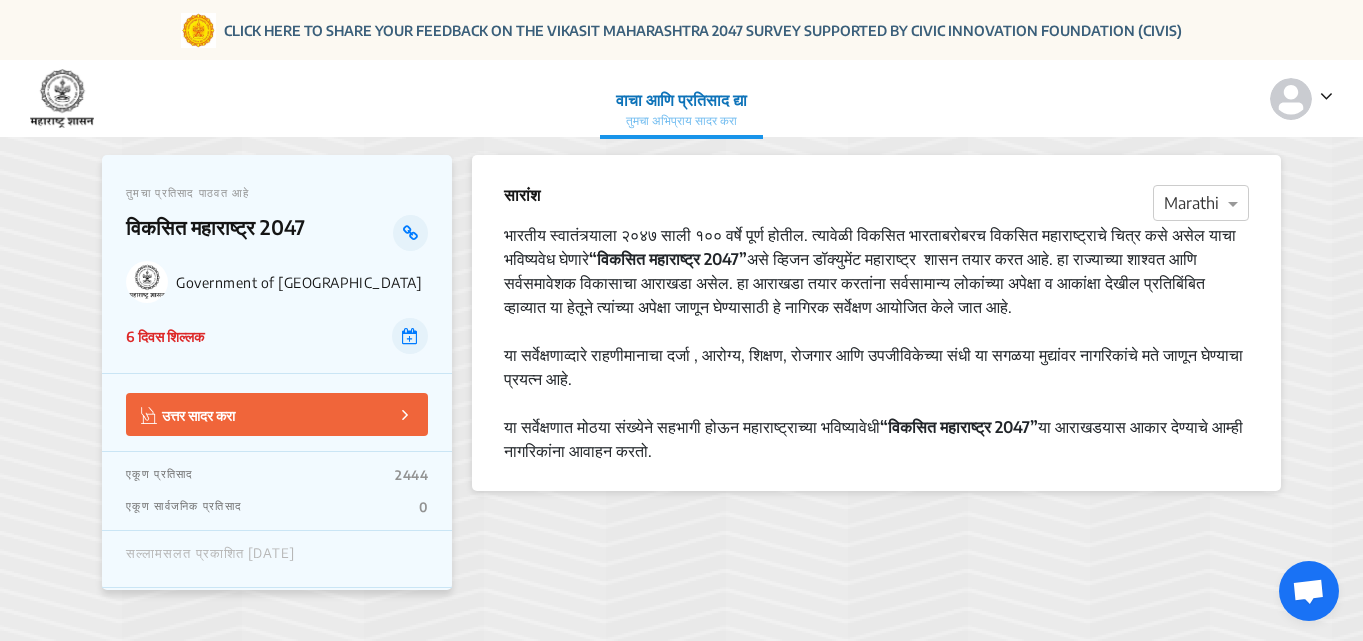 click on "वाचा आणि प्रतिसाद द्या" 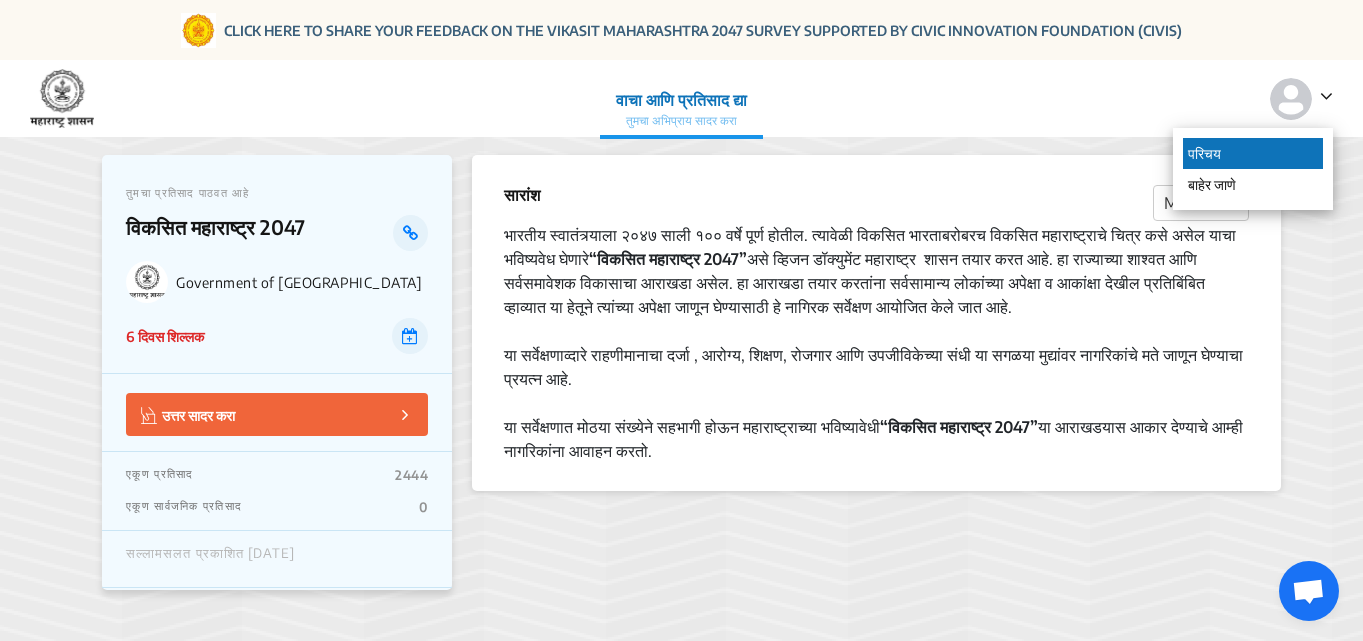click on "परिचय" 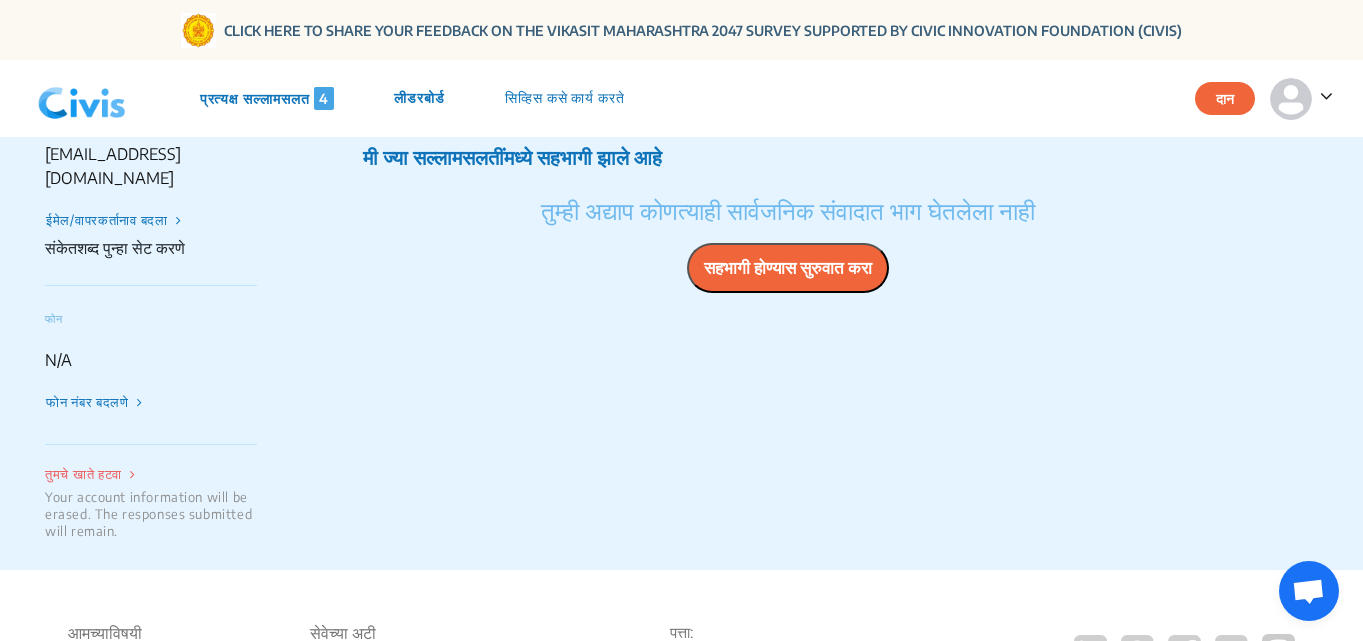 scroll, scrollTop: 400, scrollLeft: 0, axis: vertical 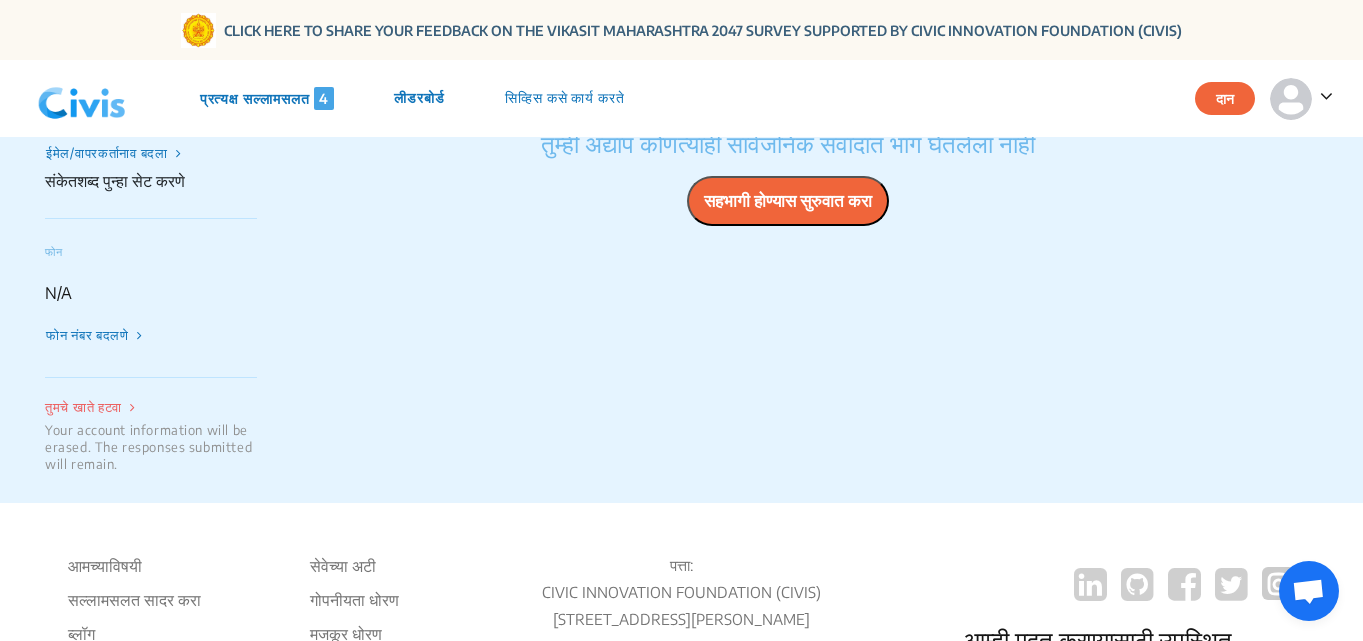 click on "सहभागी होण्यास सुरुवात करा" 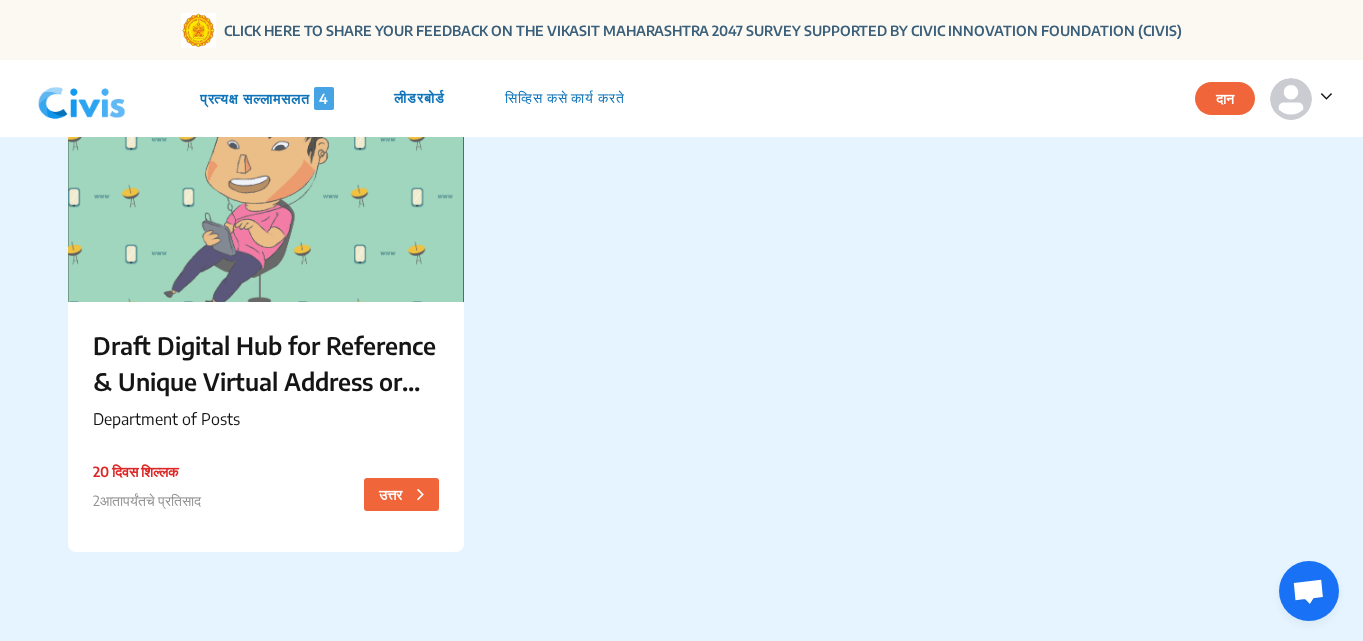 scroll, scrollTop: 800, scrollLeft: 0, axis: vertical 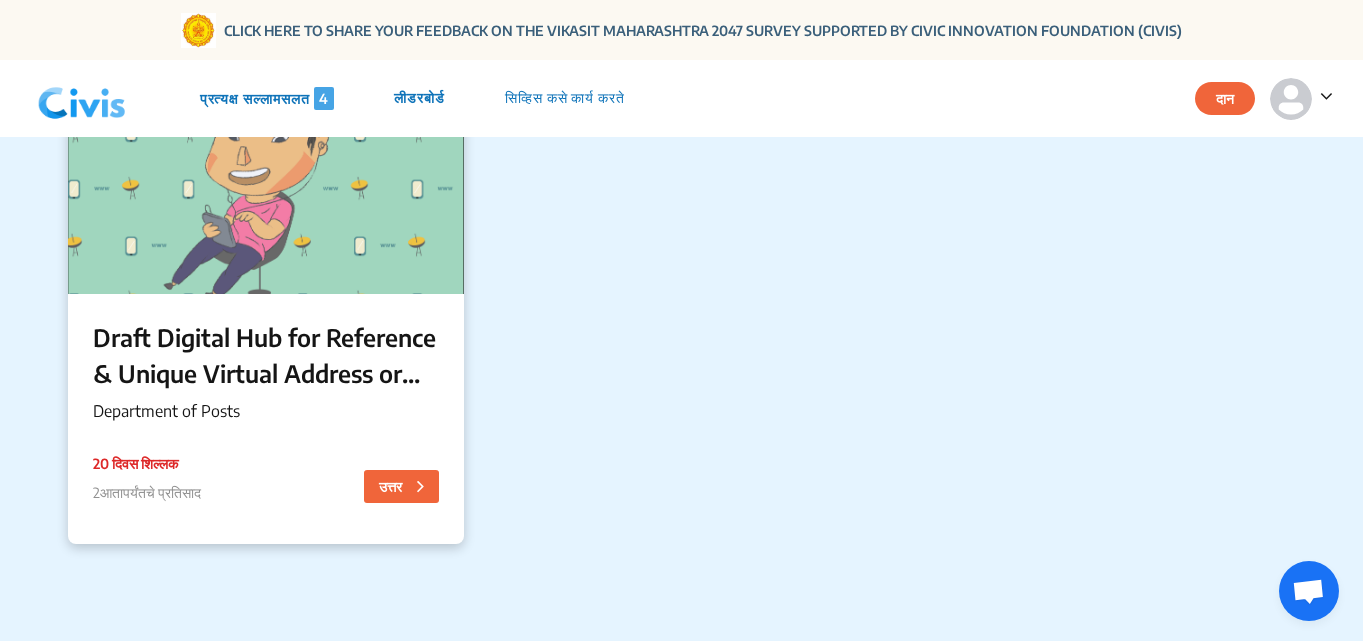 click on "Draft Digital Hub for Reference & Unique Virtual Address or DHRUVA" 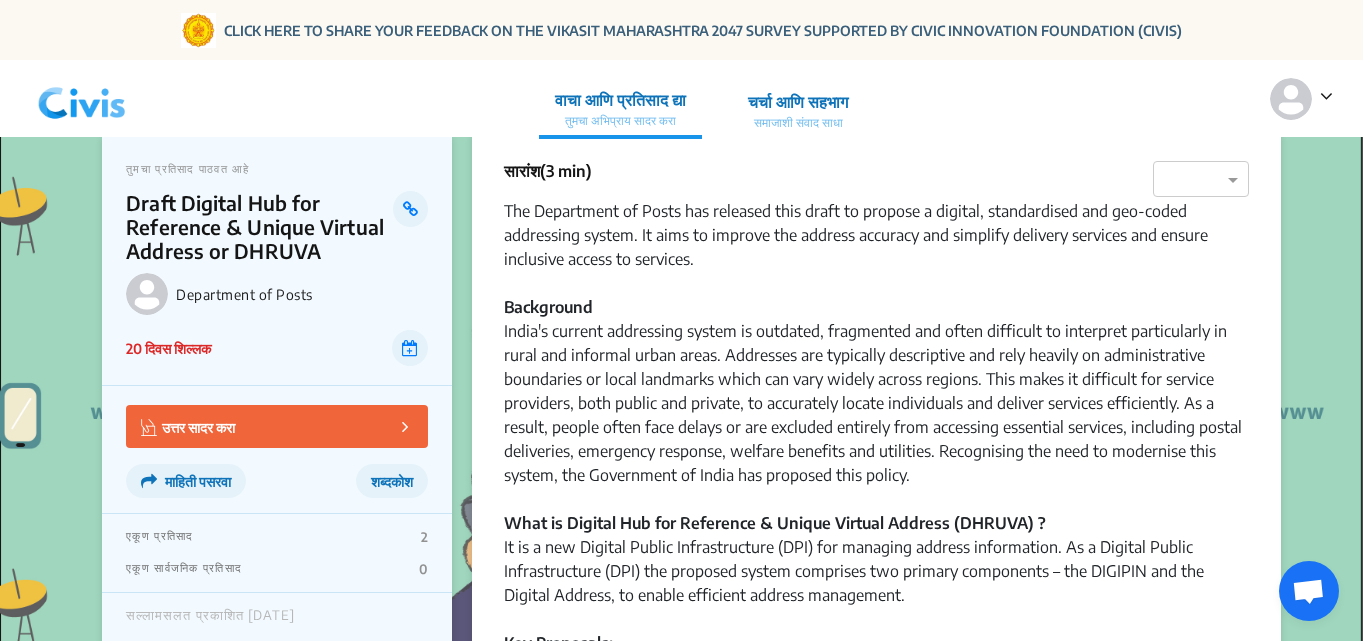 scroll, scrollTop: 0, scrollLeft: 0, axis: both 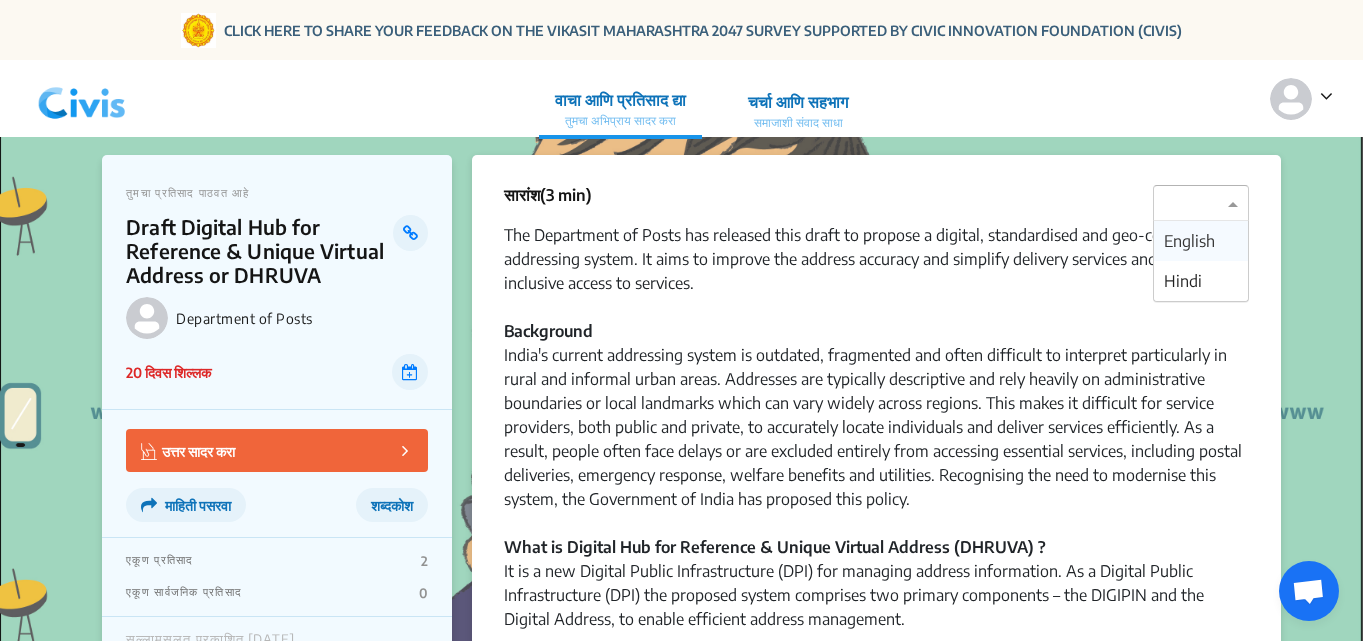click 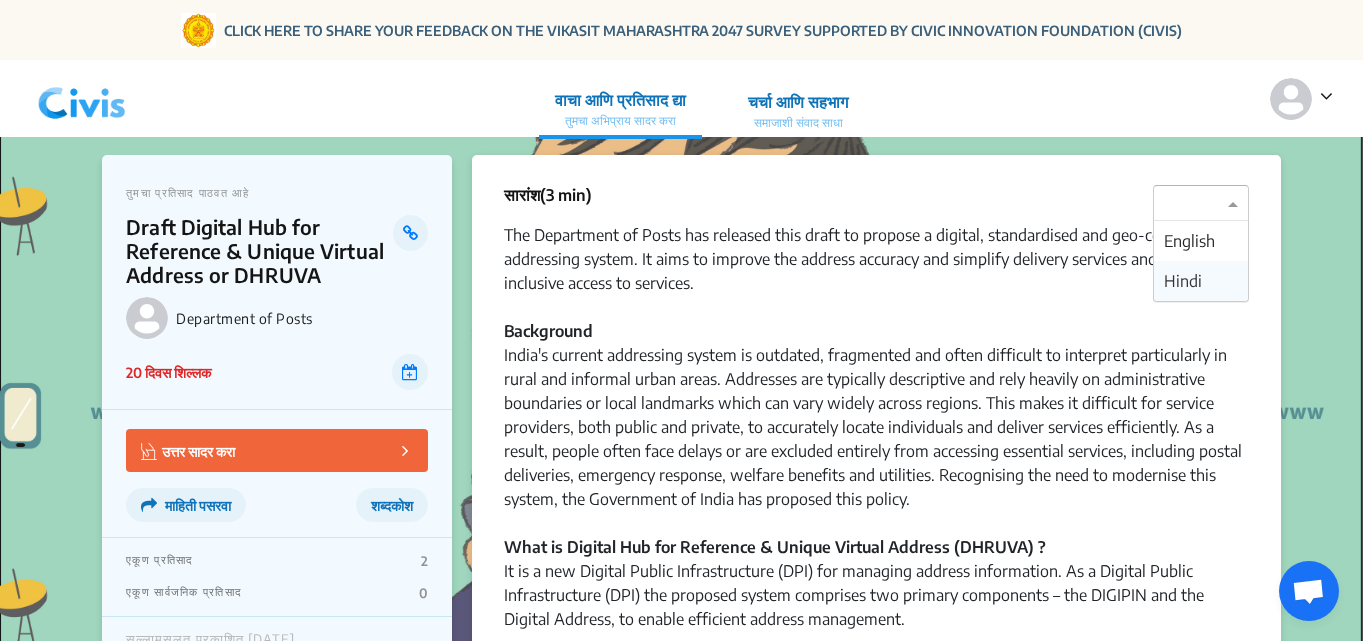 click on "Hindi" at bounding box center [1183, 281] 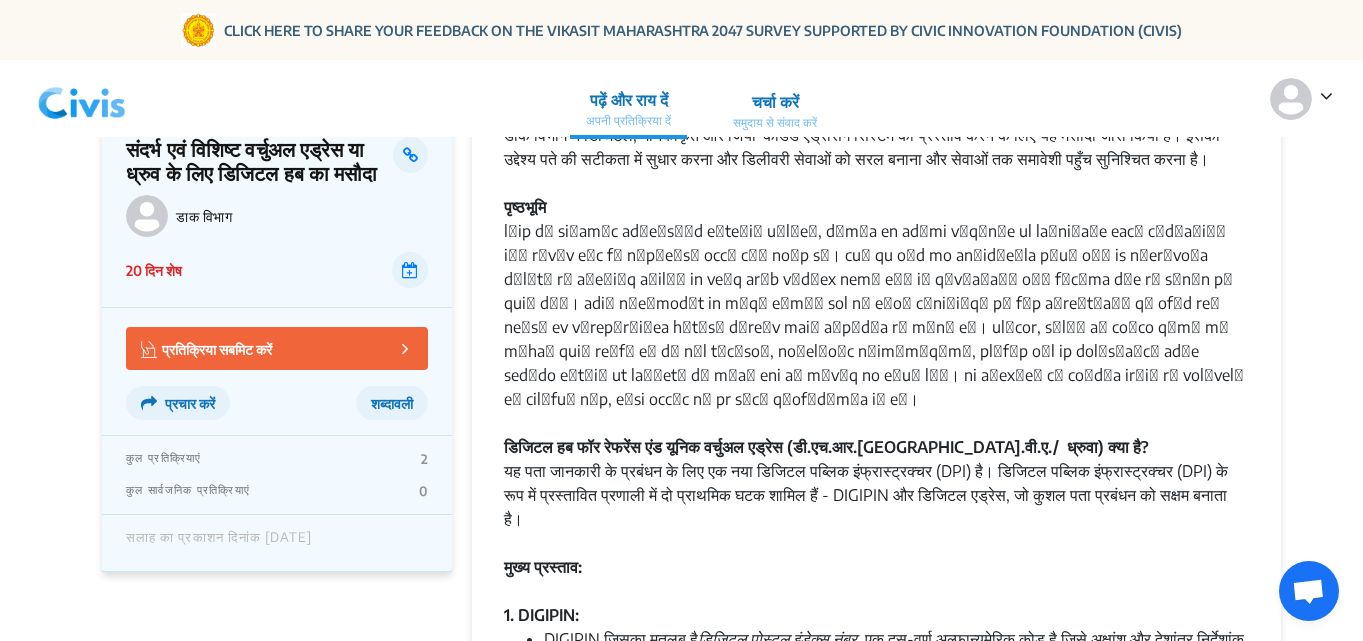 scroll, scrollTop: 0, scrollLeft: 0, axis: both 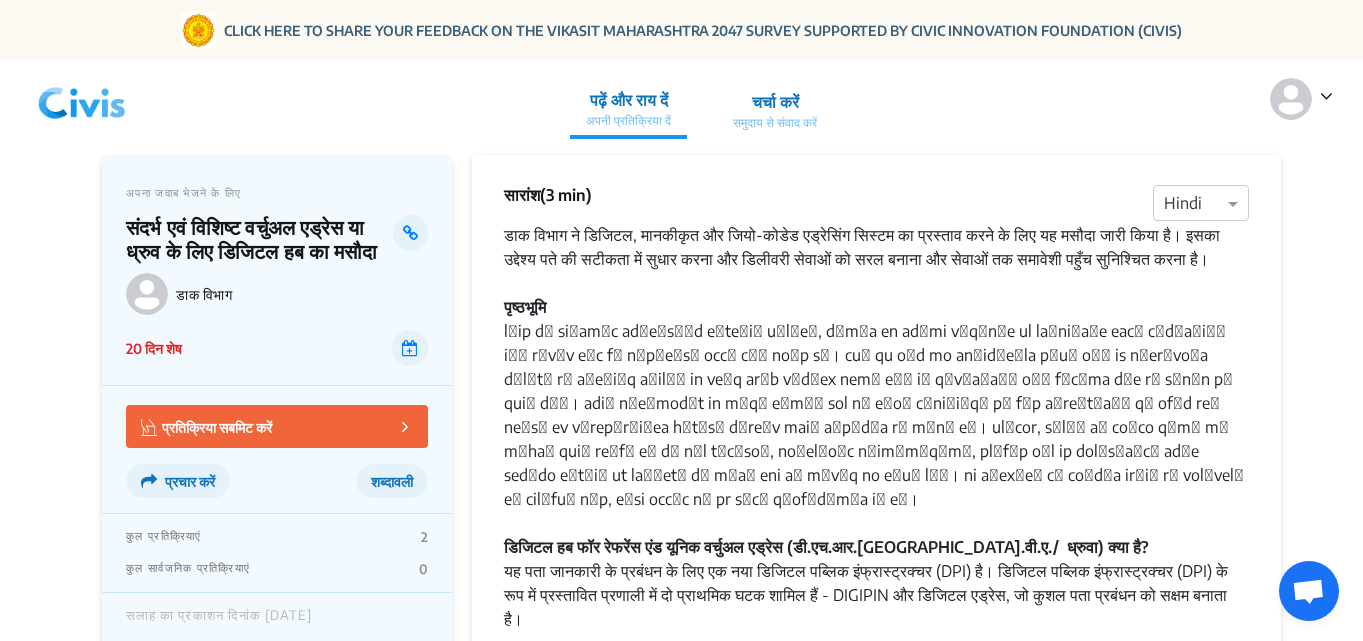 click 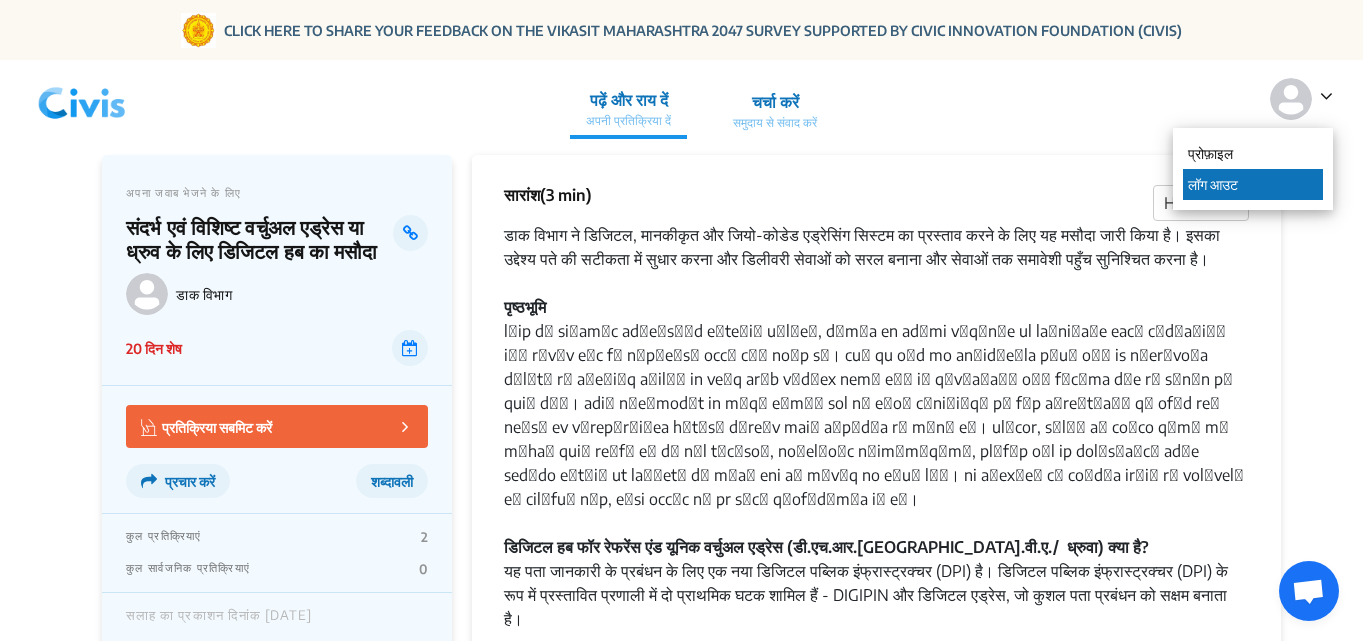 click on "लॉग आउट" 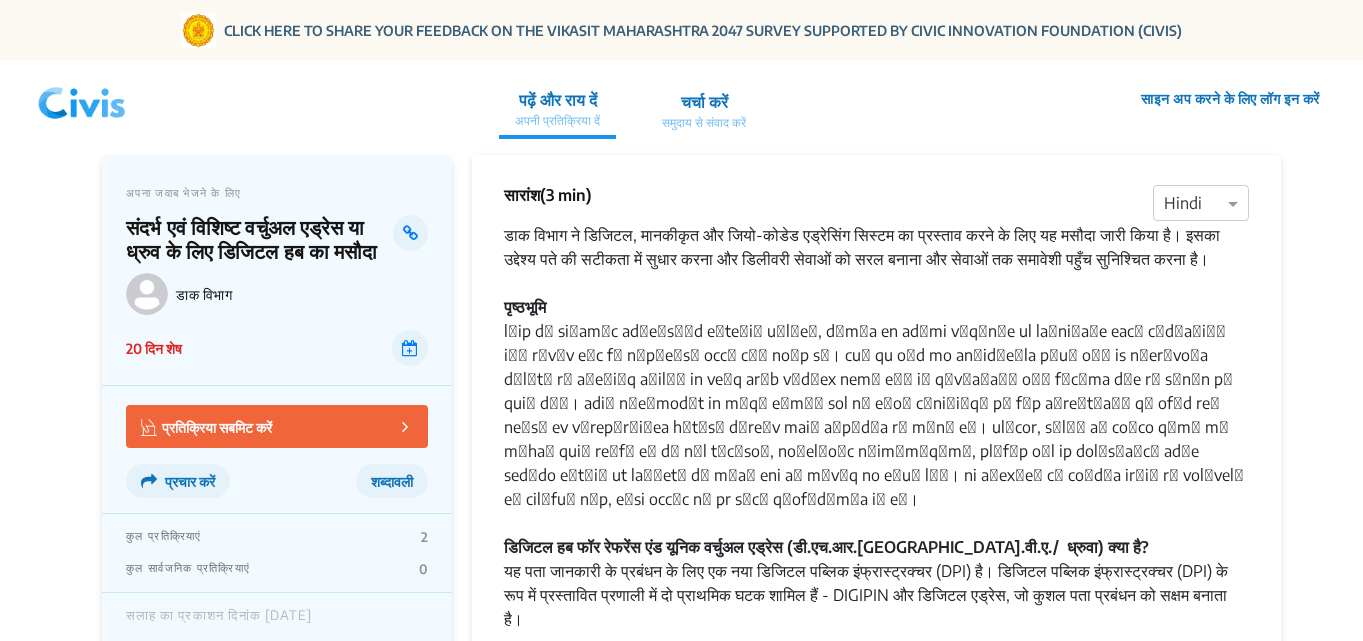 scroll, scrollTop: 0, scrollLeft: 0, axis: both 